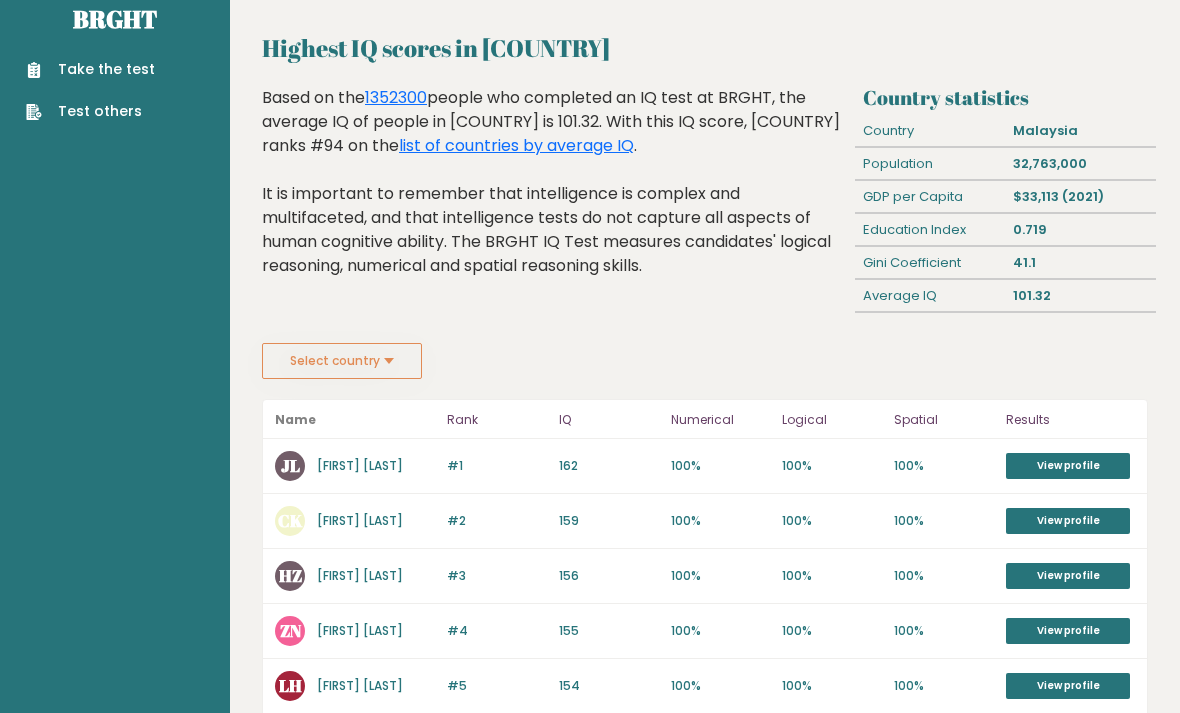 scroll, scrollTop: 0, scrollLeft: 0, axis: both 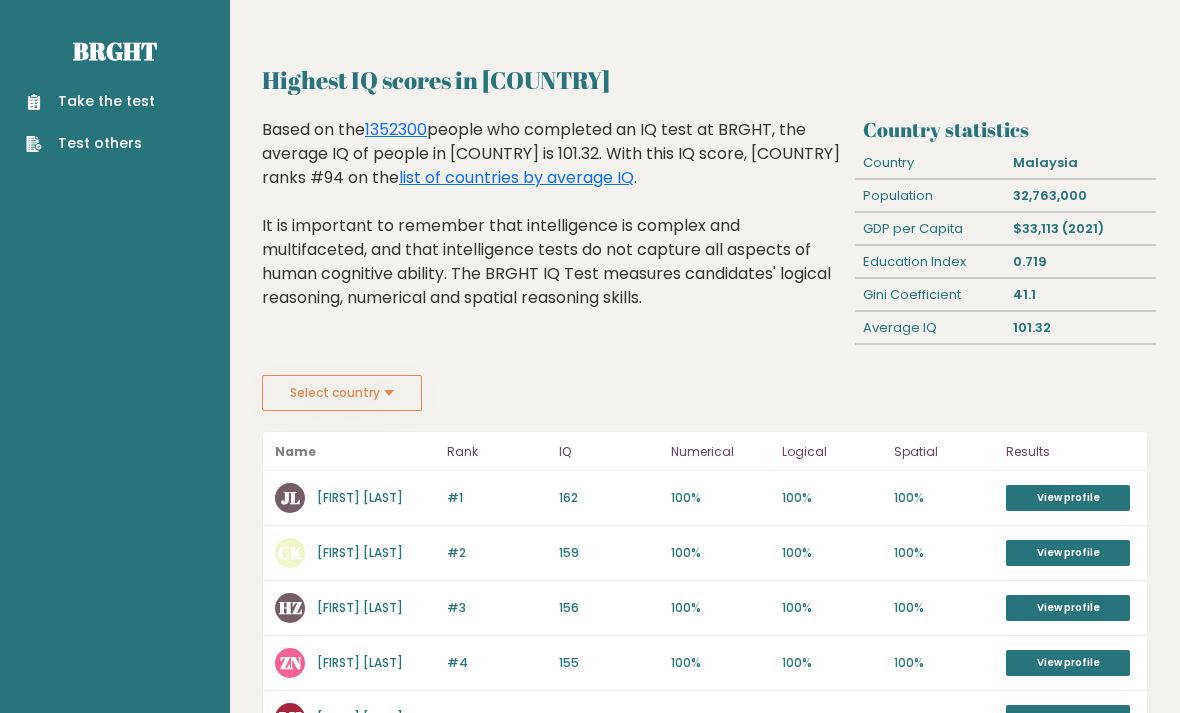 click on "Take the test" at bounding box center (90, 101) 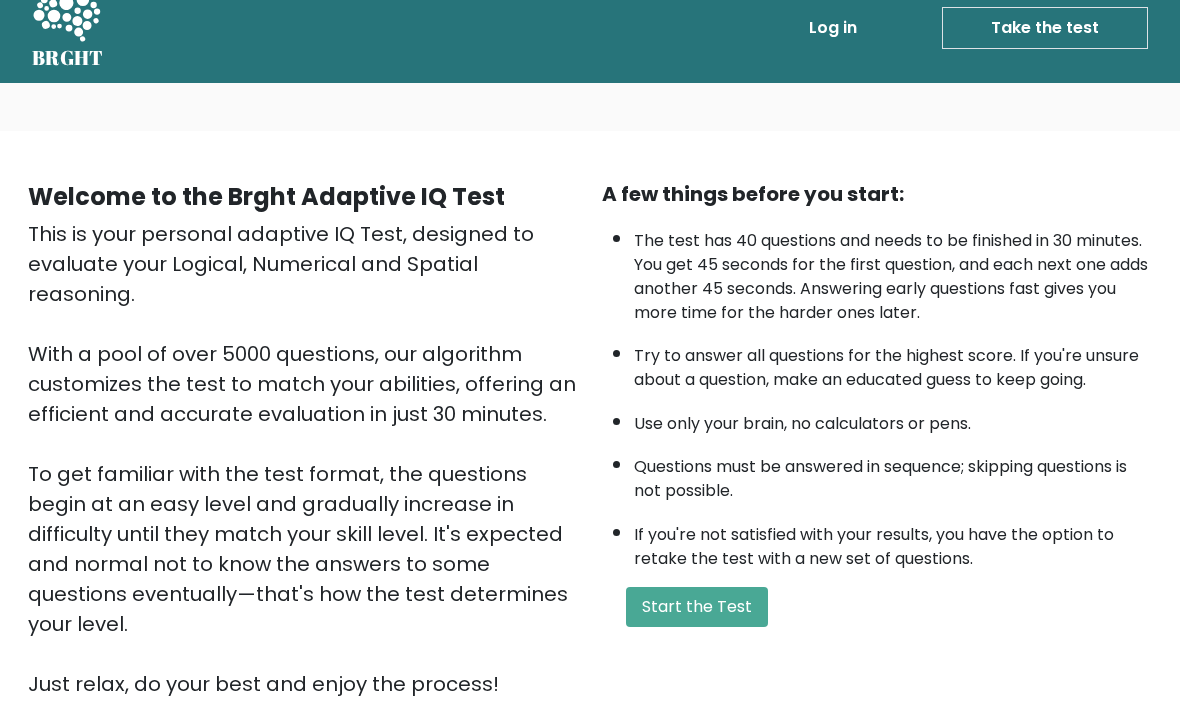 scroll, scrollTop: 198, scrollLeft: 0, axis: vertical 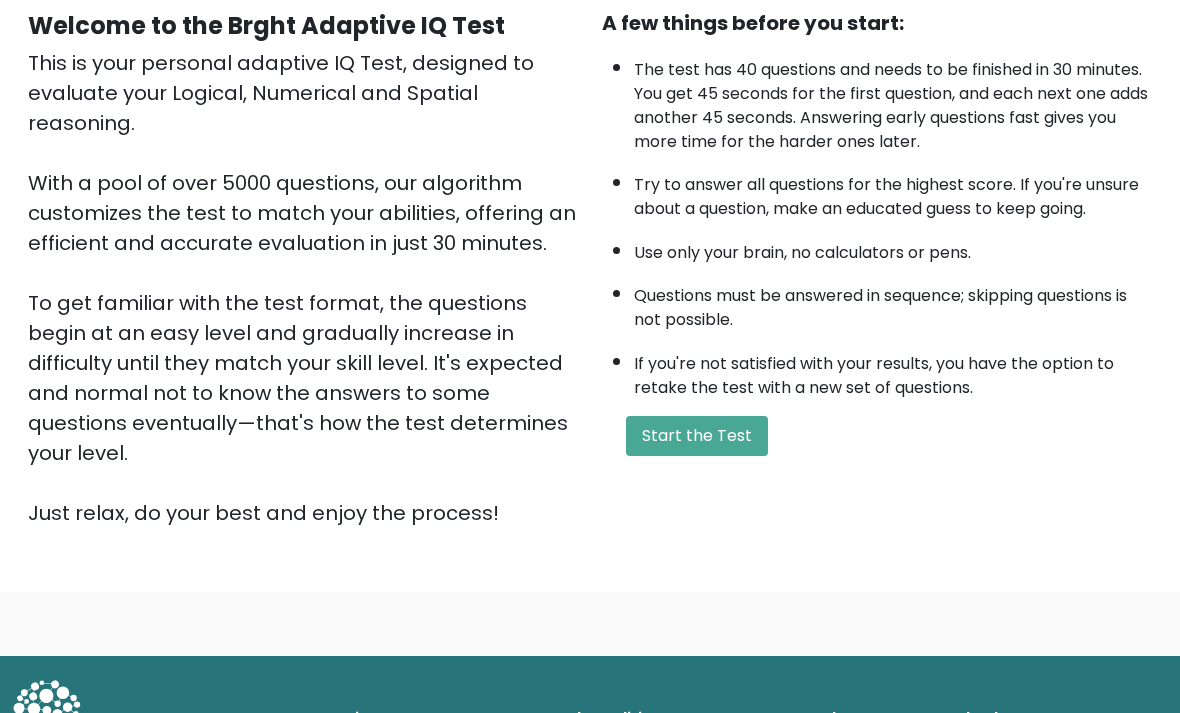 click on "Start the Test" at bounding box center [697, 436] 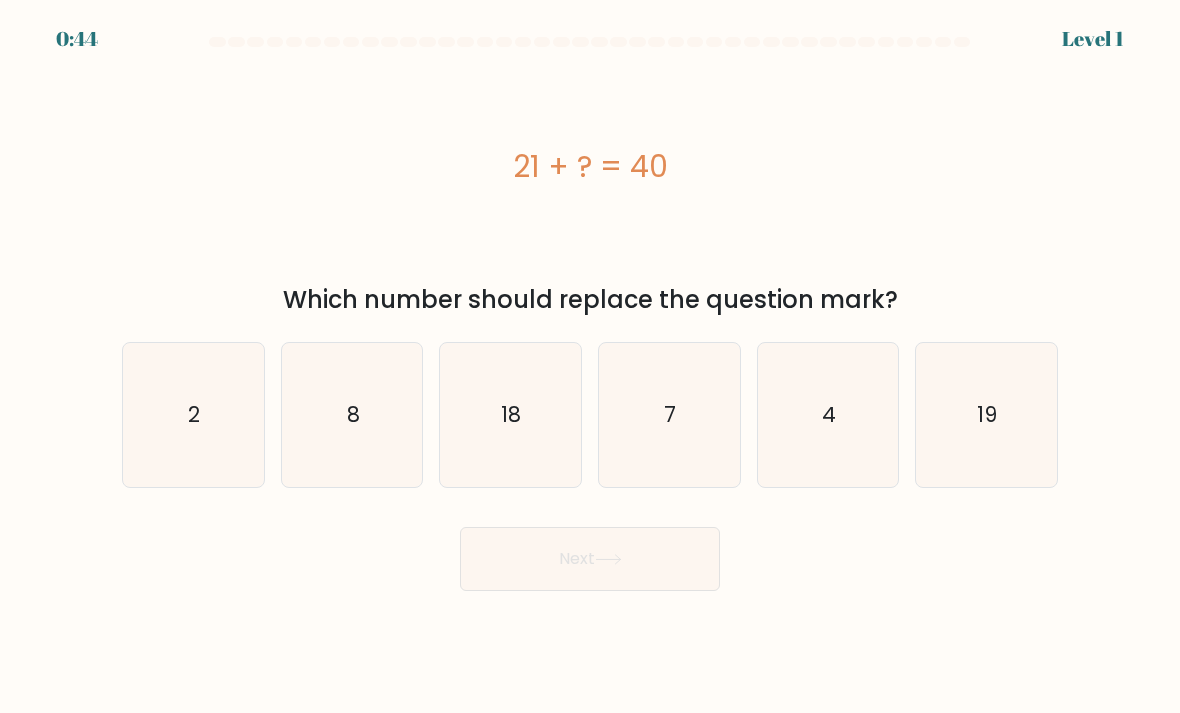scroll, scrollTop: 0, scrollLeft: 0, axis: both 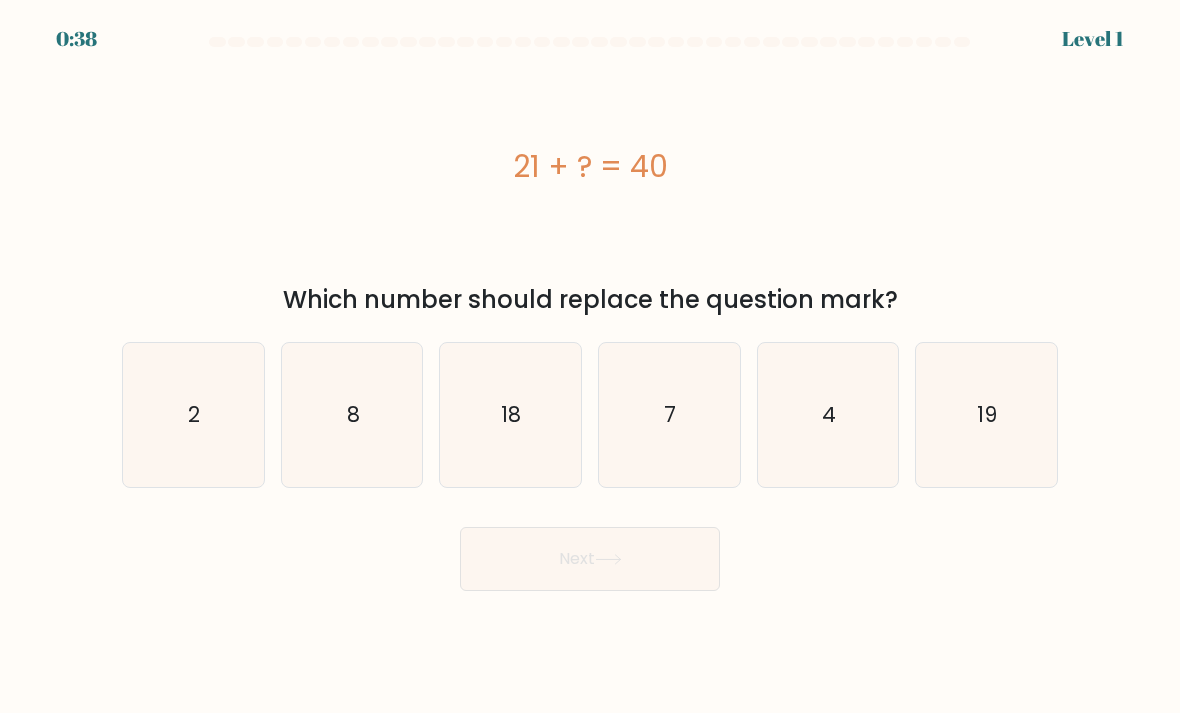 click on "19" 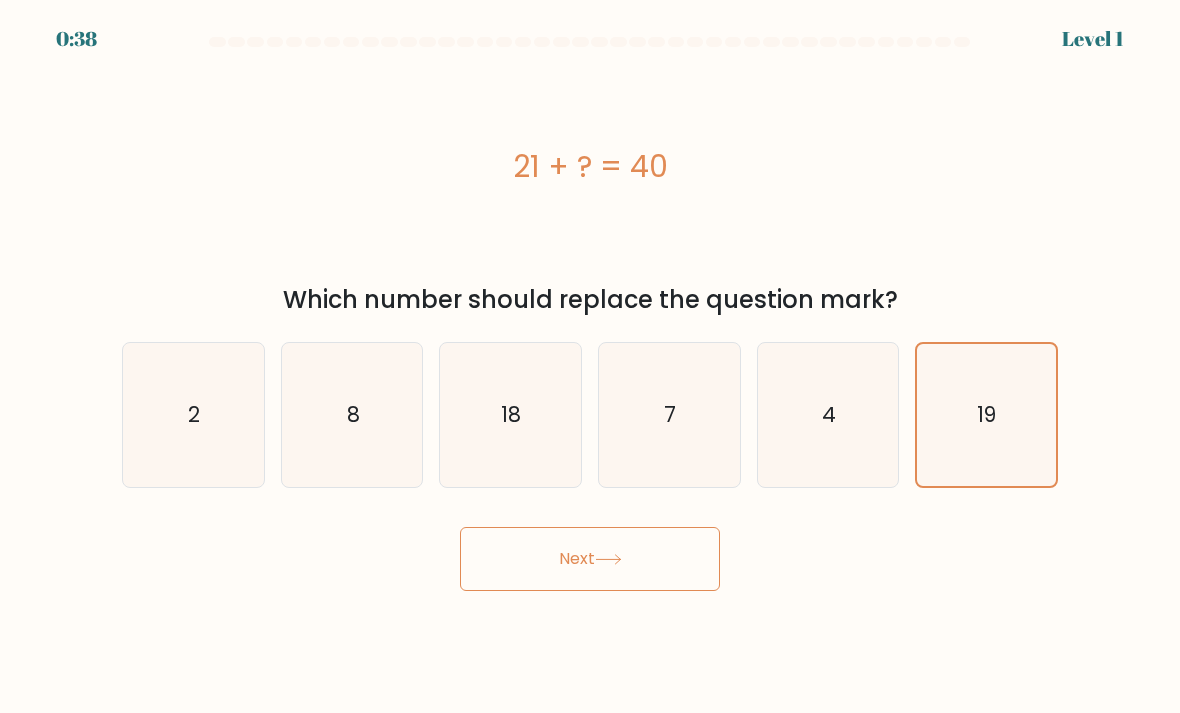 click on "Next" at bounding box center (590, 559) 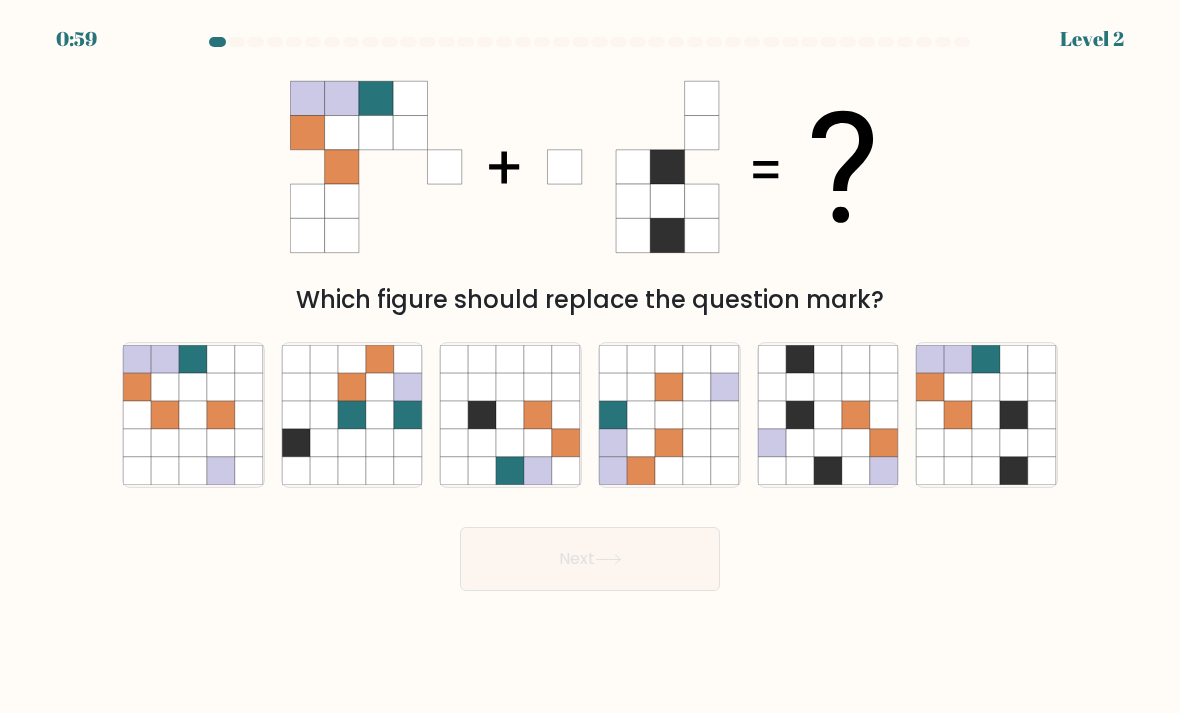 click 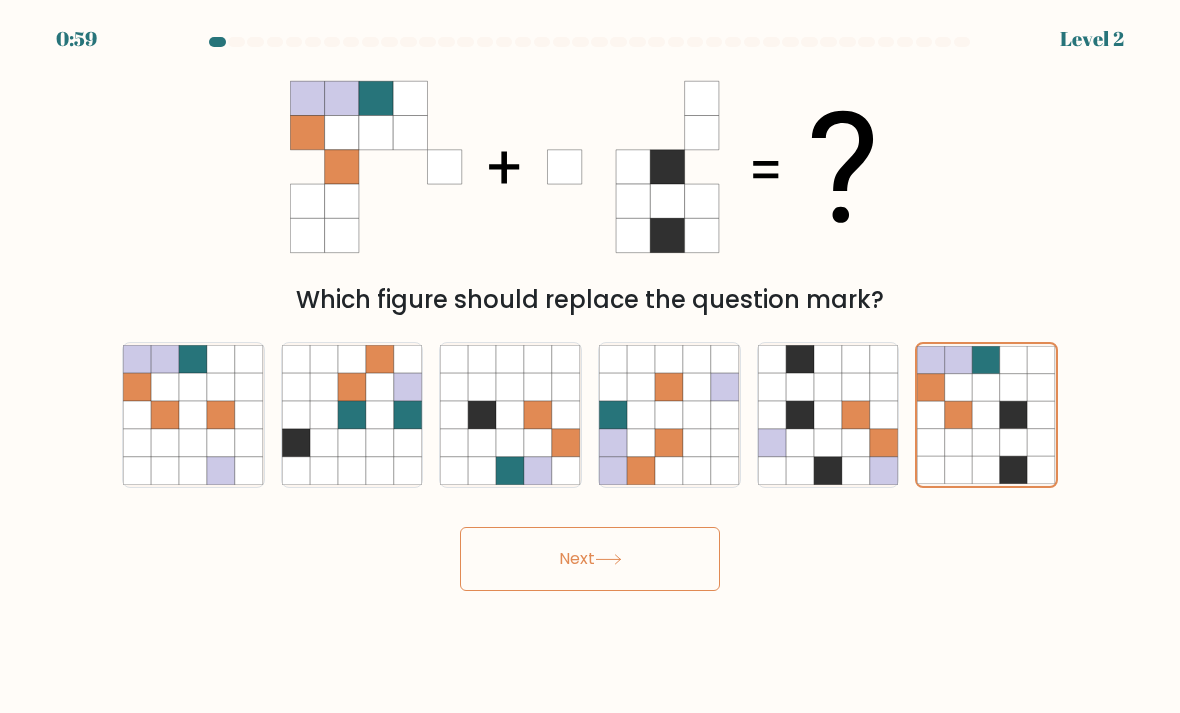 click on "Next" at bounding box center [590, 559] 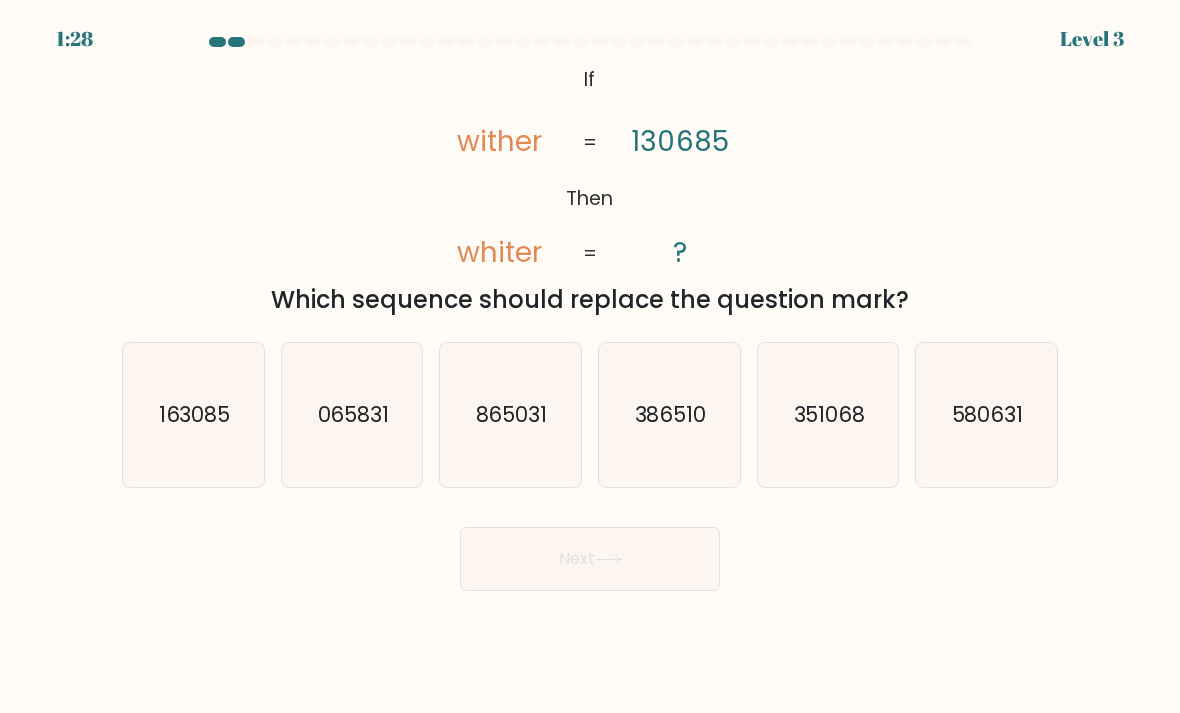 click on "163085" 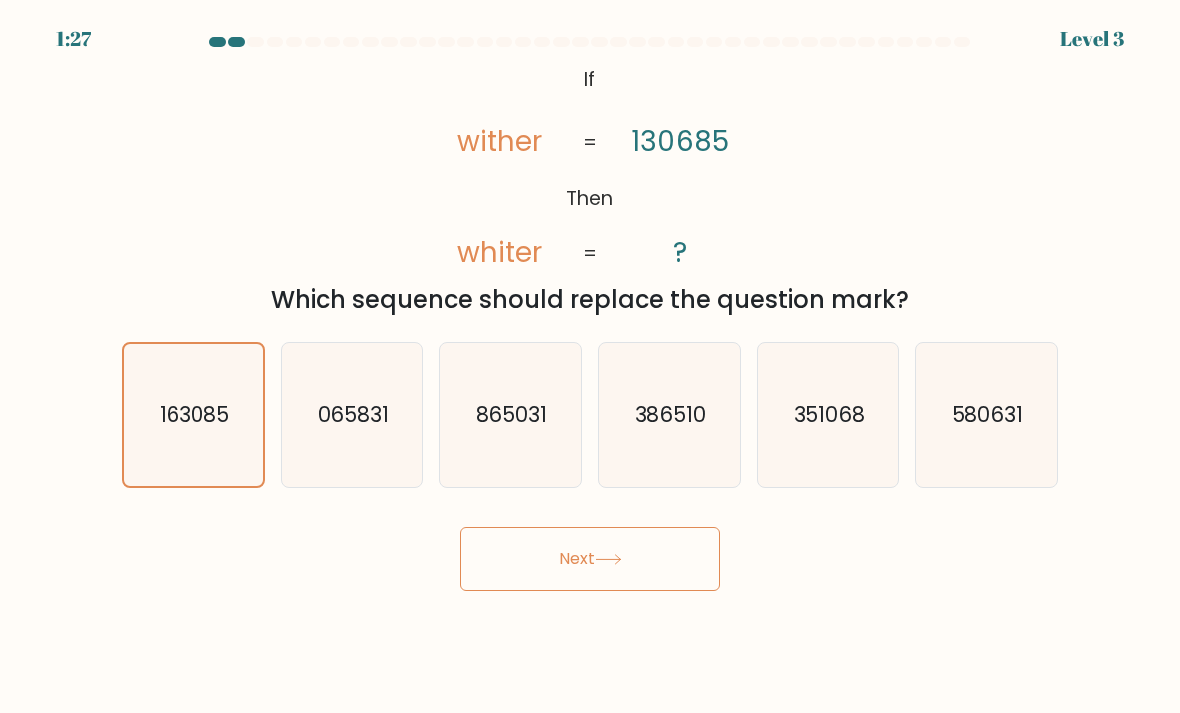 click on "Next" at bounding box center (590, 559) 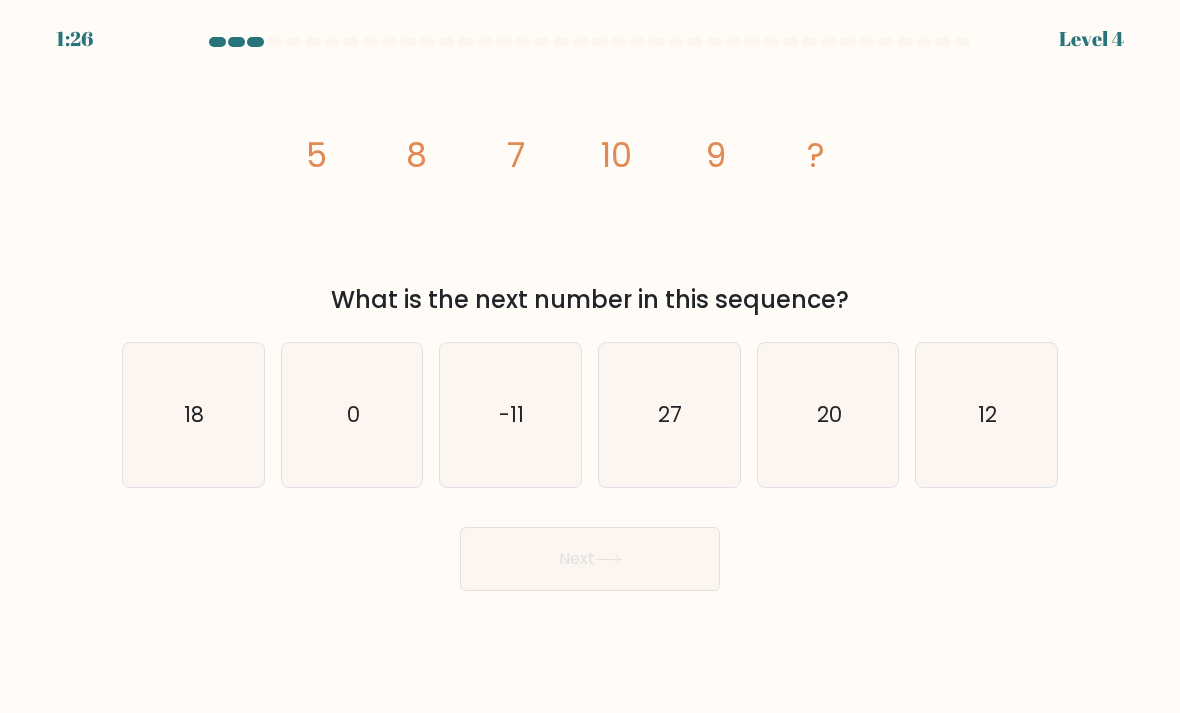 click on "Next" at bounding box center (590, 559) 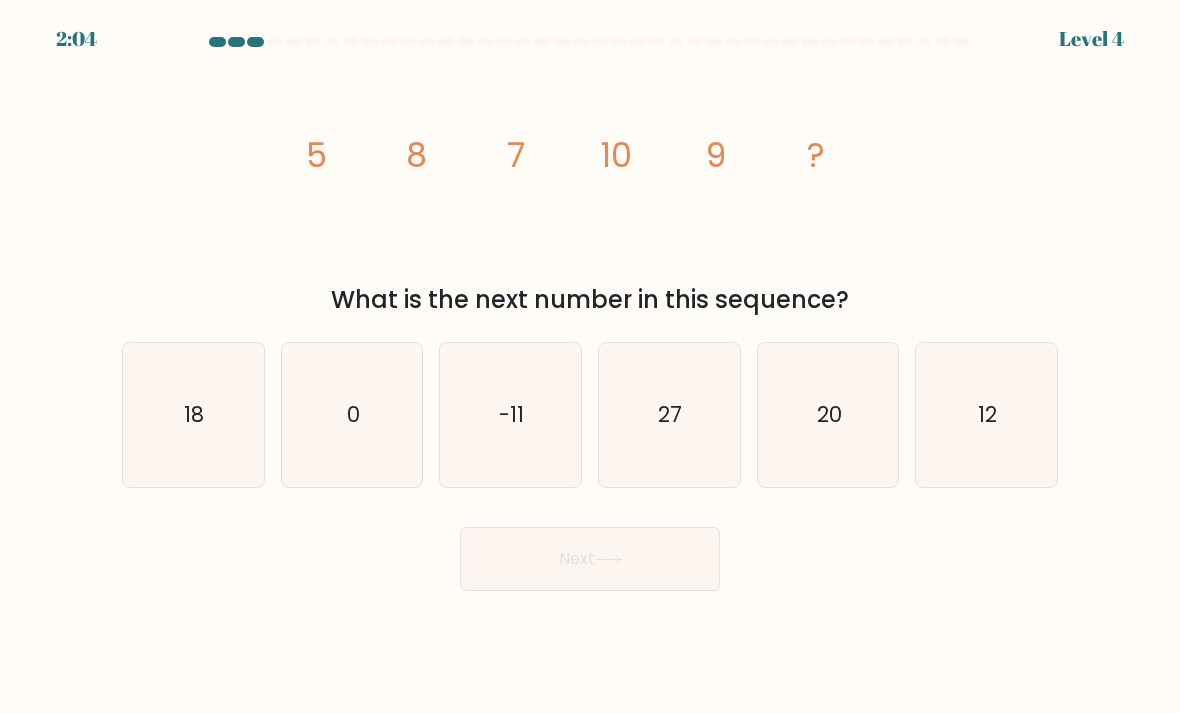 click on "12" 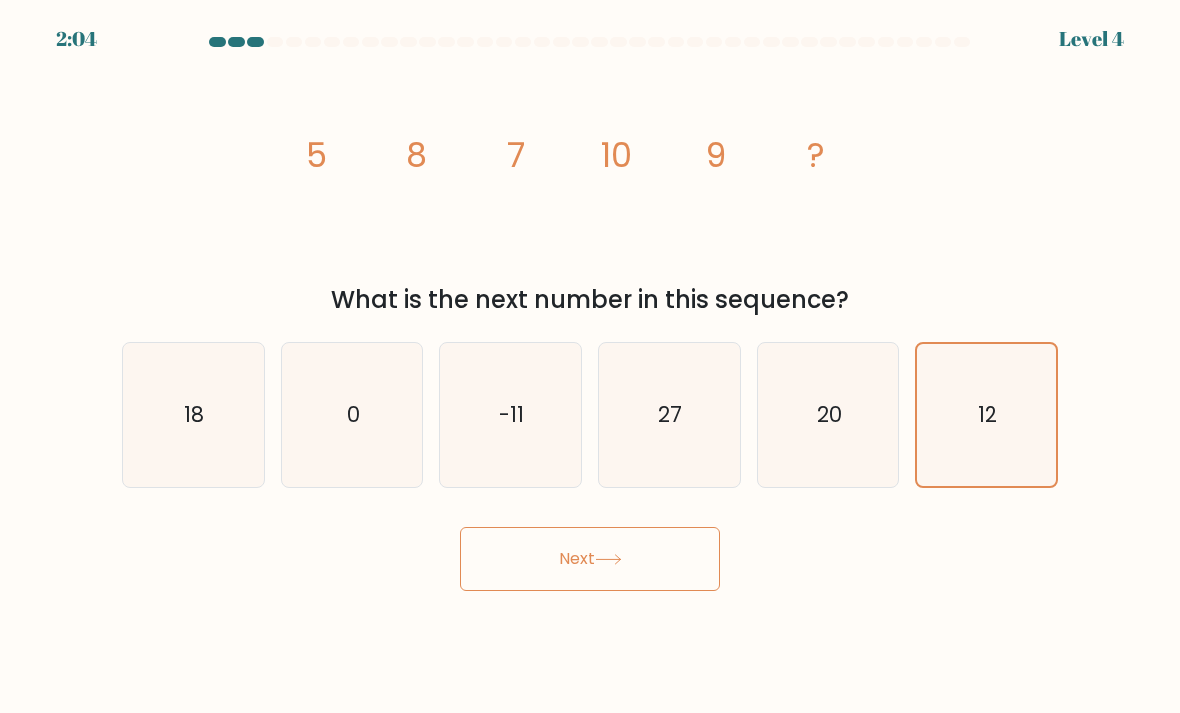 click on "Next" at bounding box center (590, 559) 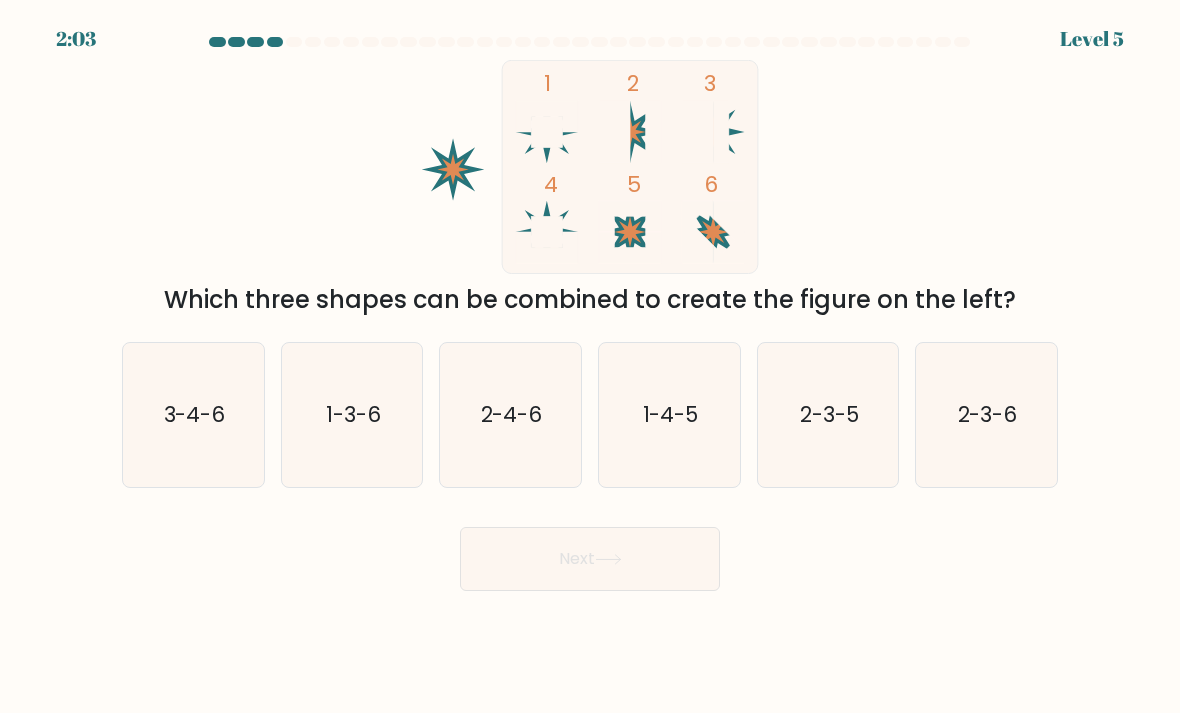 click on "Next" at bounding box center (590, 559) 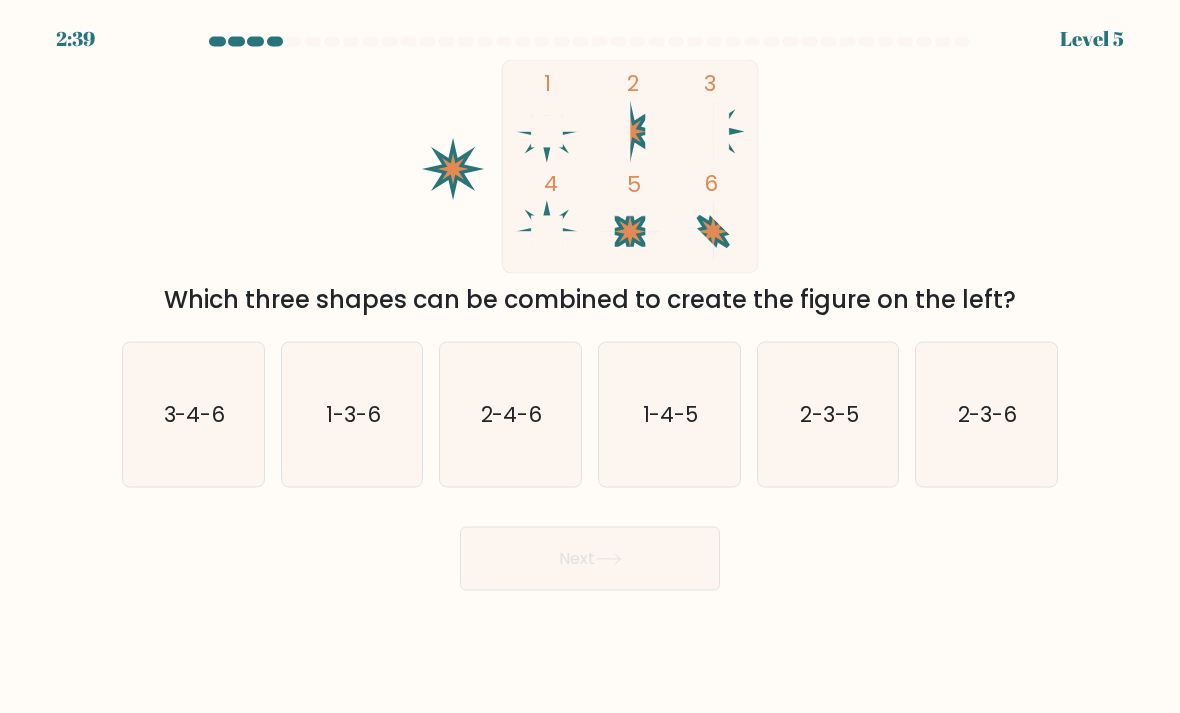 scroll, scrollTop: 6, scrollLeft: 0, axis: vertical 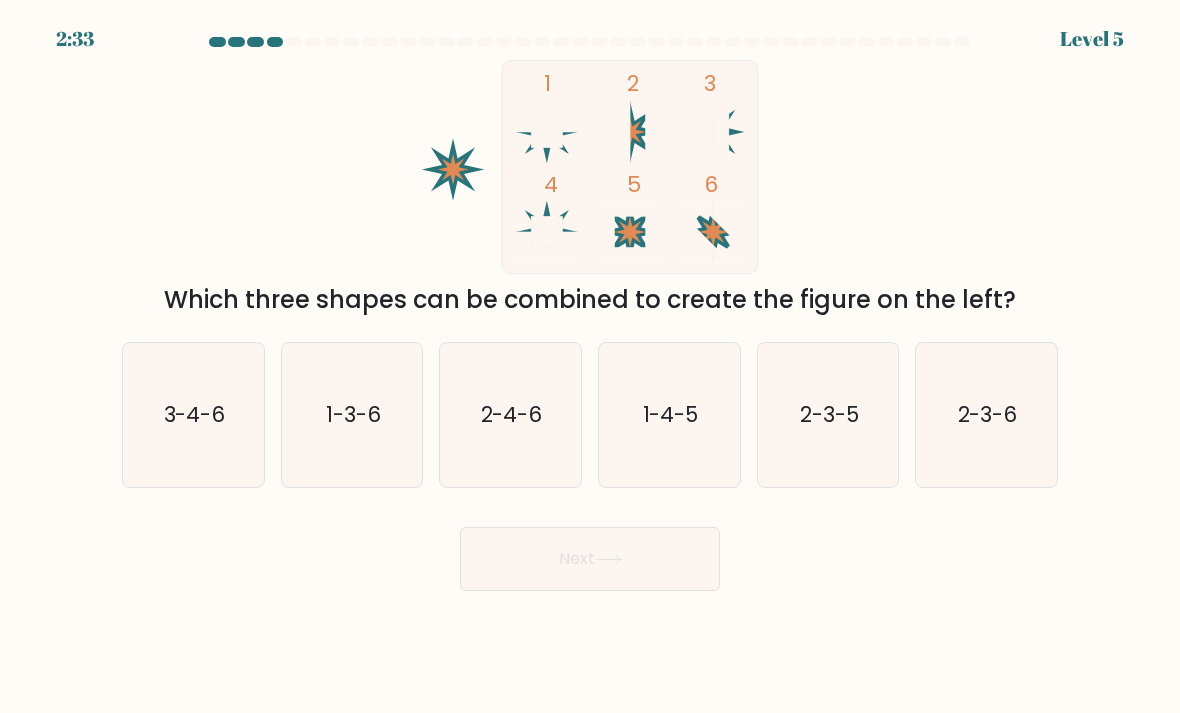 click on "1-4-5" 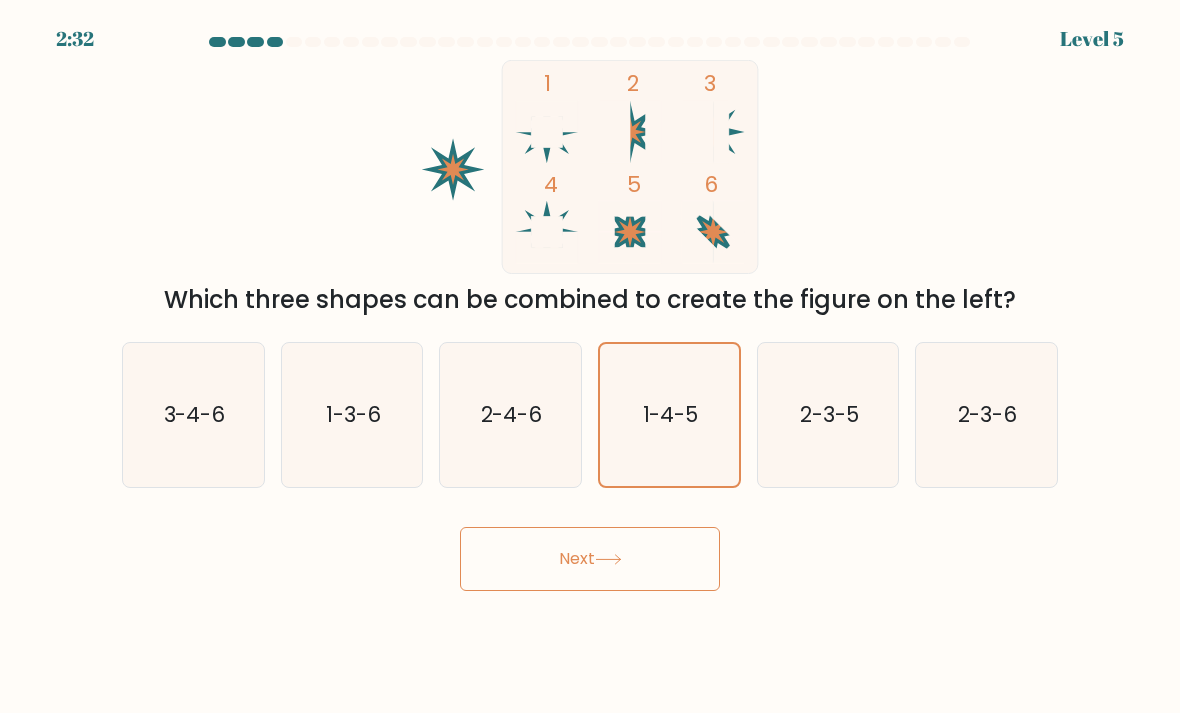 click on "Next" at bounding box center (590, 559) 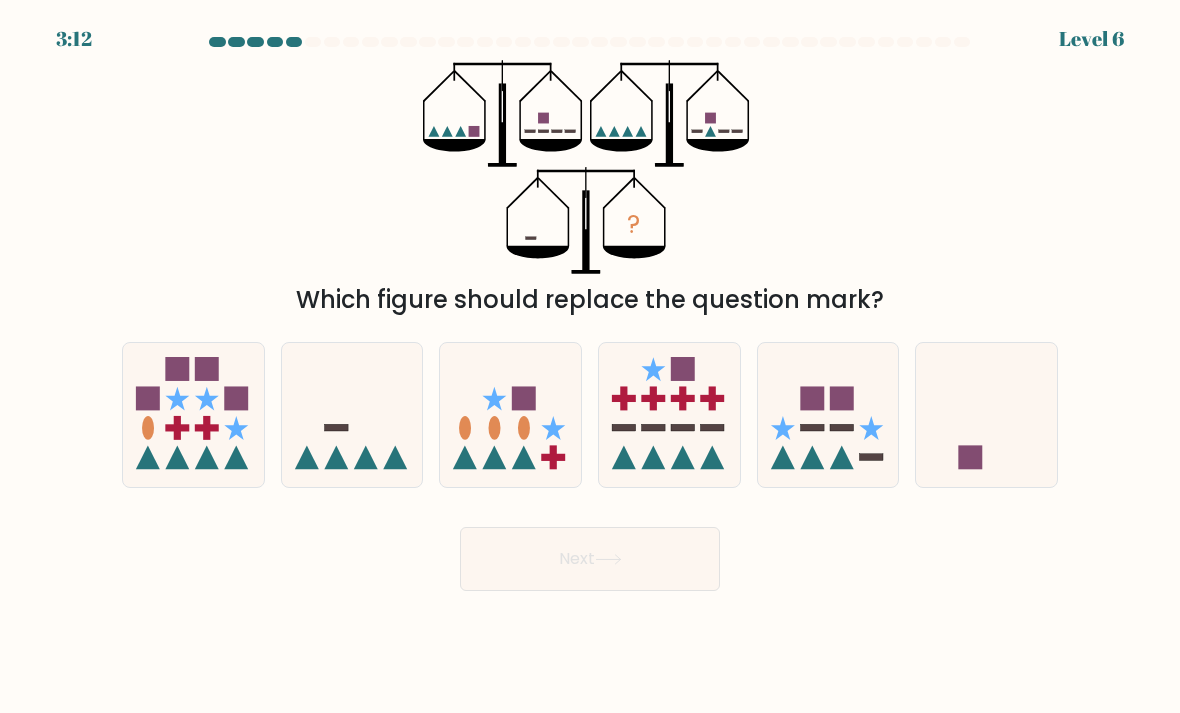 click 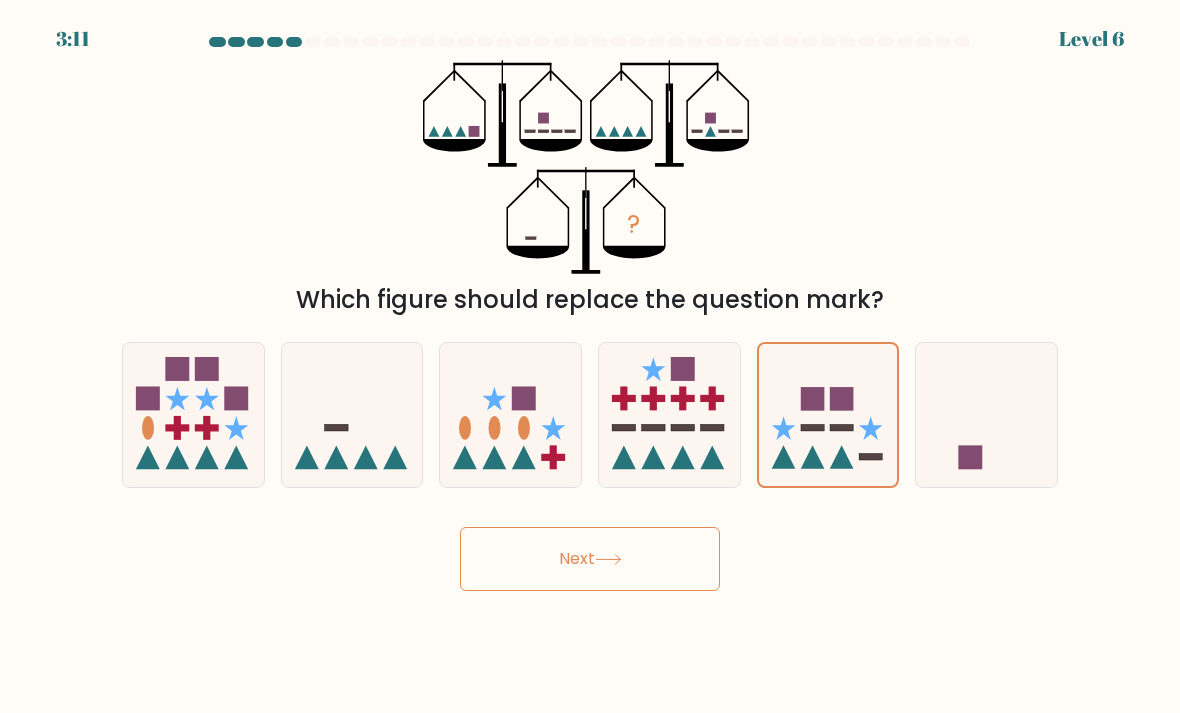 click 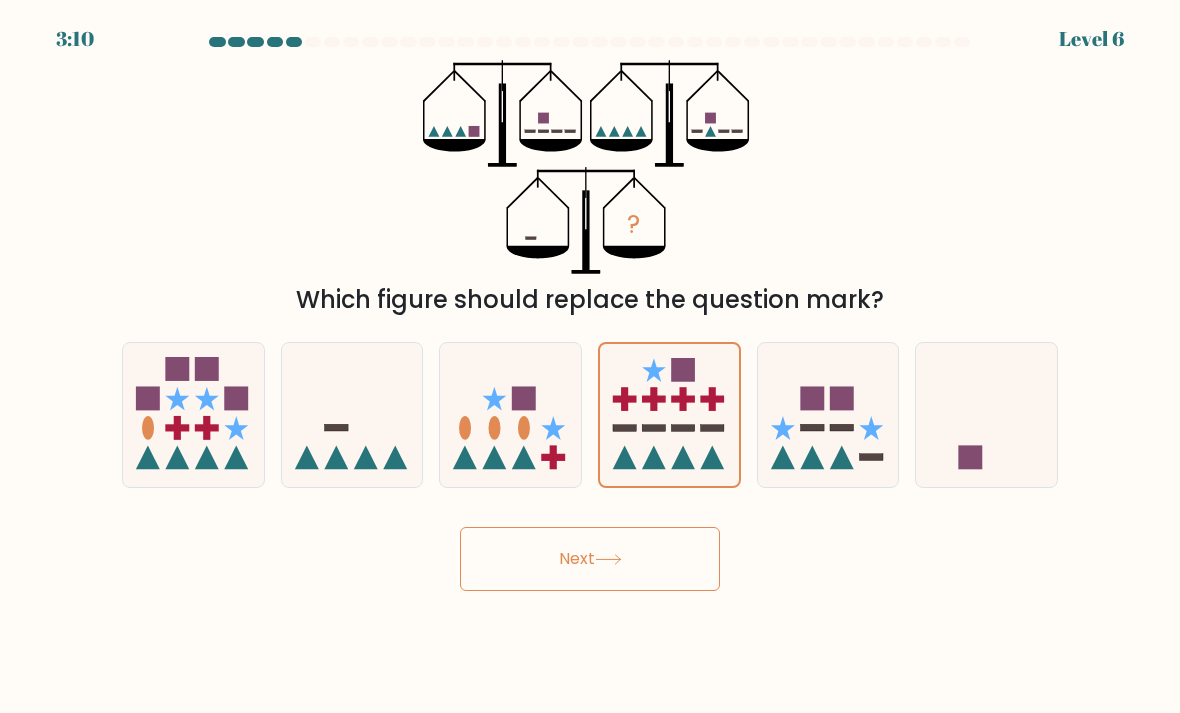 click 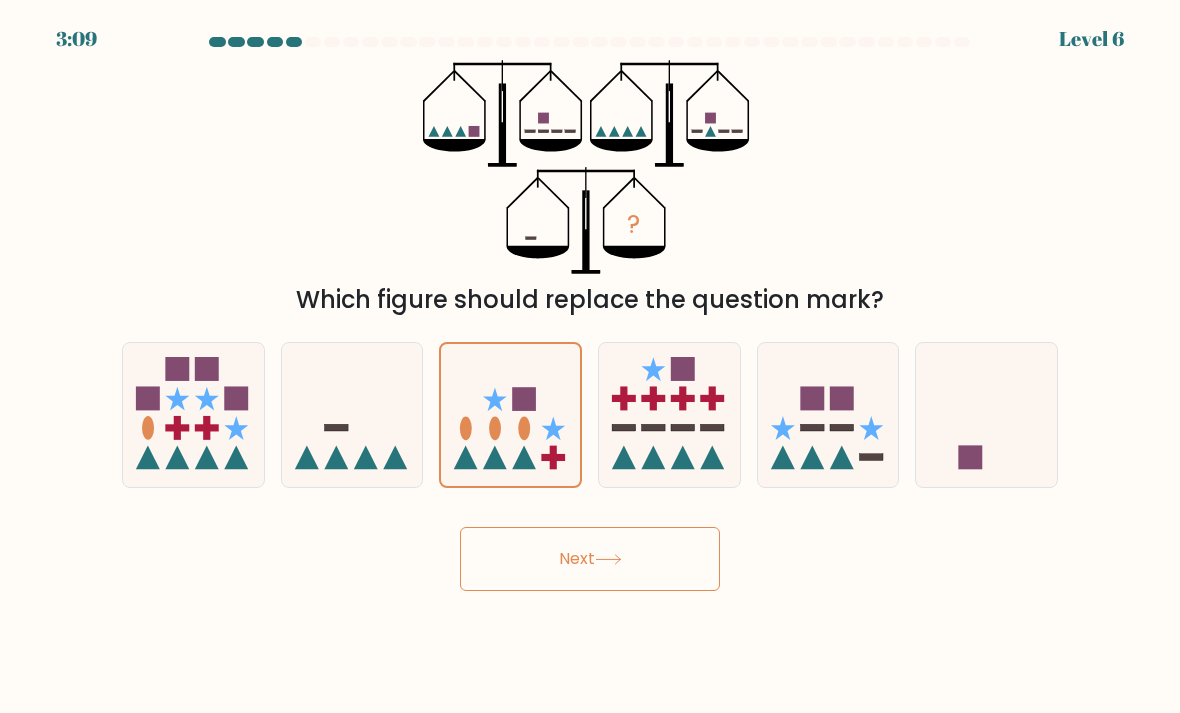click 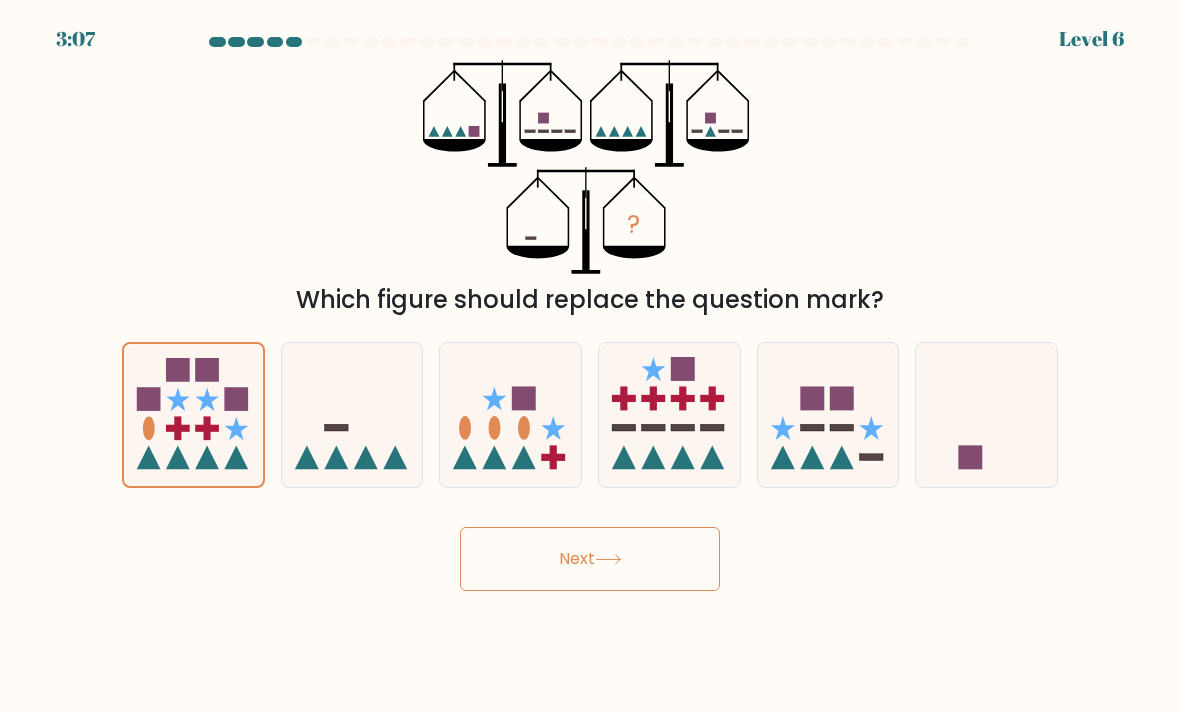 click 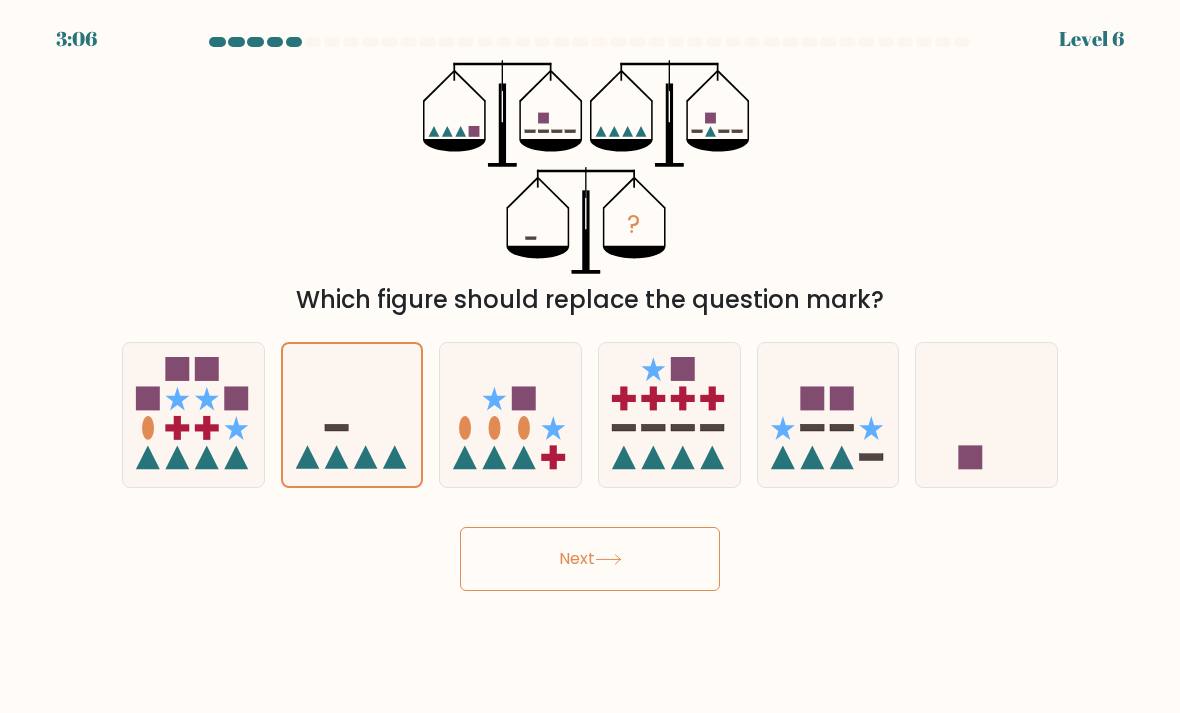 click 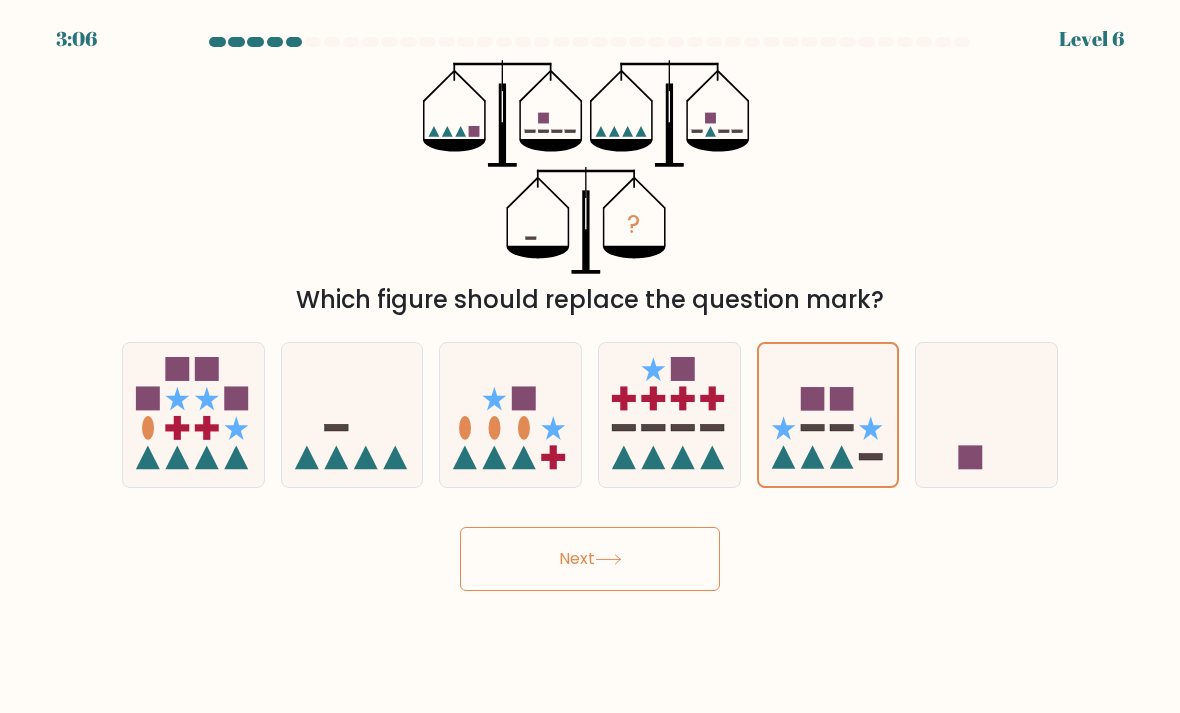 click on "Next" at bounding box center [590, 559] 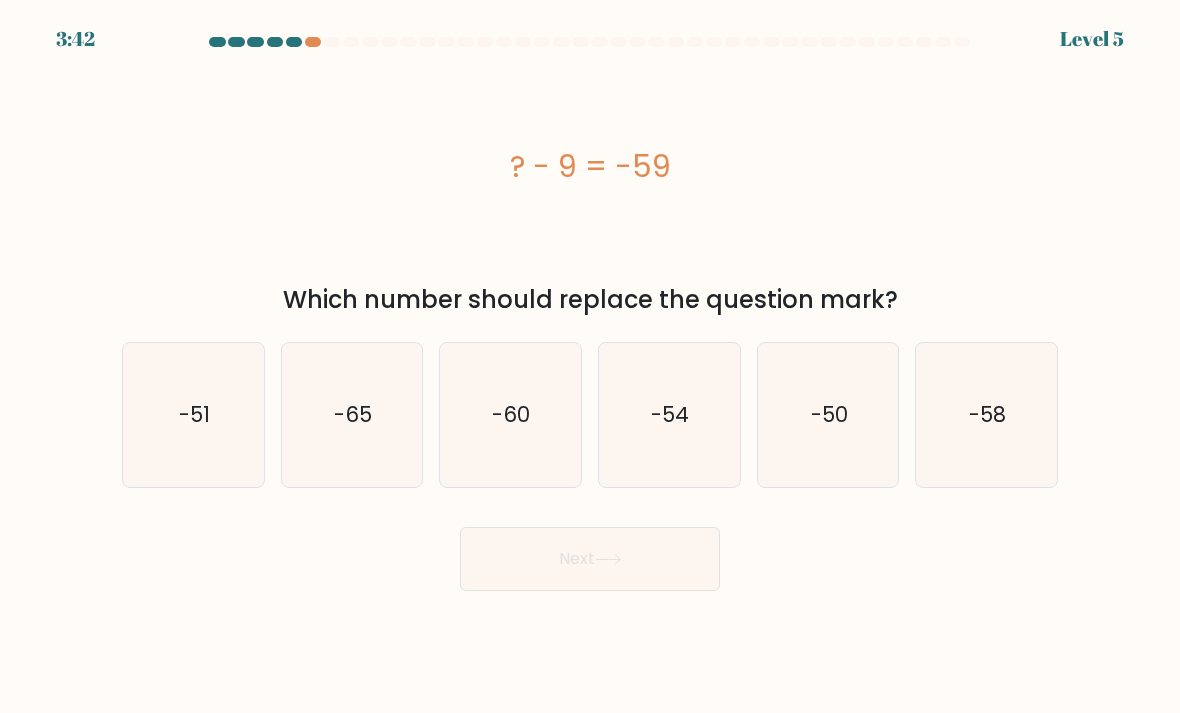 click on "-50" 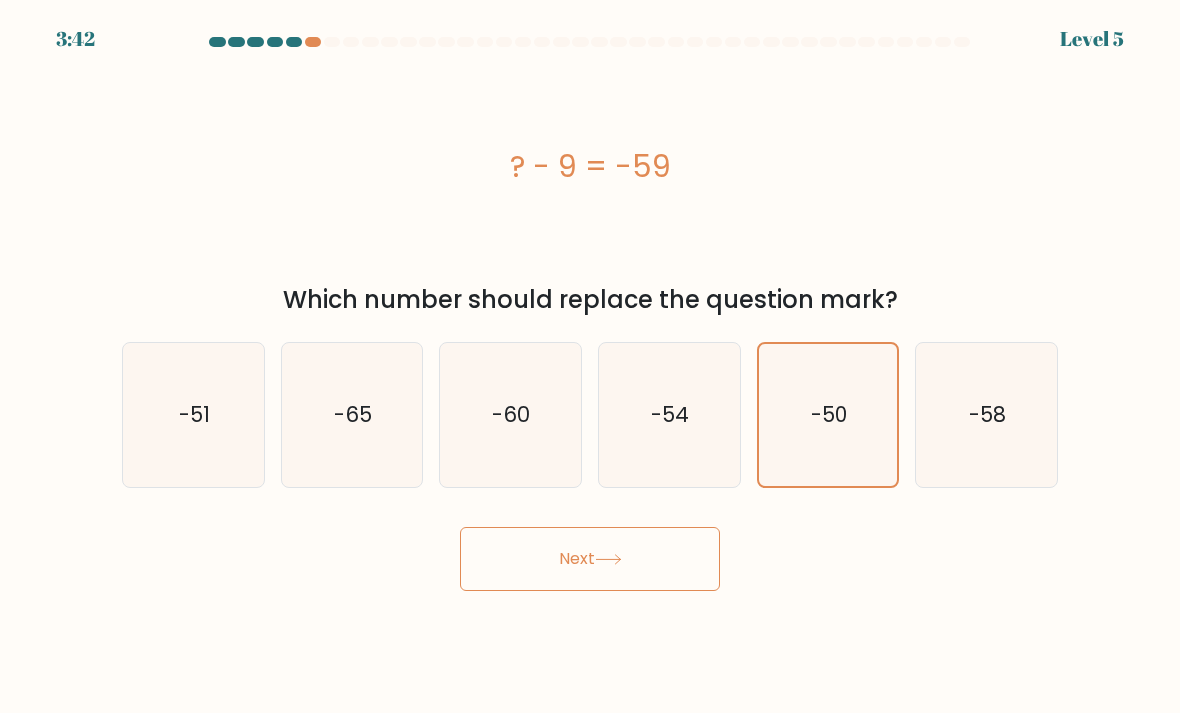 click on "Next" at bounding box center [590, 559] 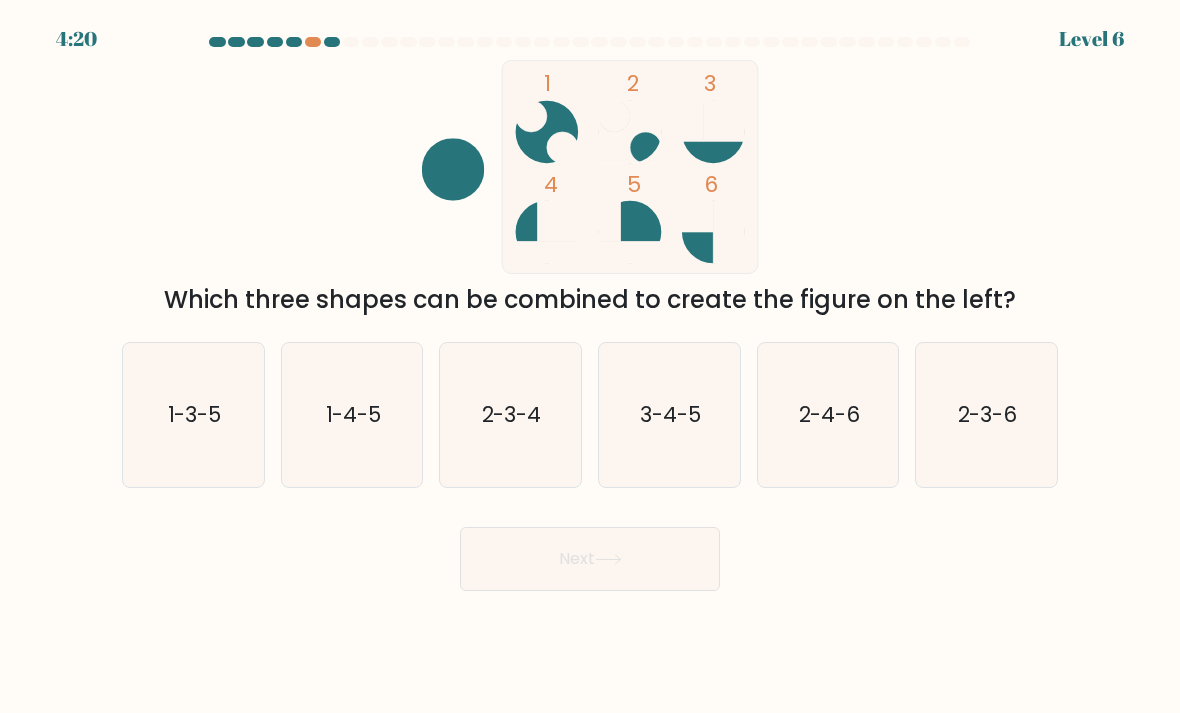 click on "3-4-5" 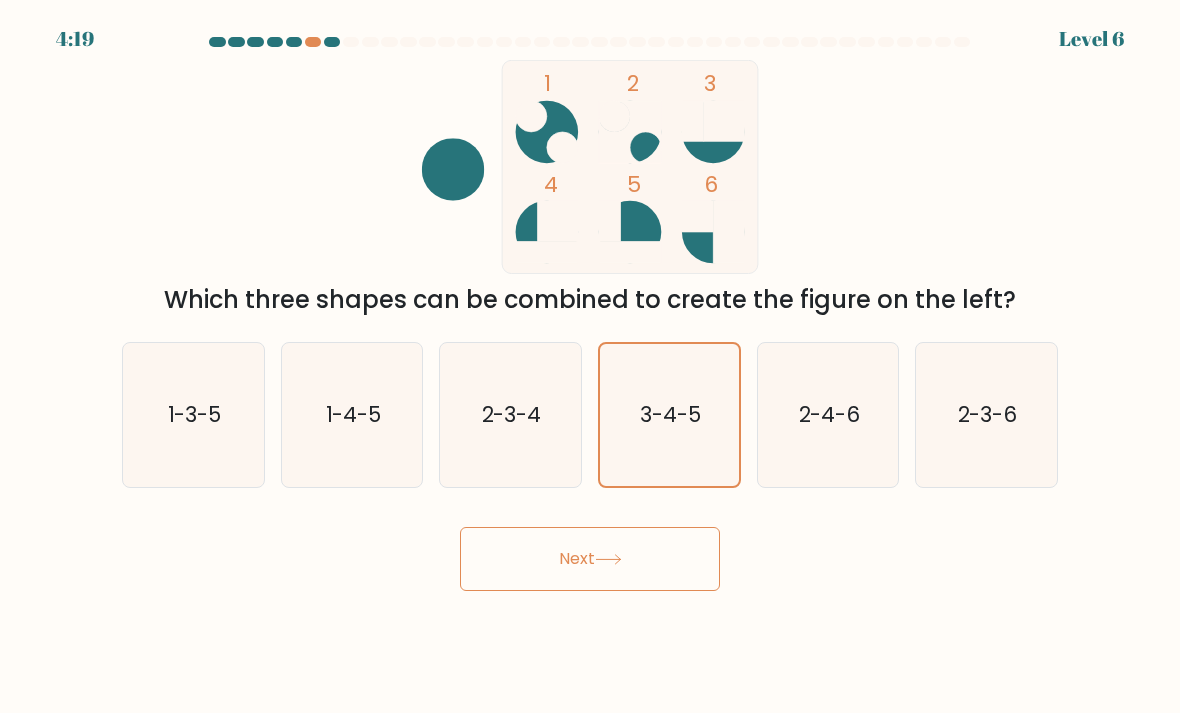 click on "Next" at bounding box center [590, 559] 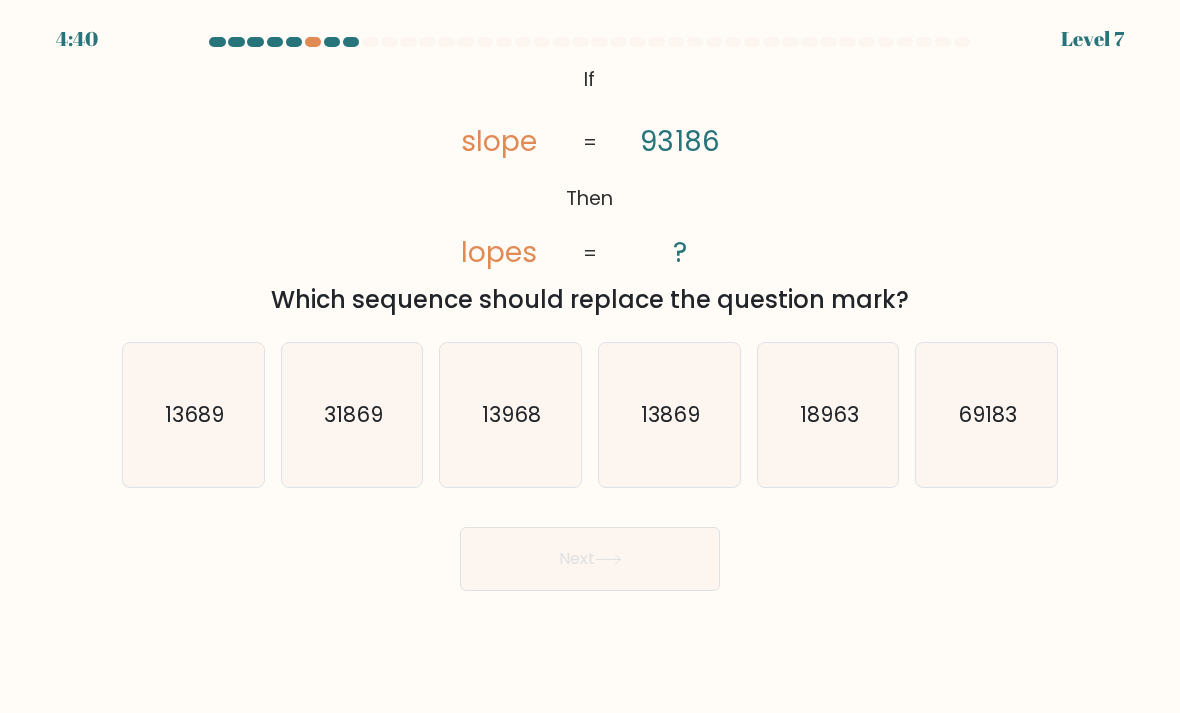 click on "31869" 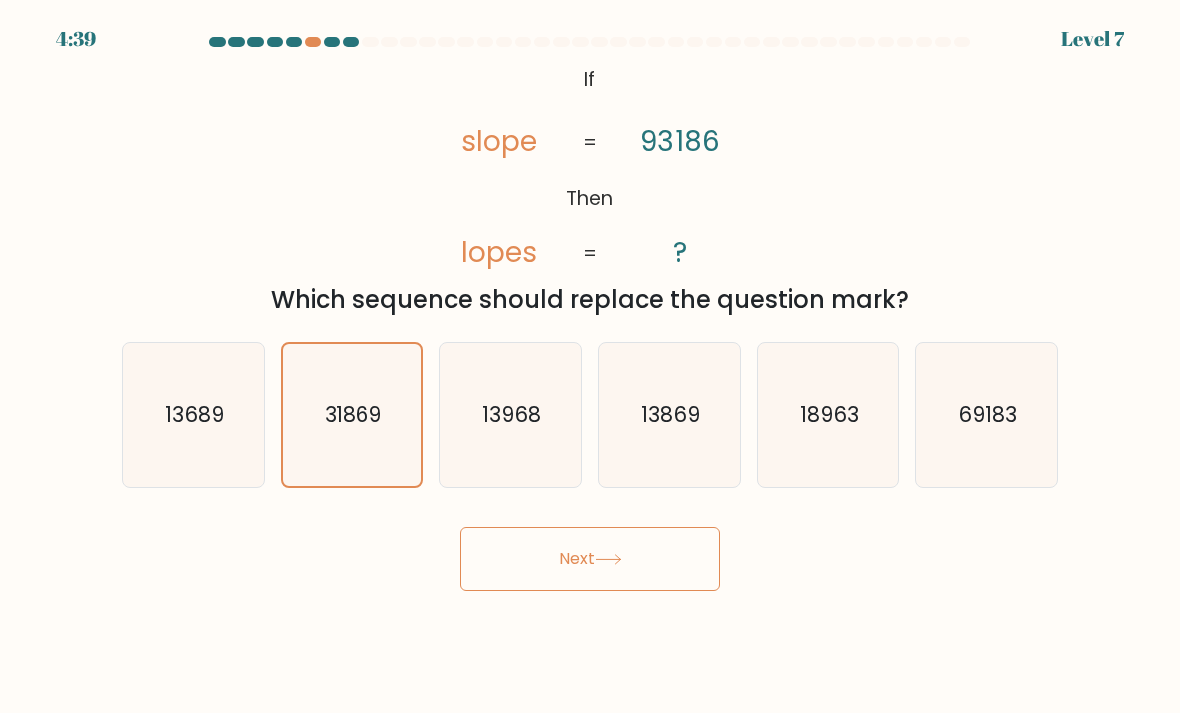 click on "Next" at bounding box center (590, 559) 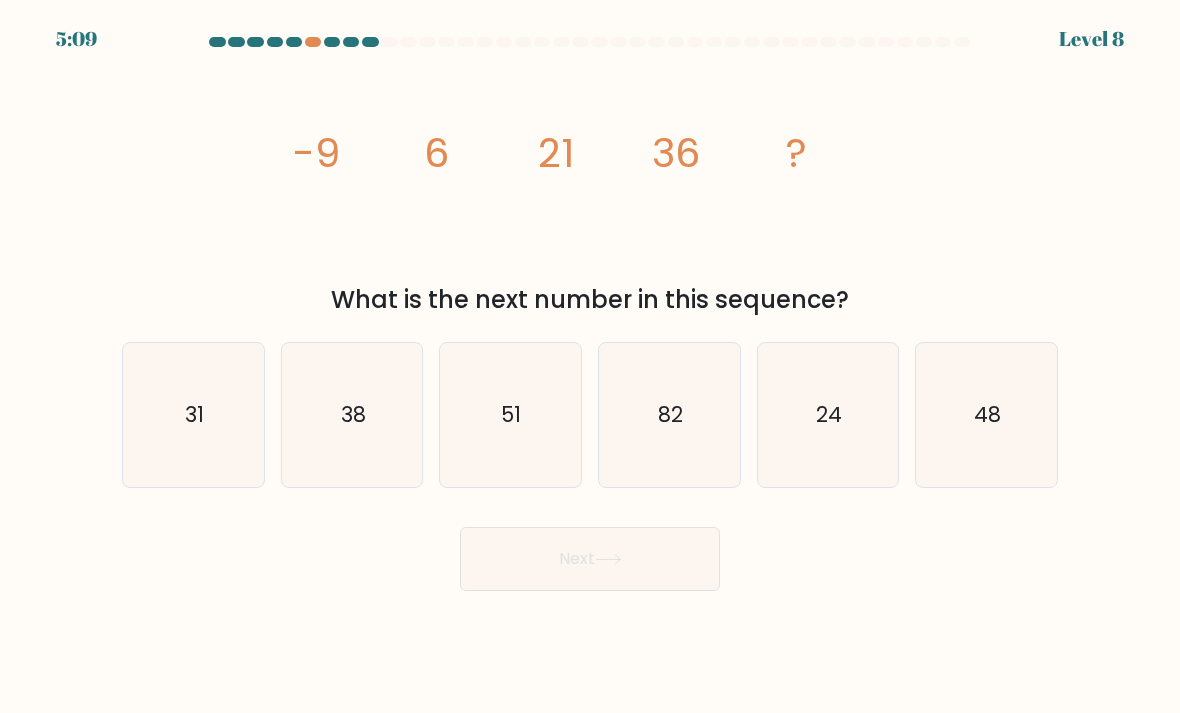 scroll, scrollTop: 14, scrollLeft: 0, axis: vertical 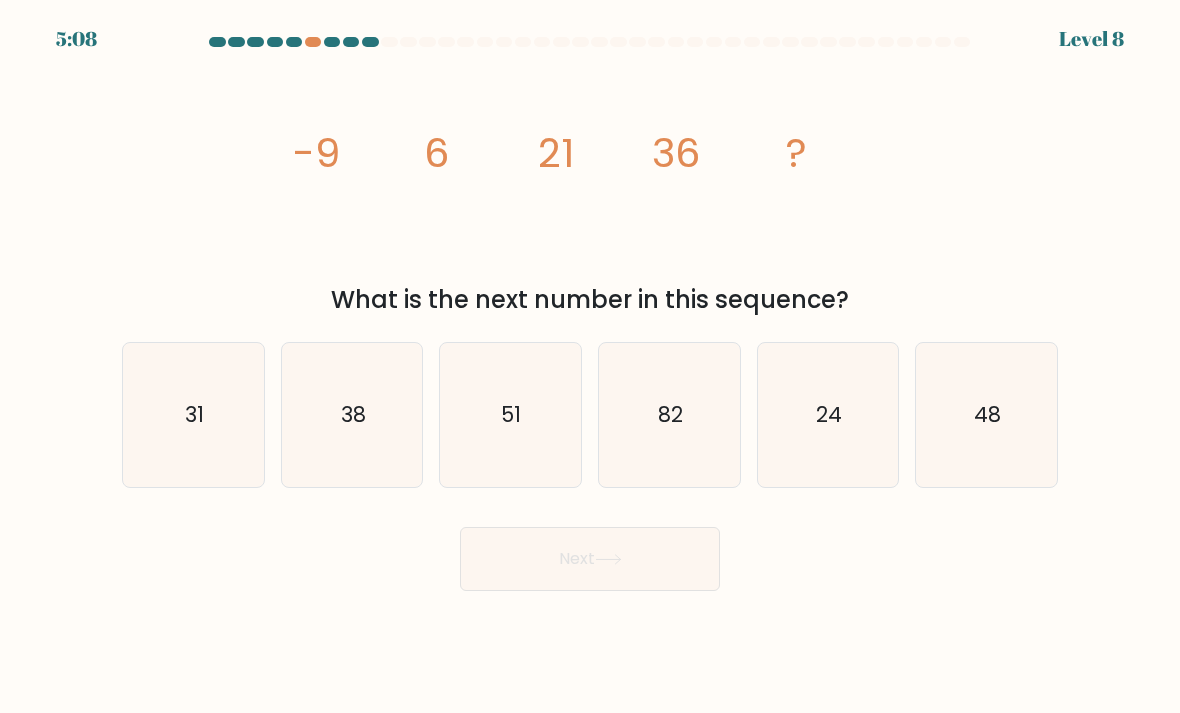 click on "51" 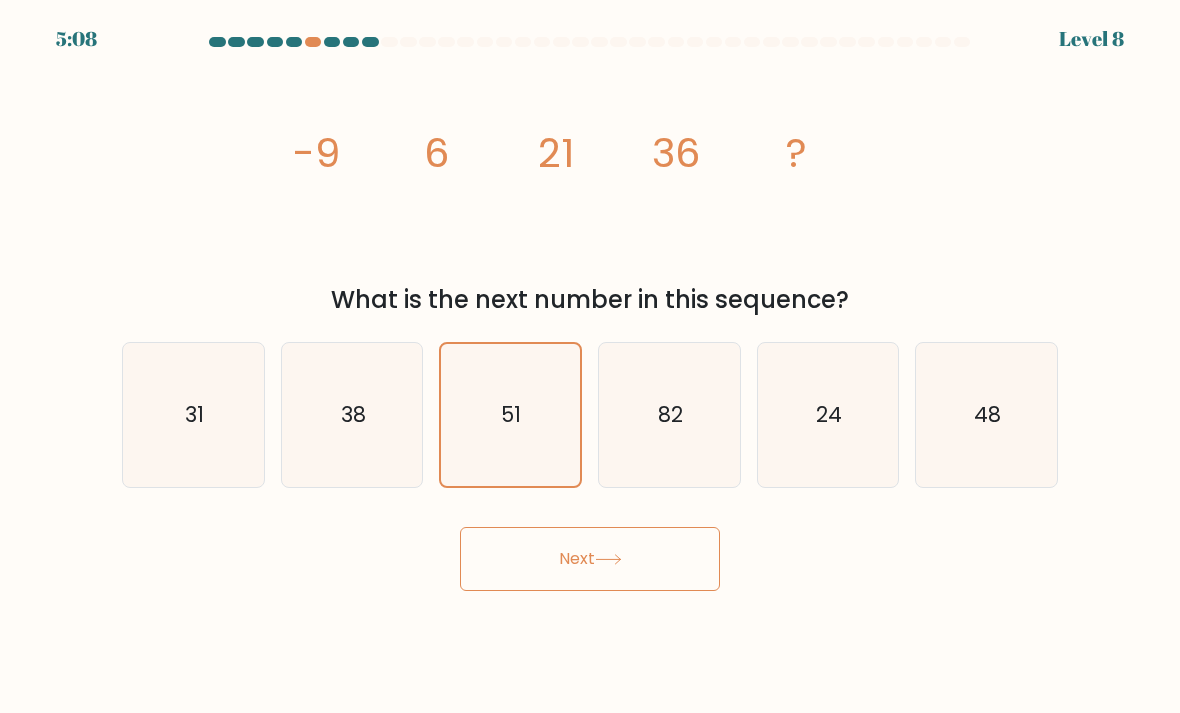 click on "Next" at bounding box center (590, 559) 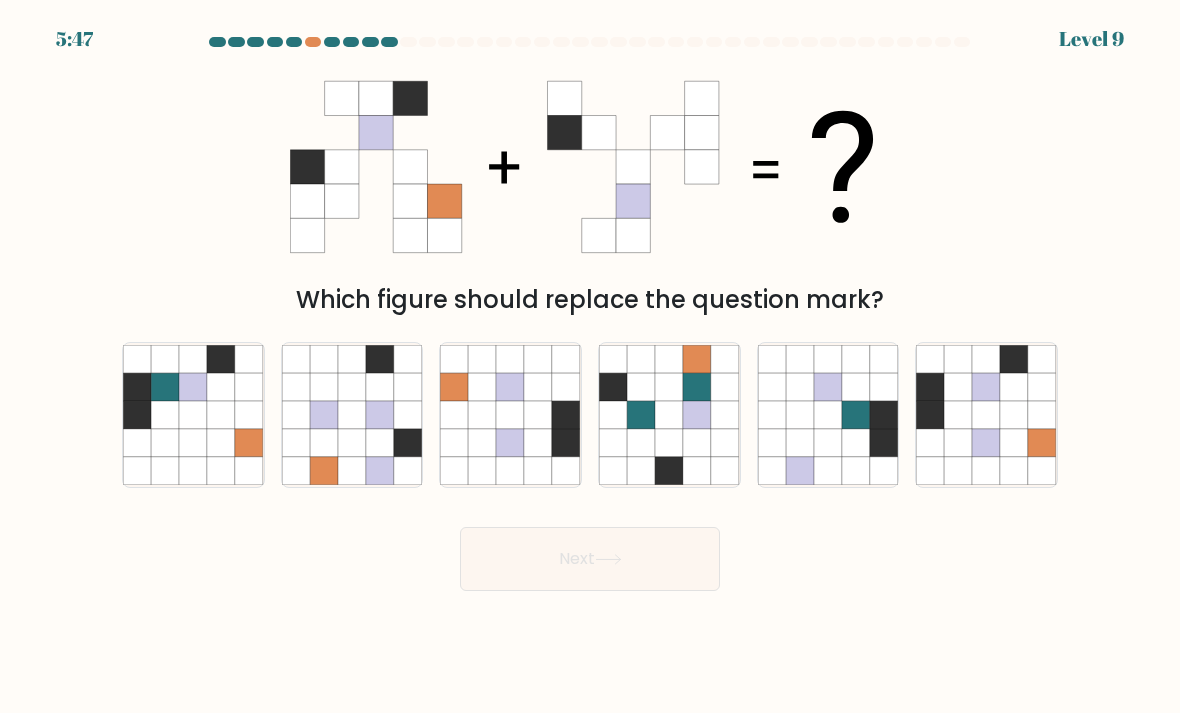 click 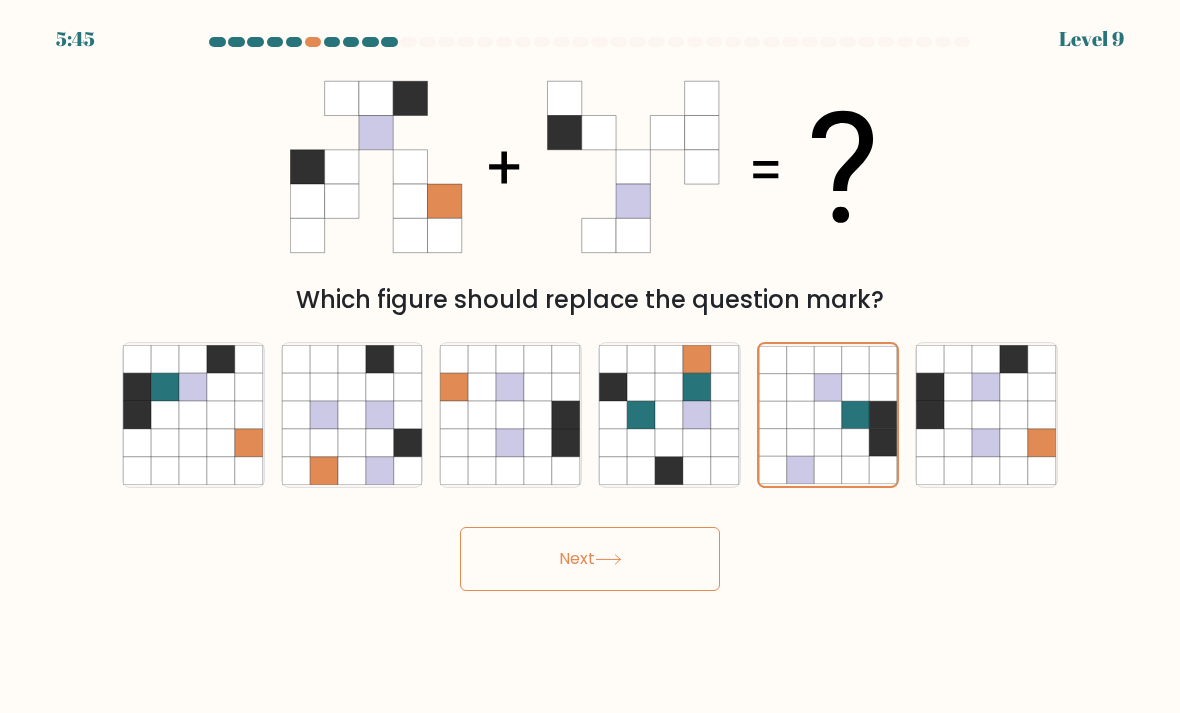 click 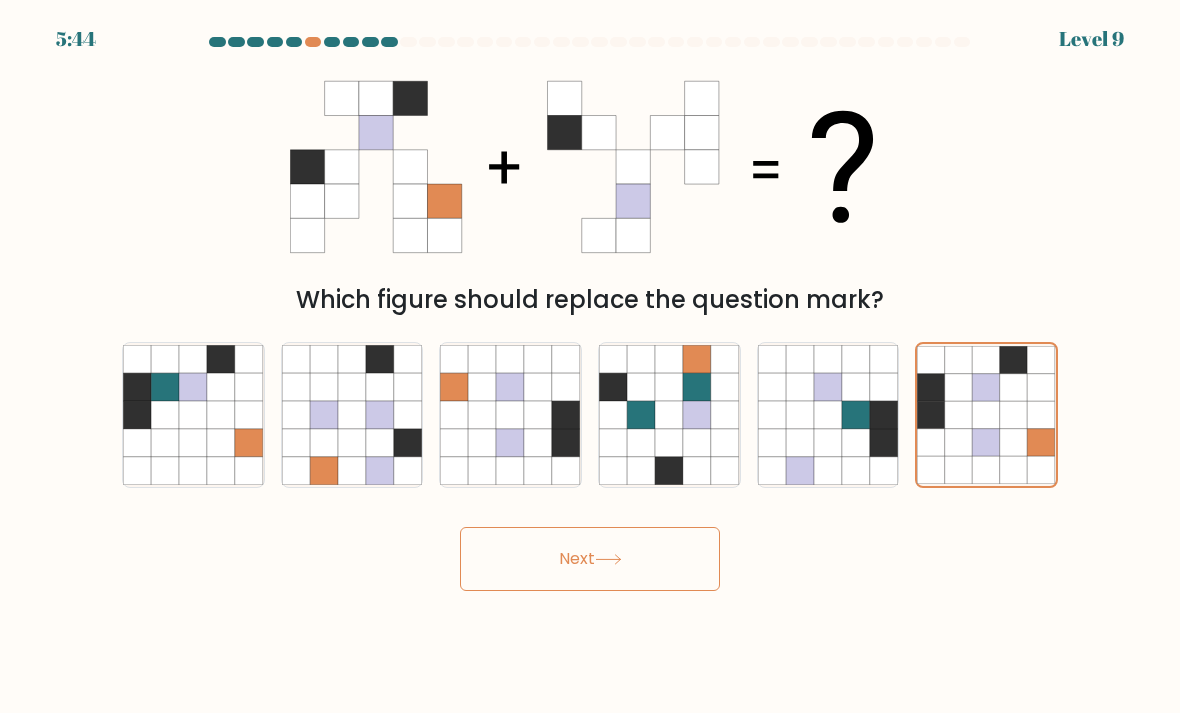 click on "Next" at bounding box center [590, 559] 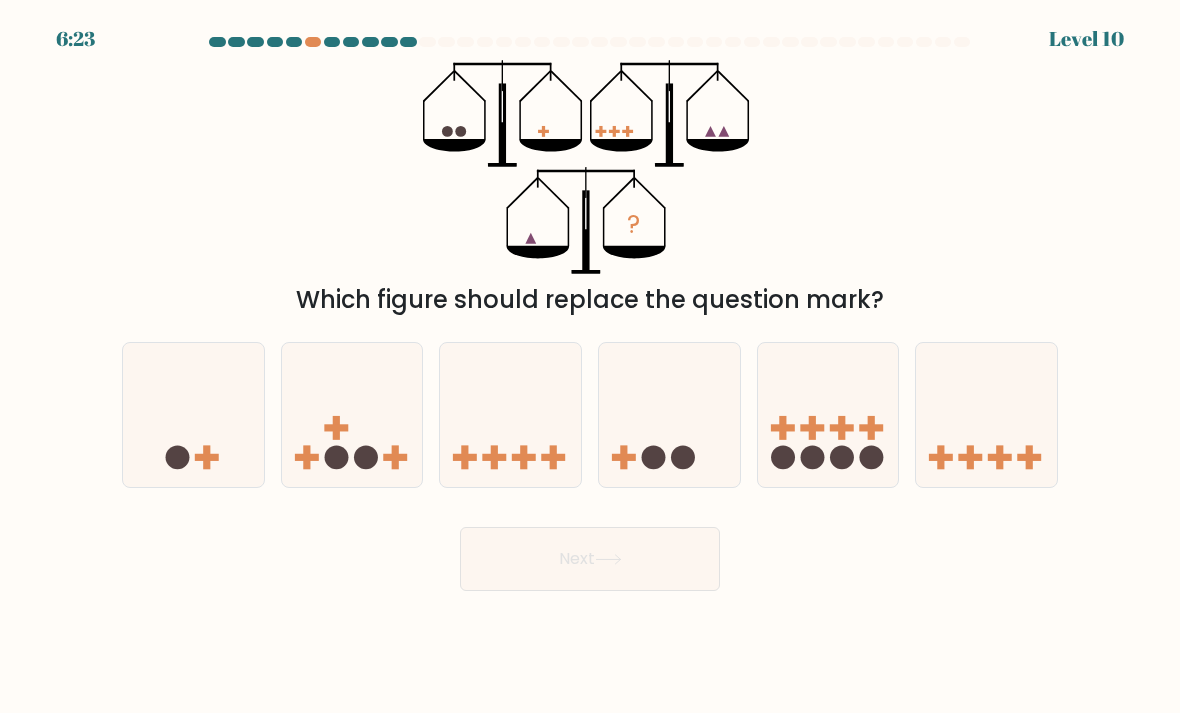 click at bounding box center [352, 415] 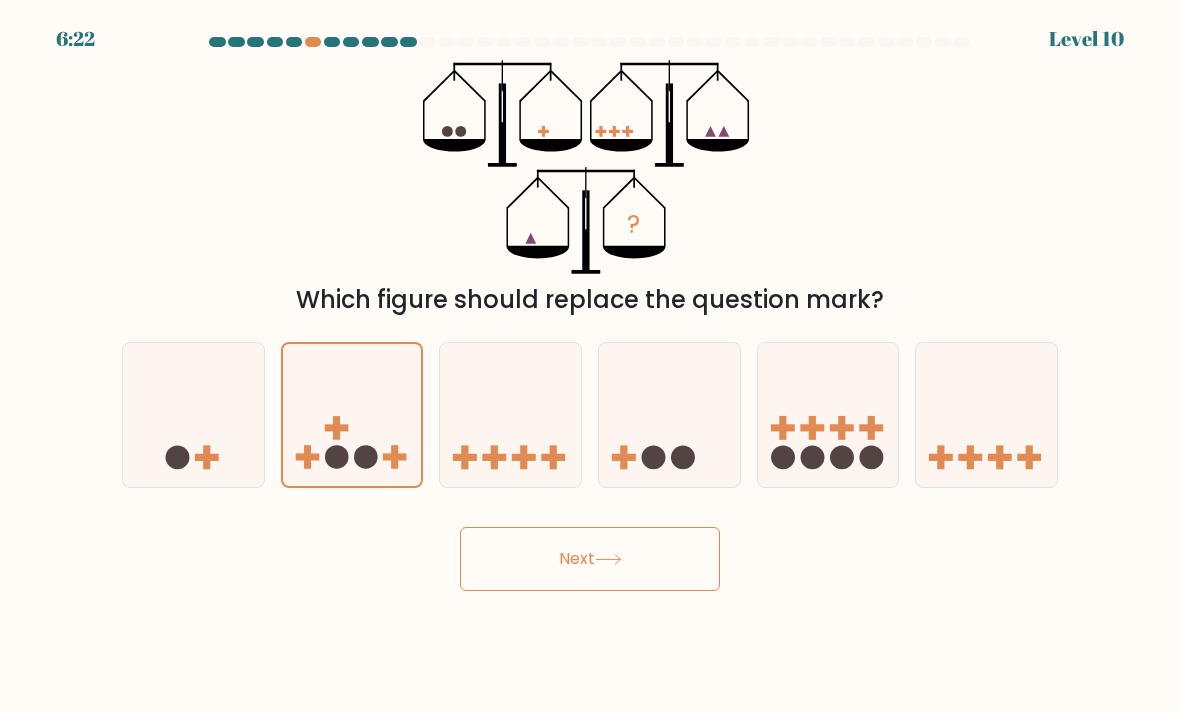 click on "Next" at bounding box center (590, 559) 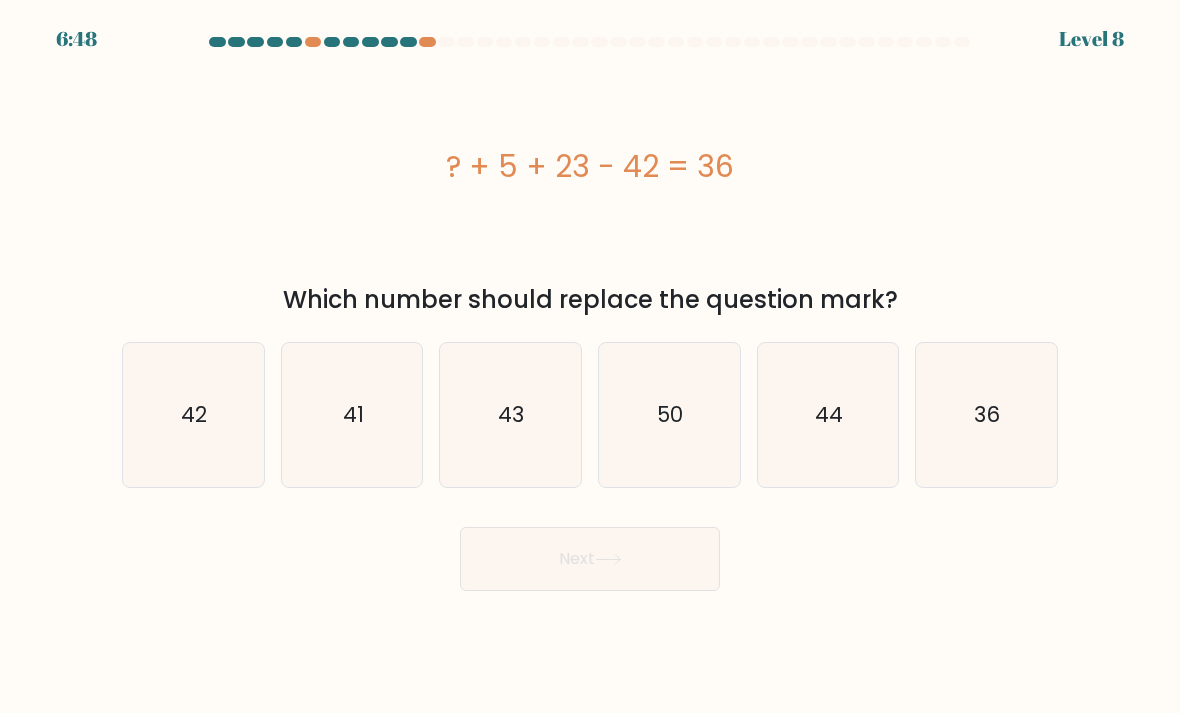 click on "50" 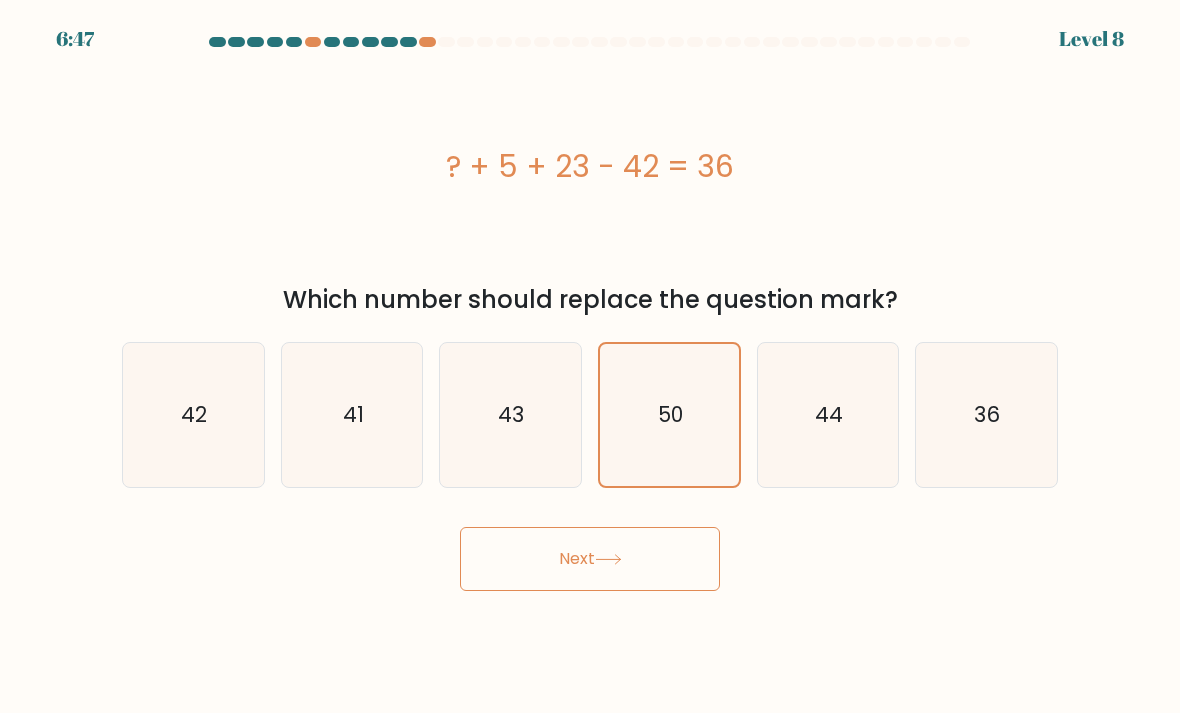 click on "Next" at bounding box center (590, 559) 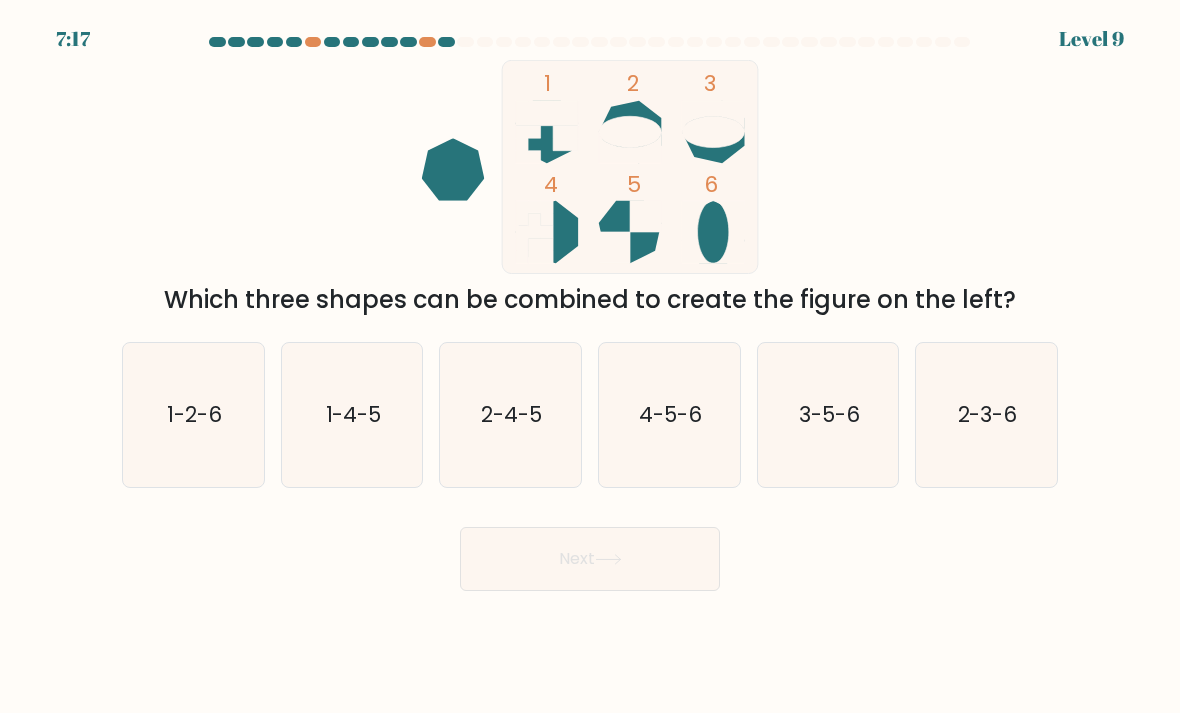 click on "2-3-6" 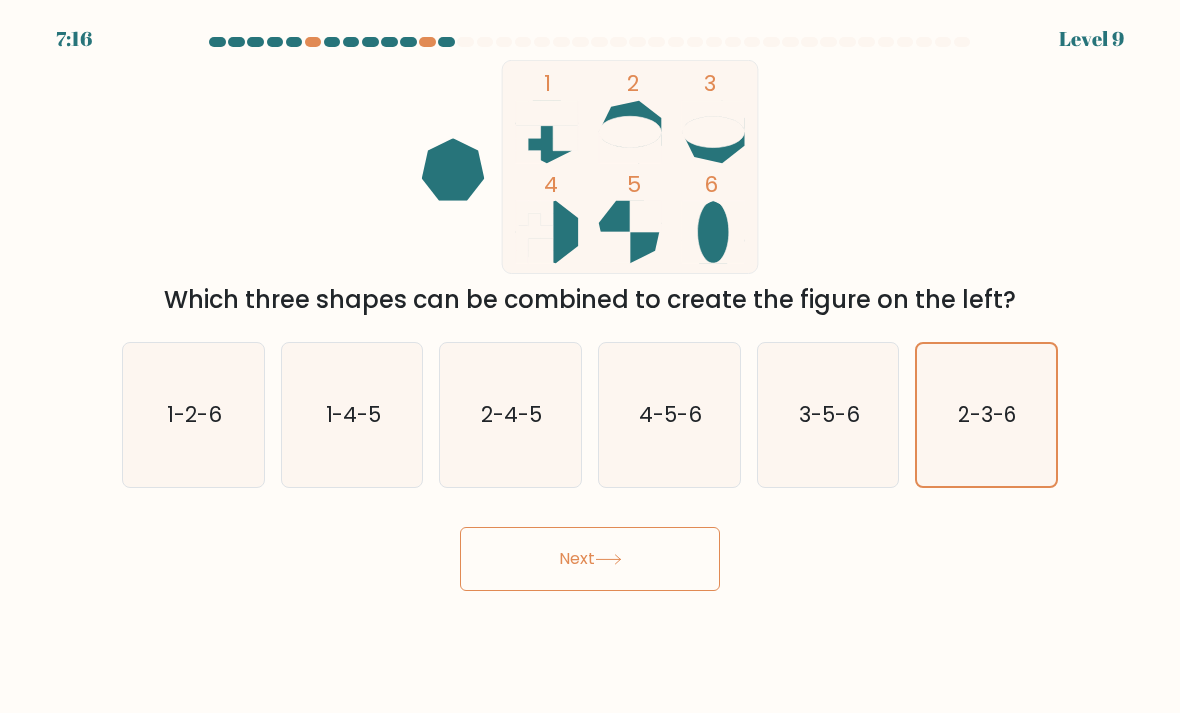 click on "Next" at bounding box center (590, 559) 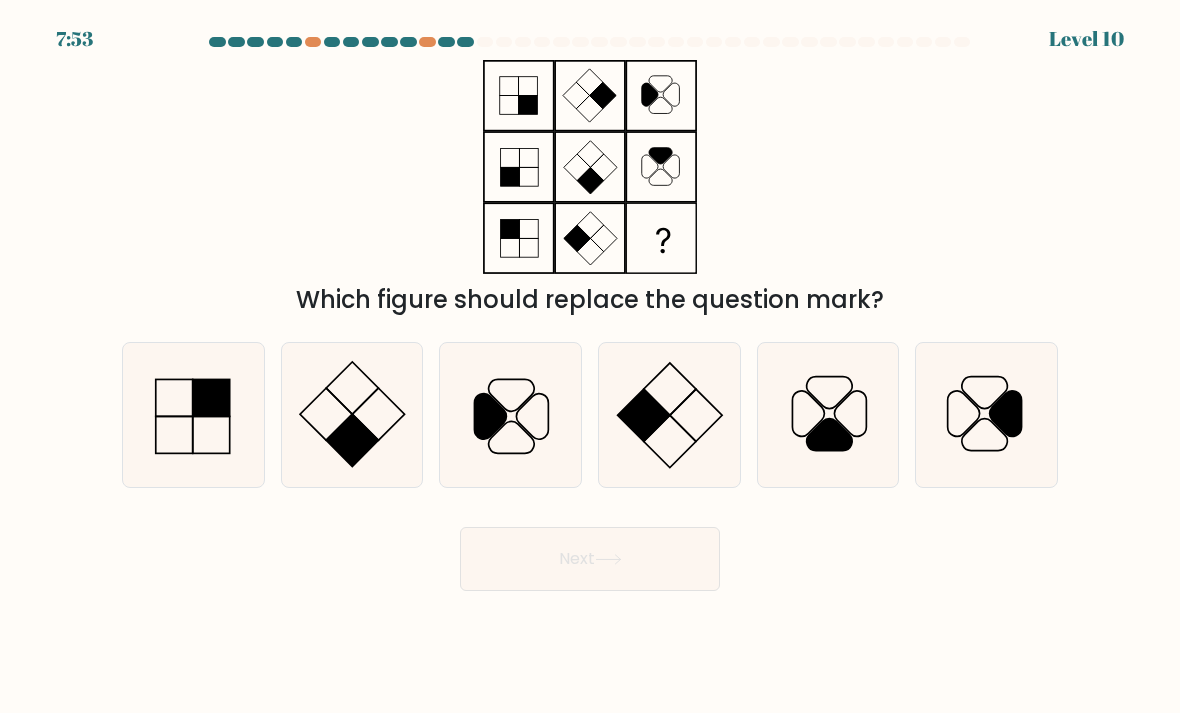 click 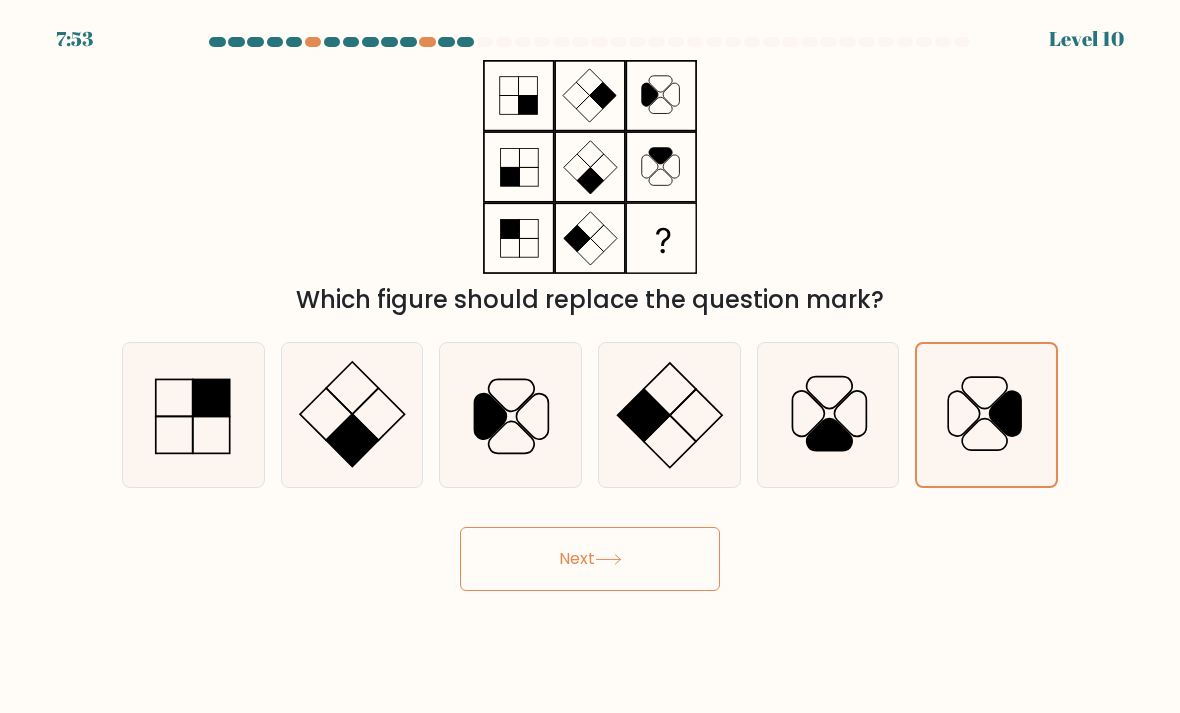 click on "Next" at bounding box center [590, 559] 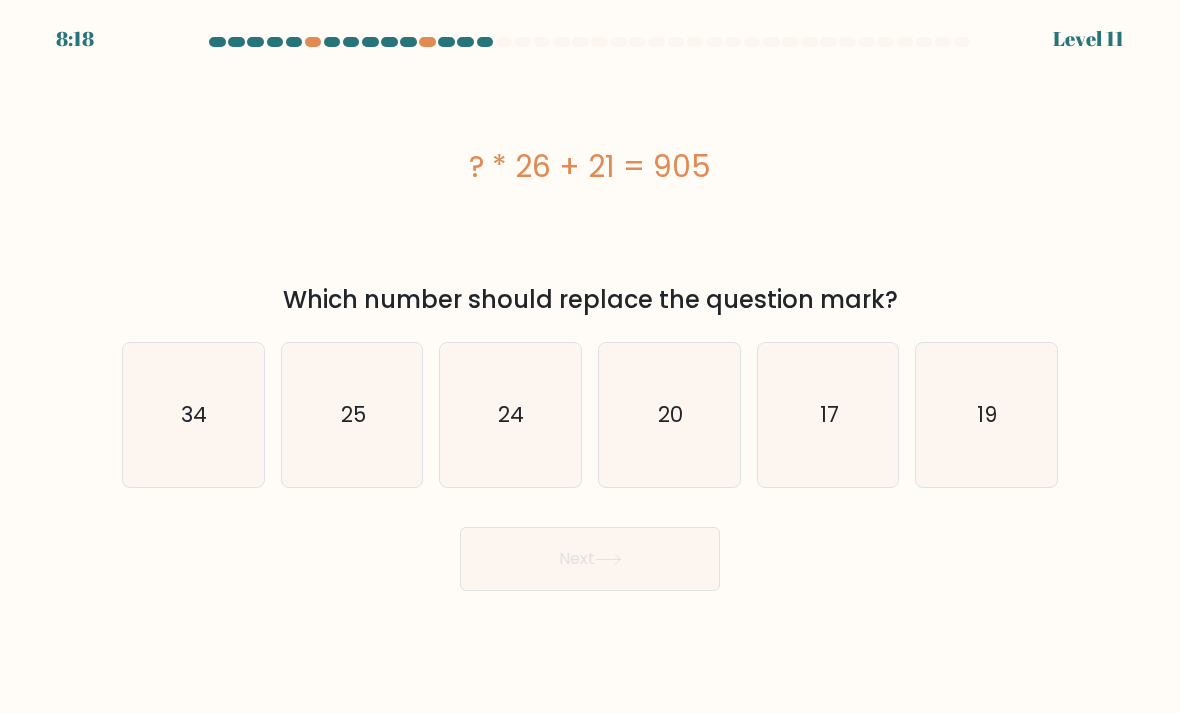 click on "34" 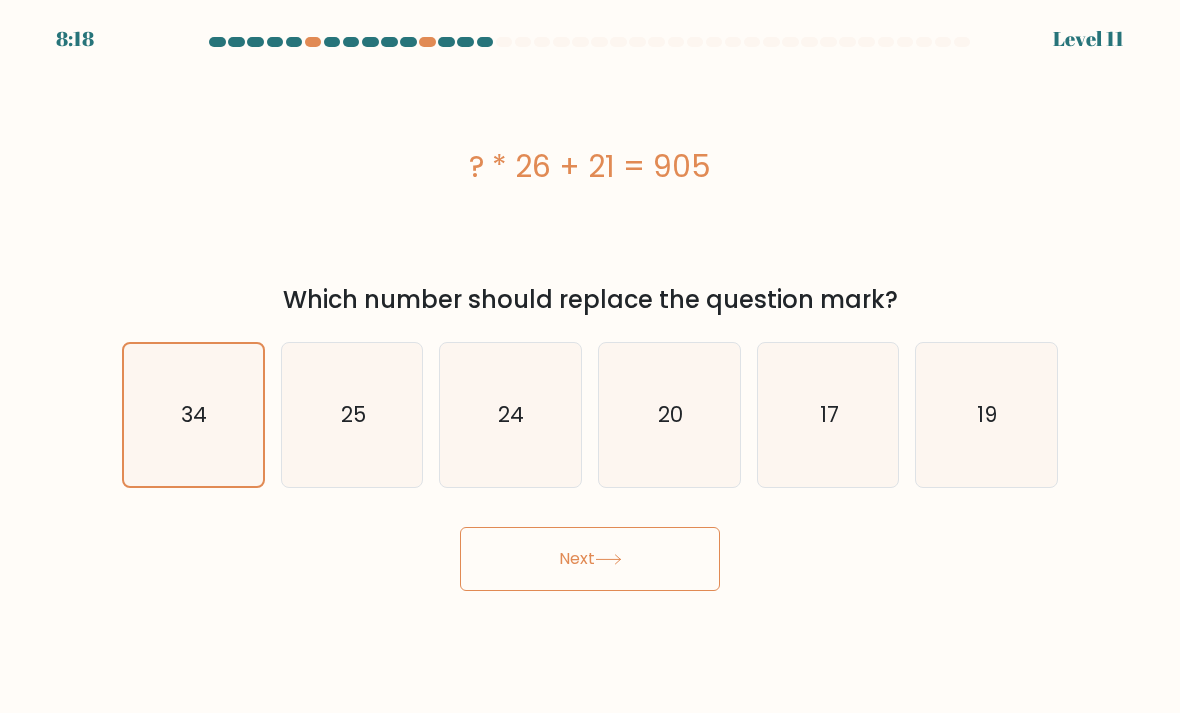 click on "Next" at bounding box center [590, 559] 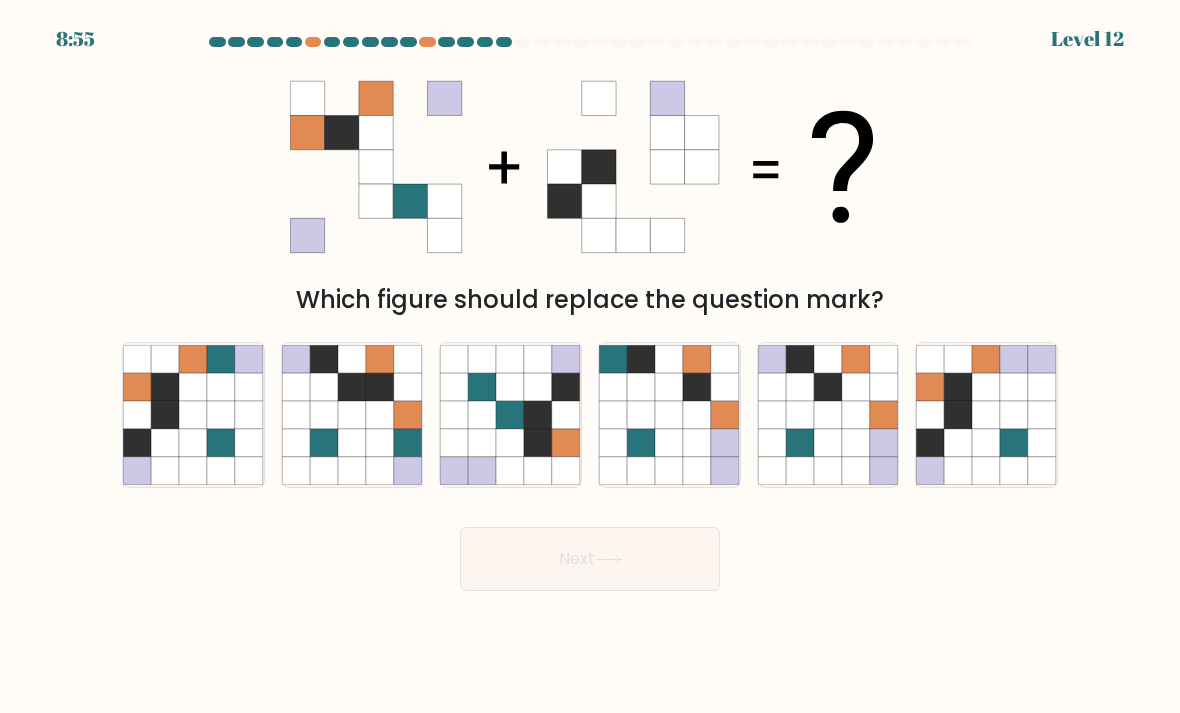 click 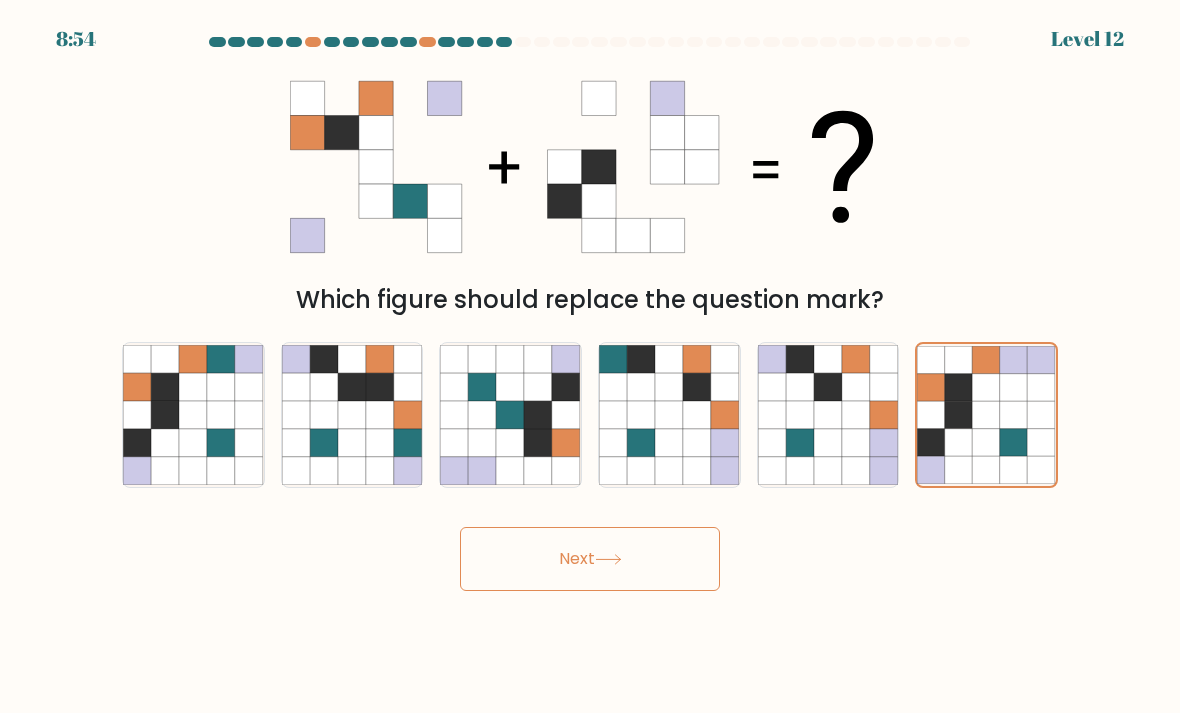 click on "Next" at bounding box center (590, 559) 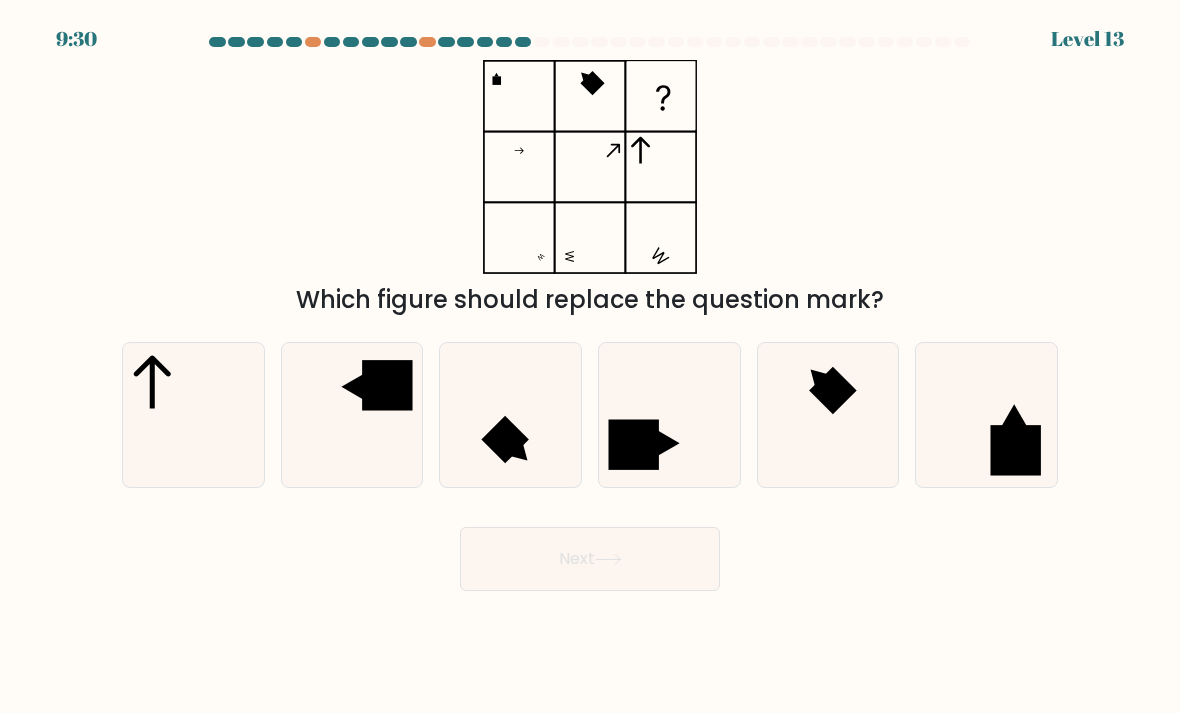 click 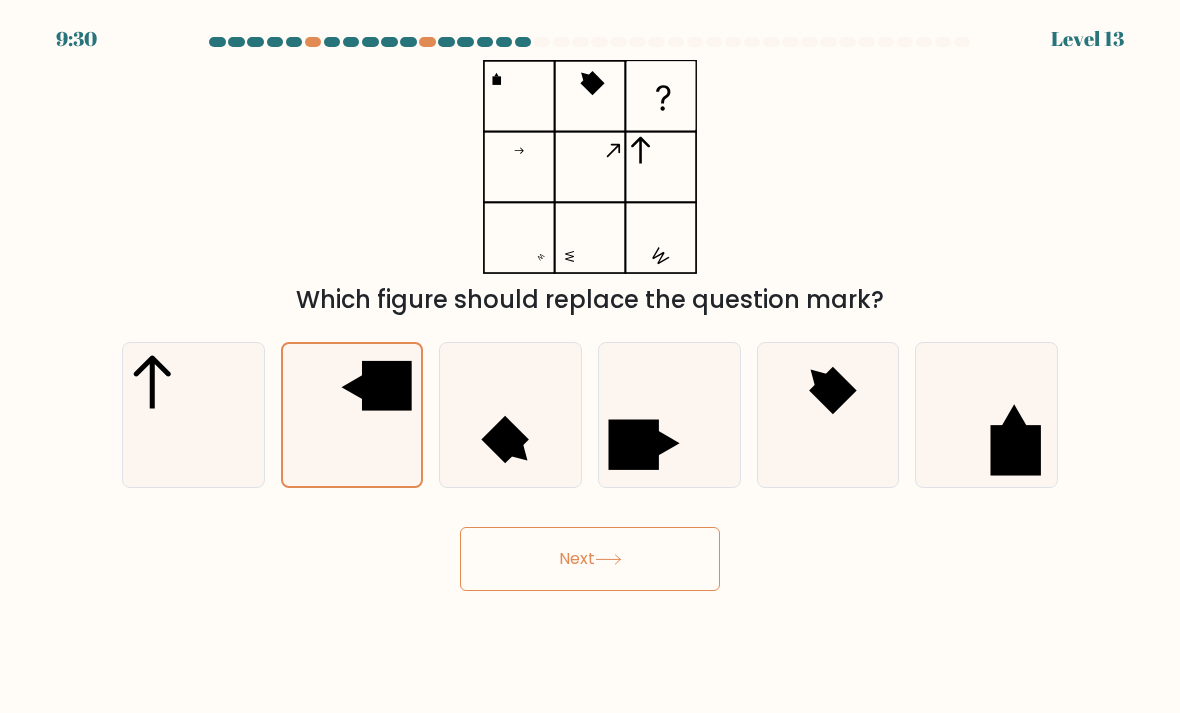 click 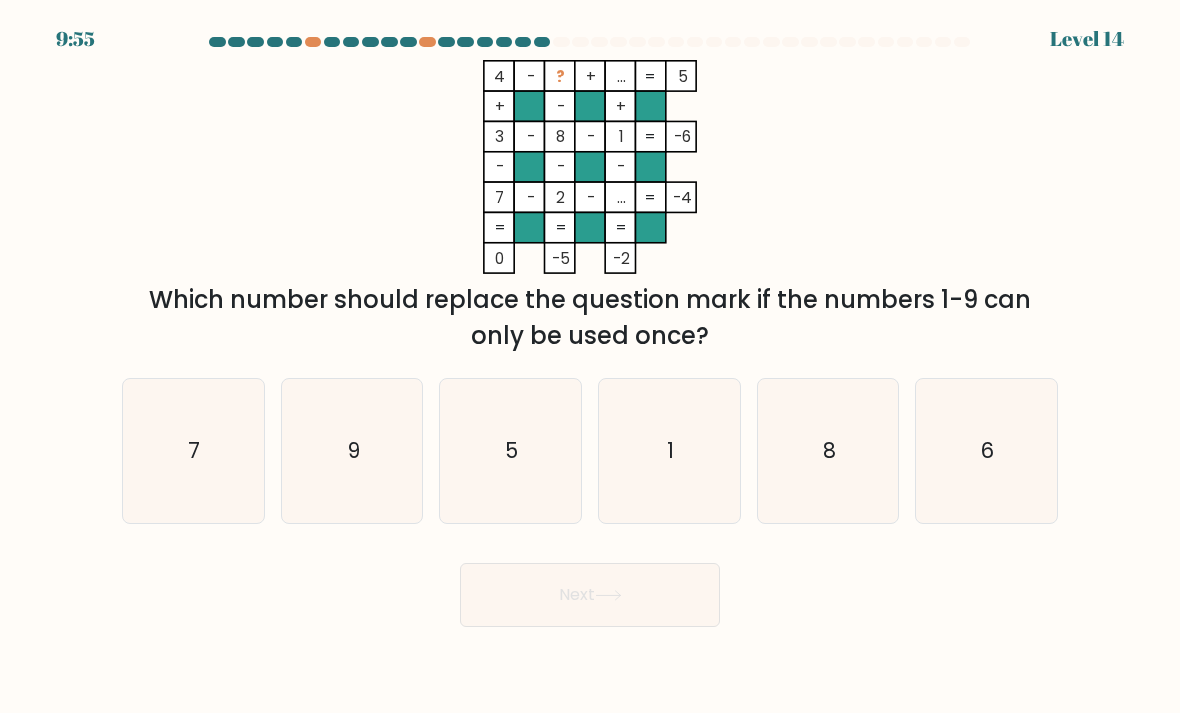 click on "5" 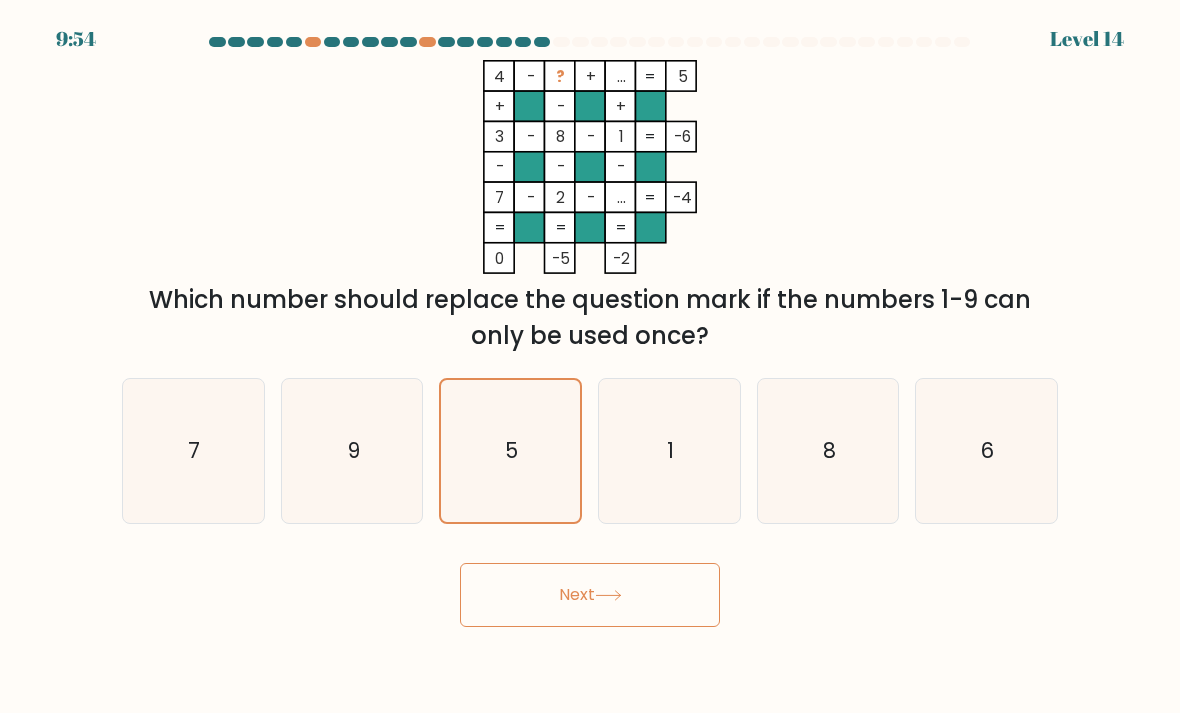 click on "Next" at bounding box center [590, 595] 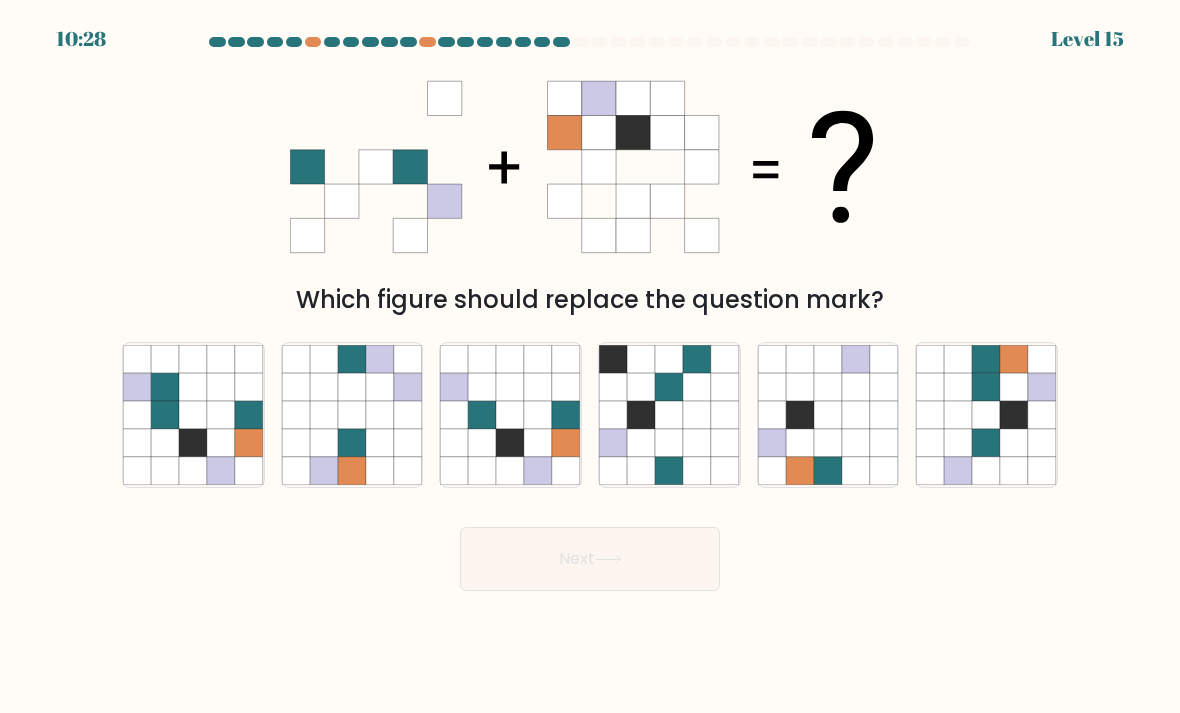 scroll, scrollTop: 0, scrollLeft: 0, axis: both 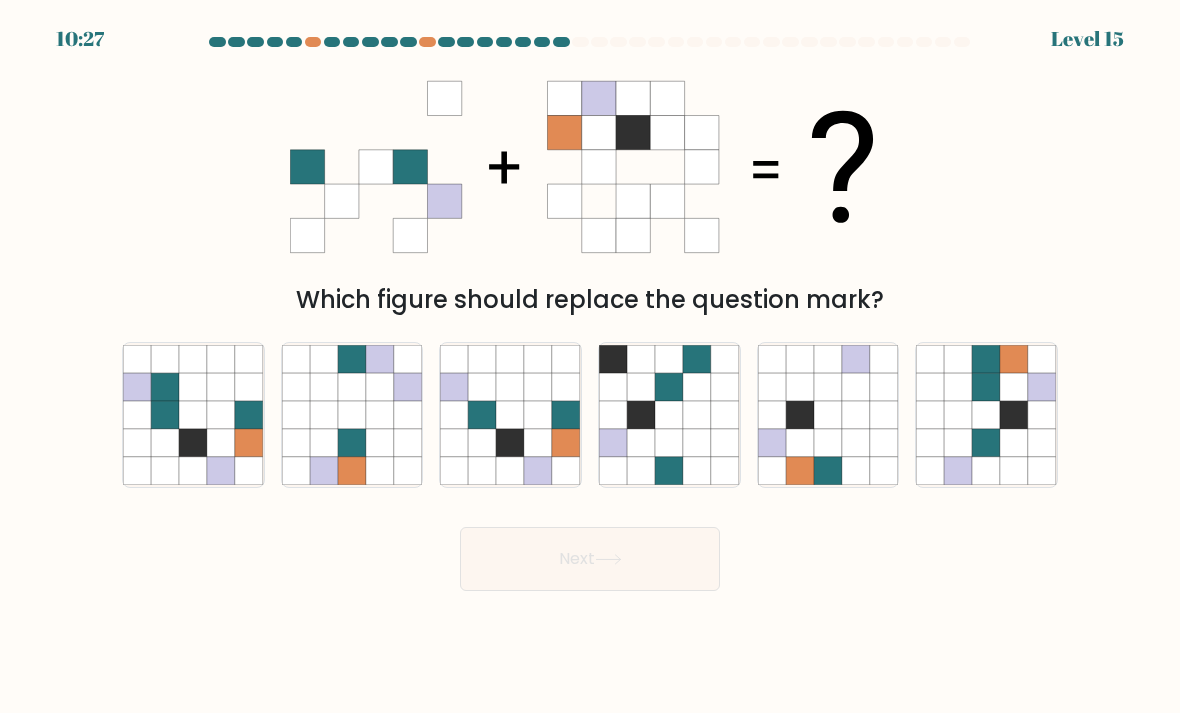 click 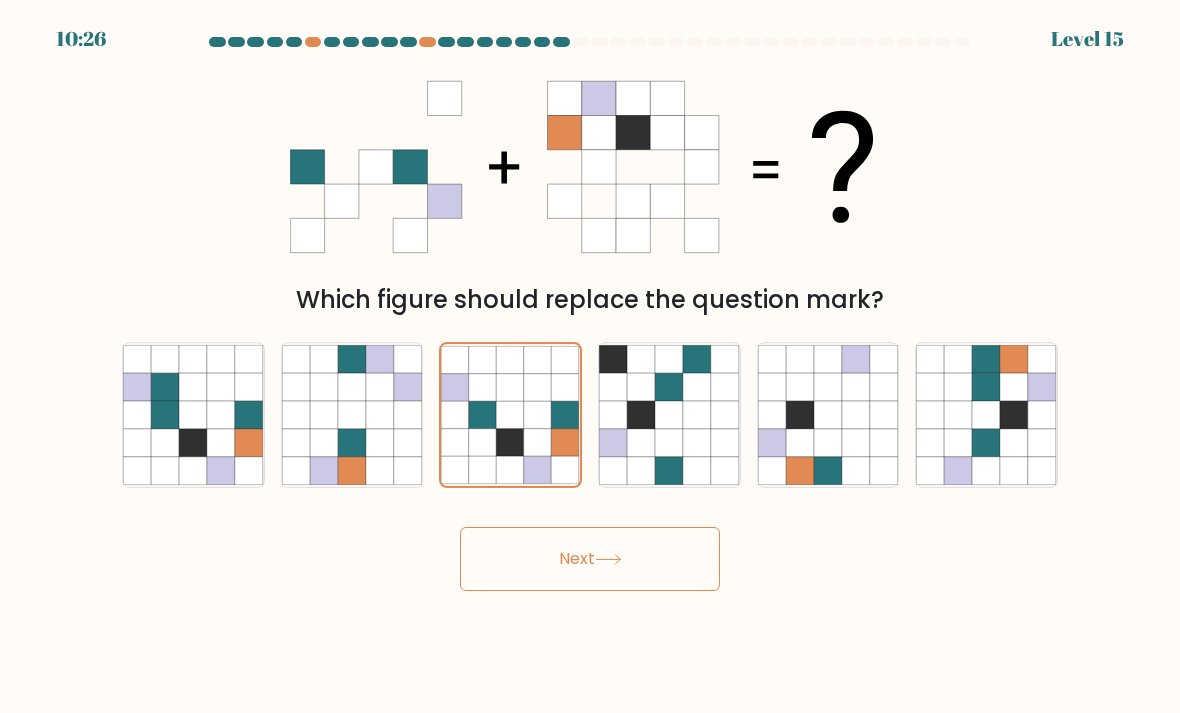 click on "Next" at bounding box center (590, 559) 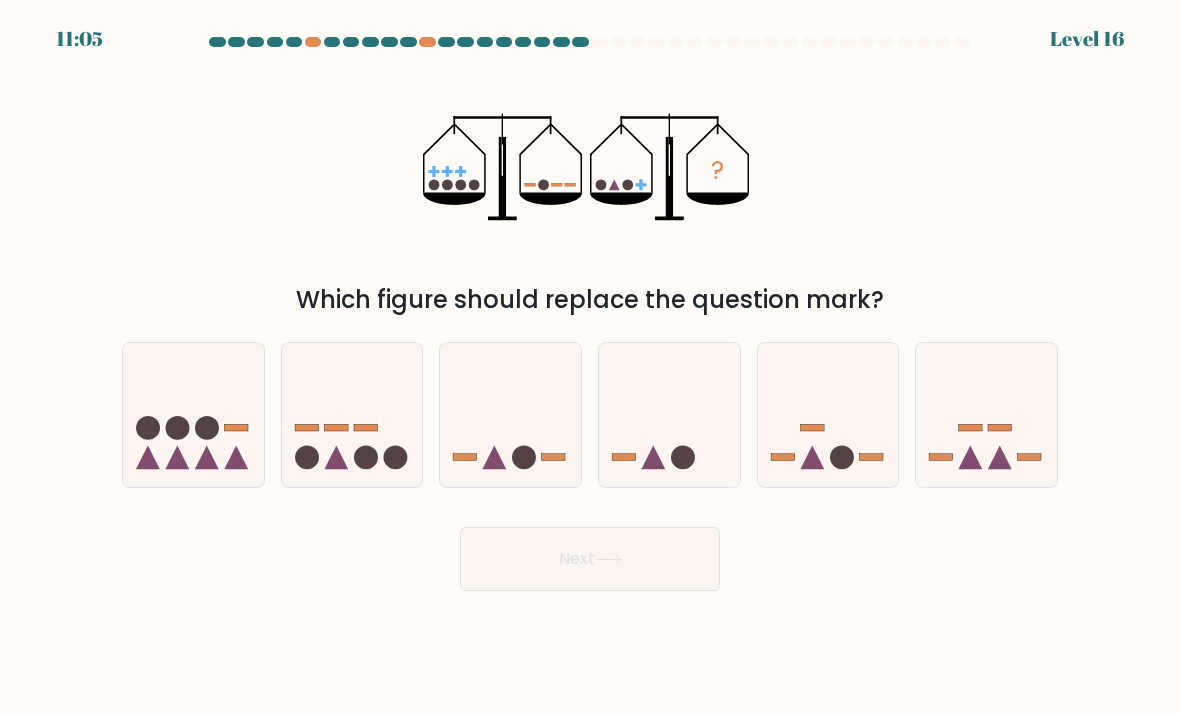 click 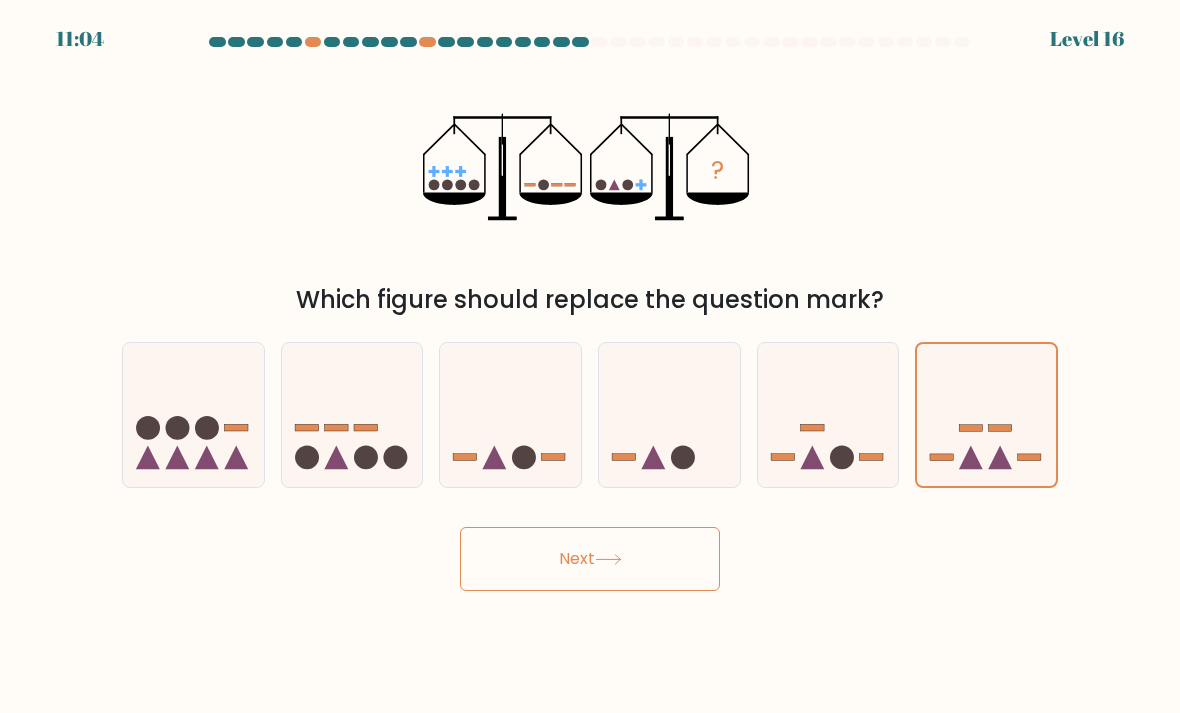 click 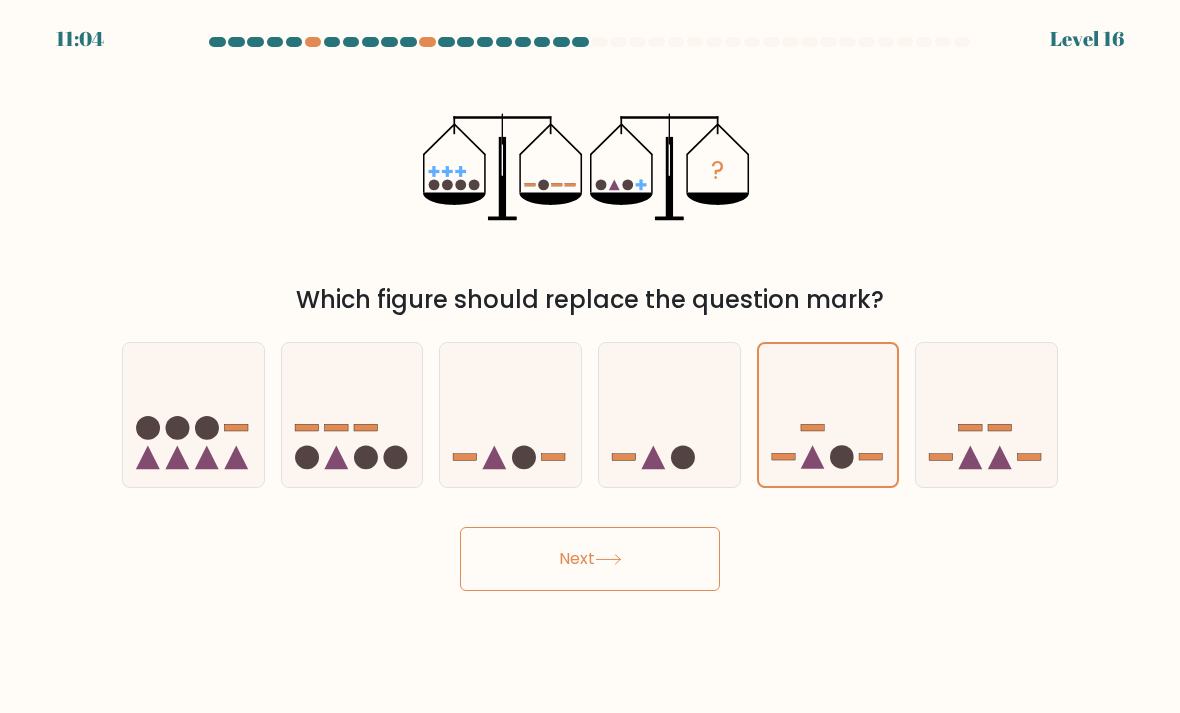 click on "Next" at bounding box center [590, 559] 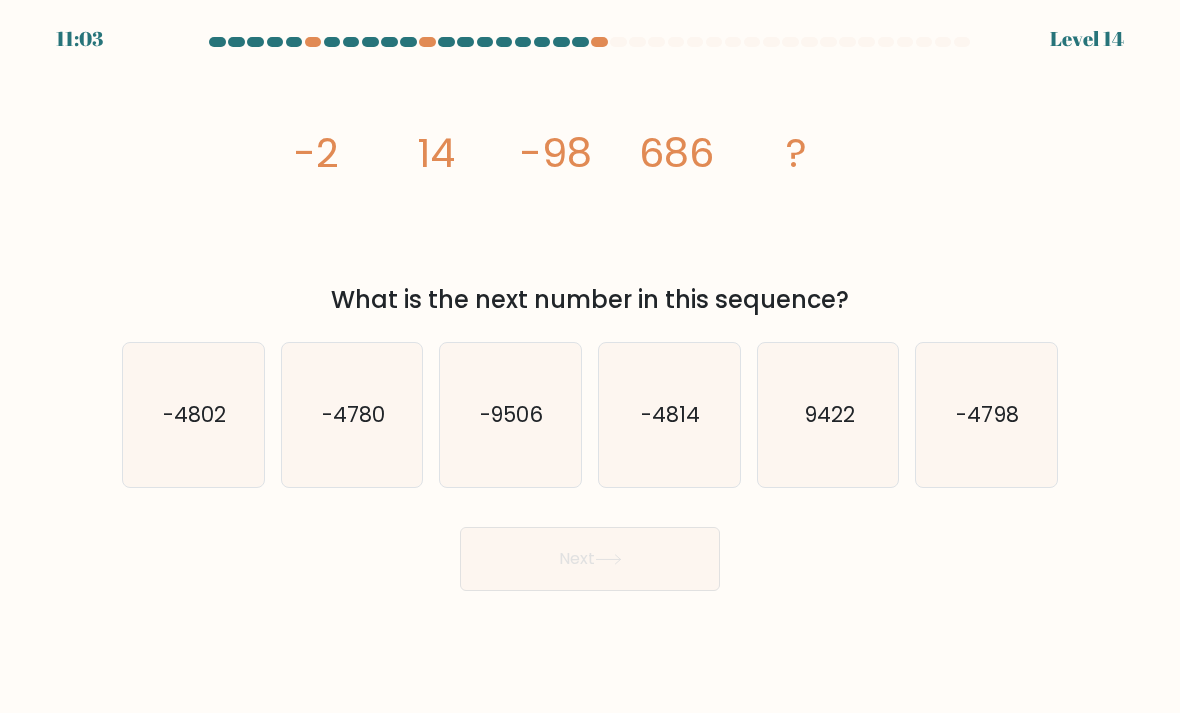 click on "Next" at bounding box center (590, 559) 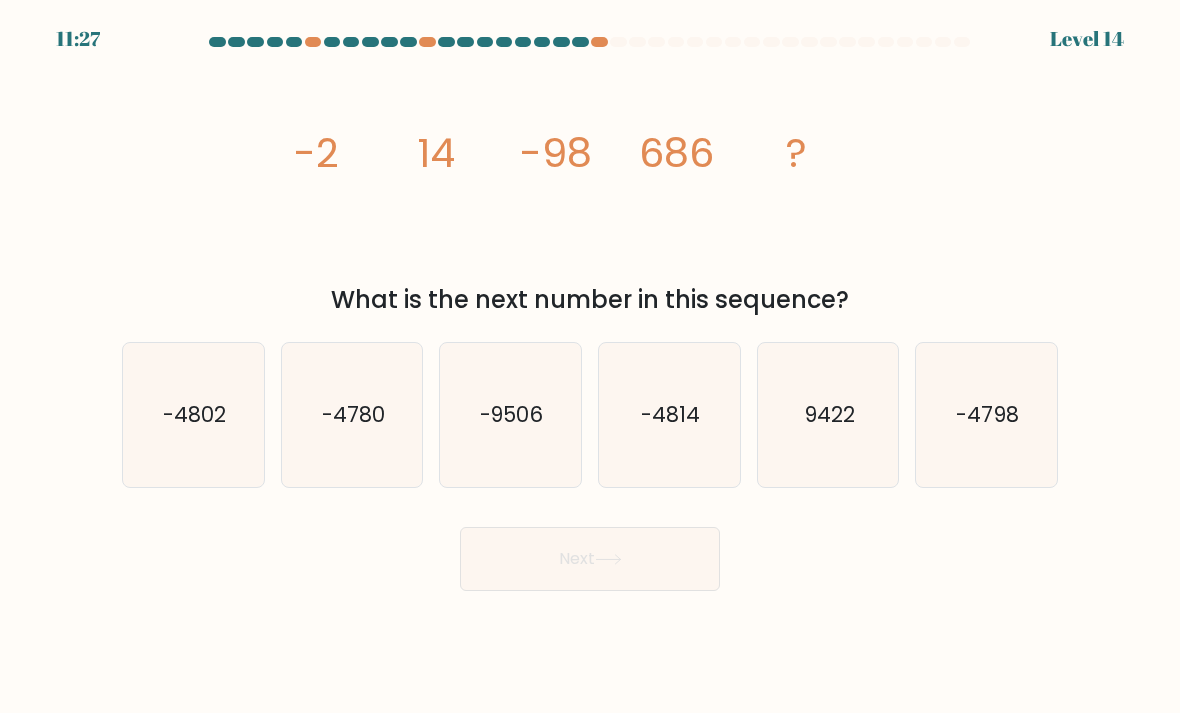 click on "9422" 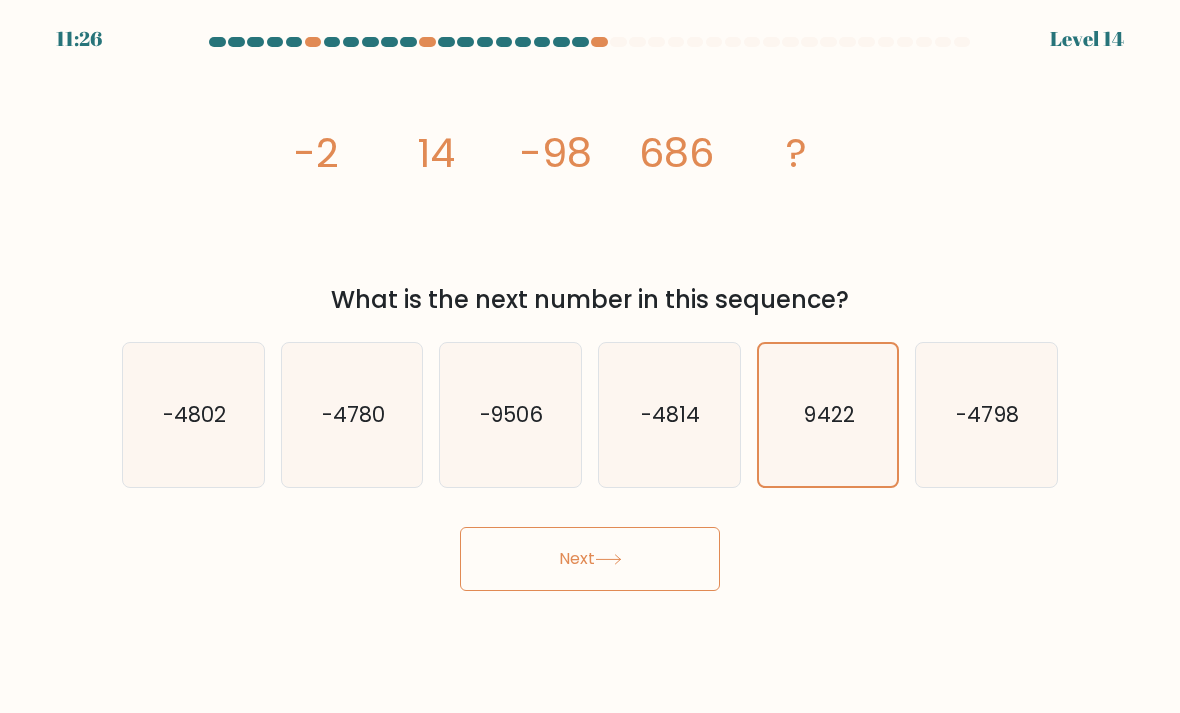click on "-4814" 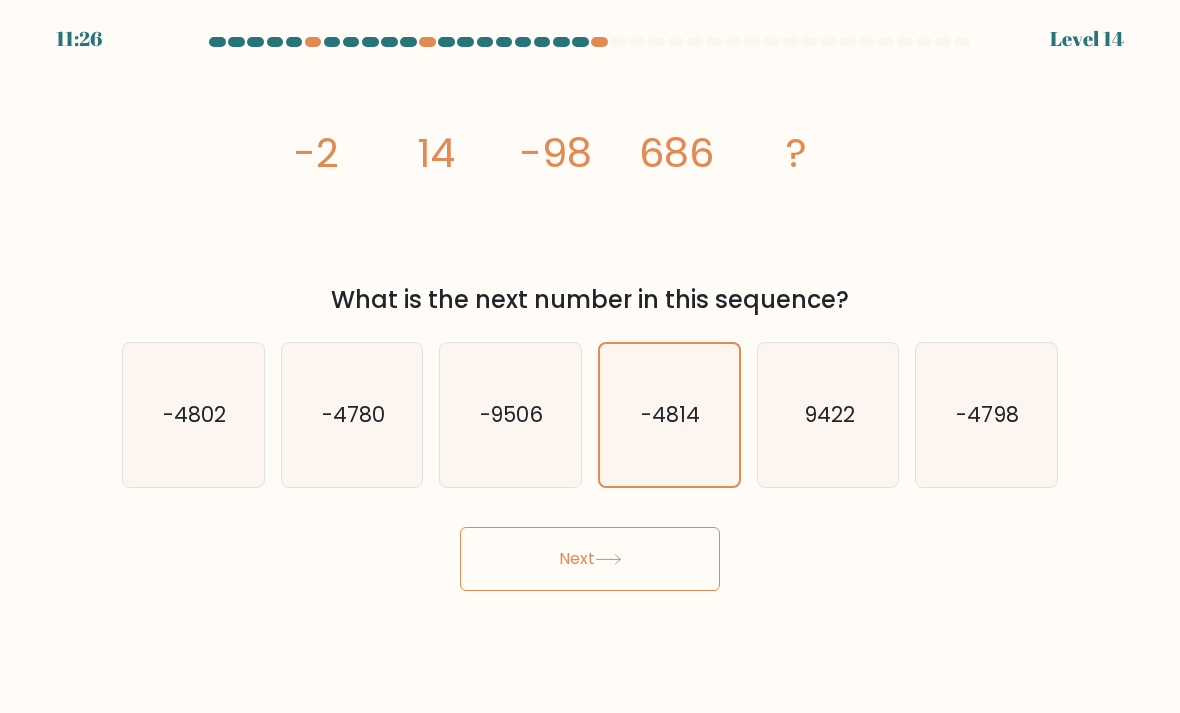 click on "Next" at bounding box center (590, 559) 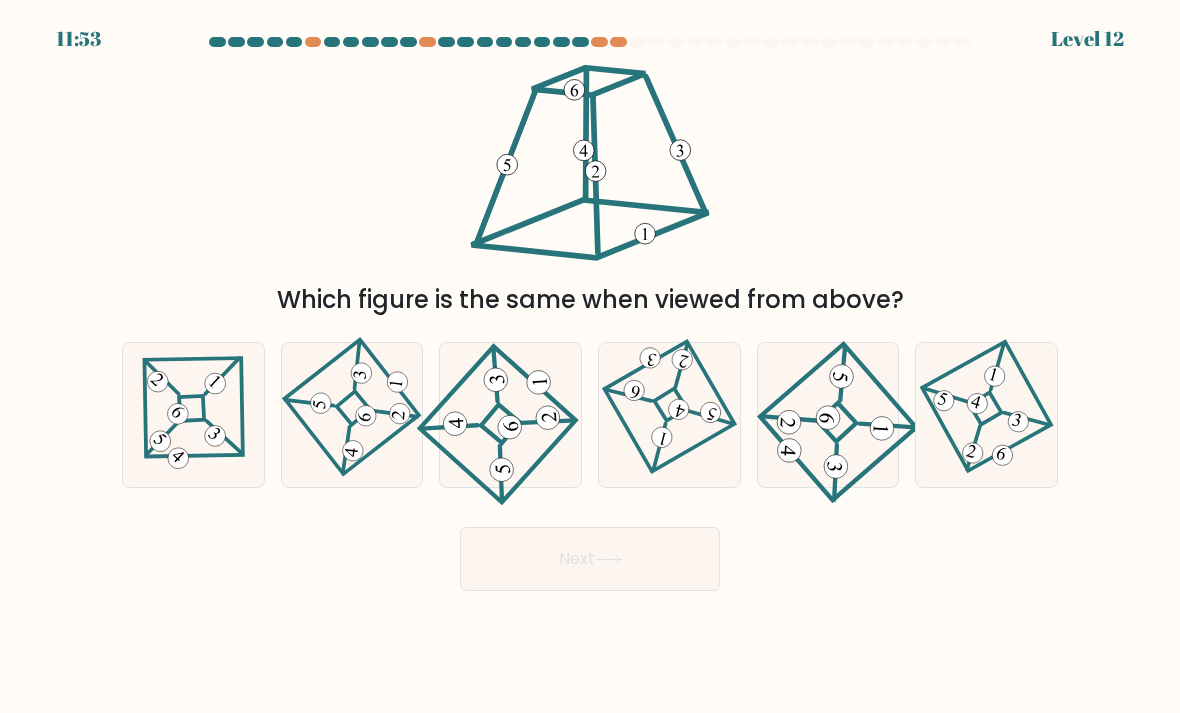 click 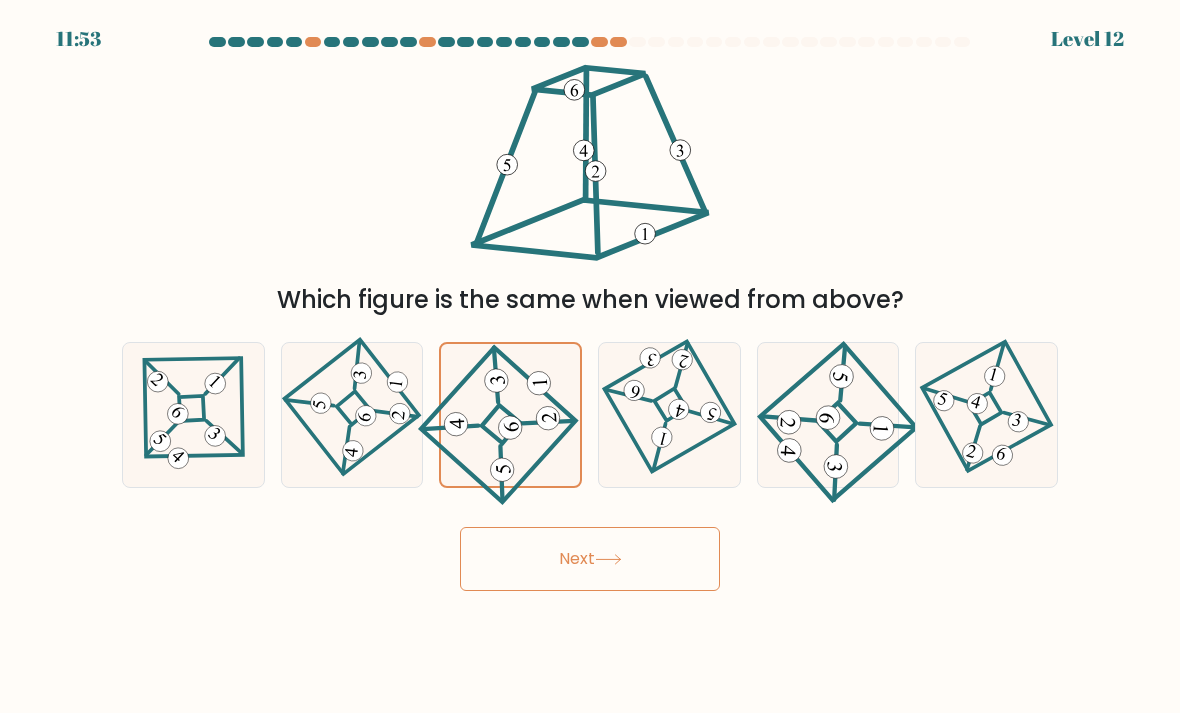 click on "Next" at bounding box center [590, 559] 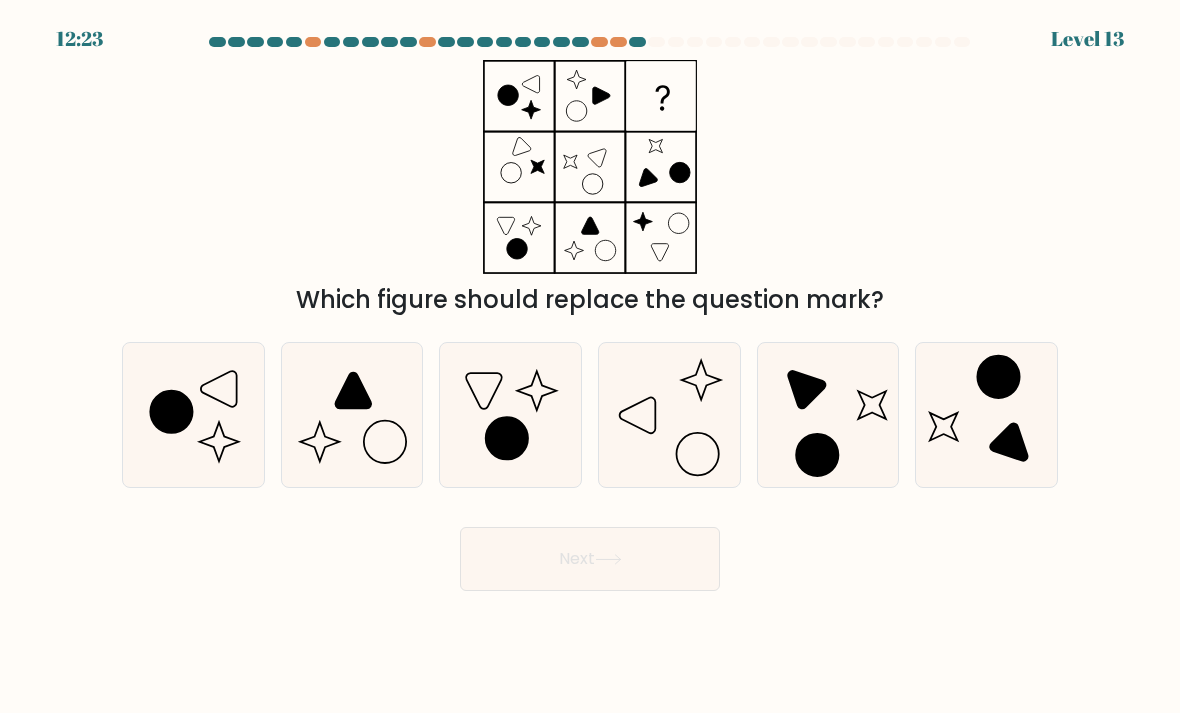 click 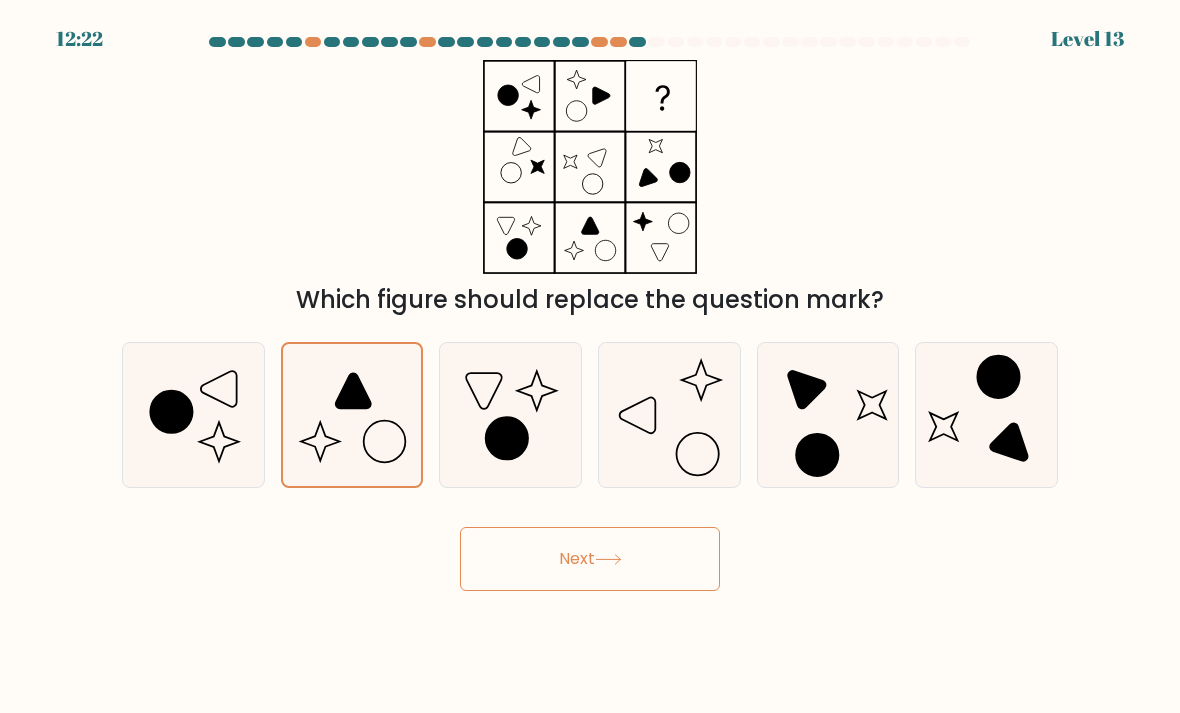 click on "Next" at bounding box center [590, 559] 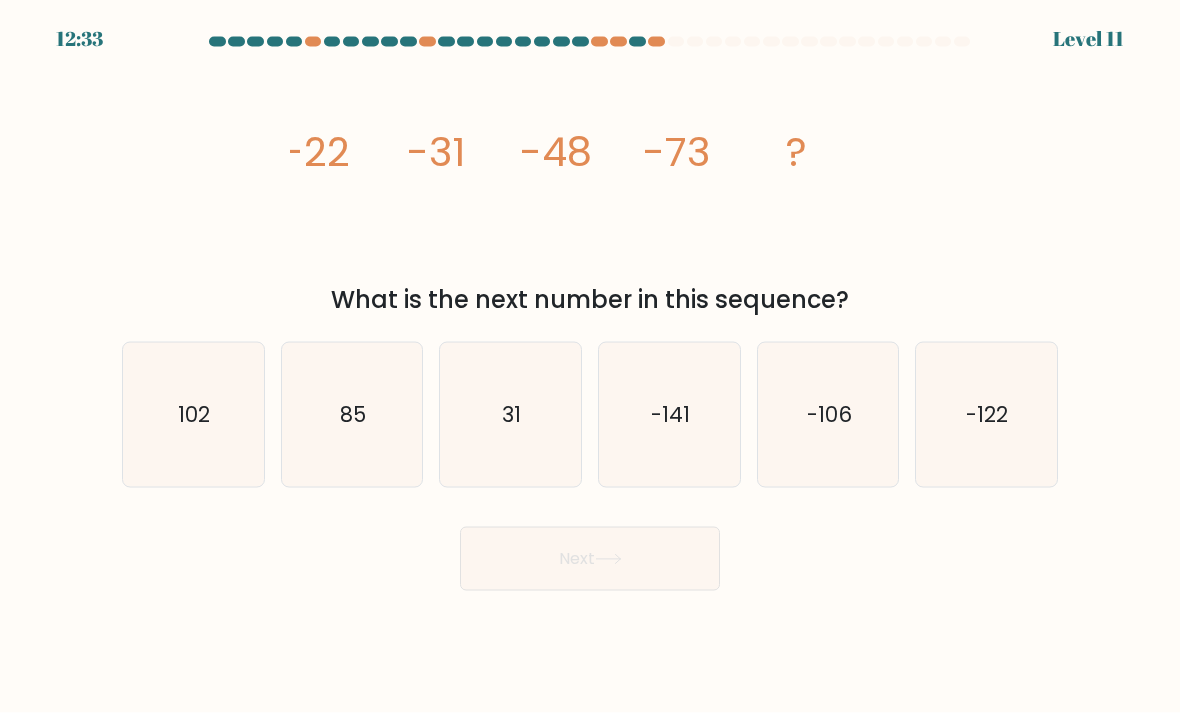 scroll, scrollTop: 23, scrollLeft: 0, axis: vertical 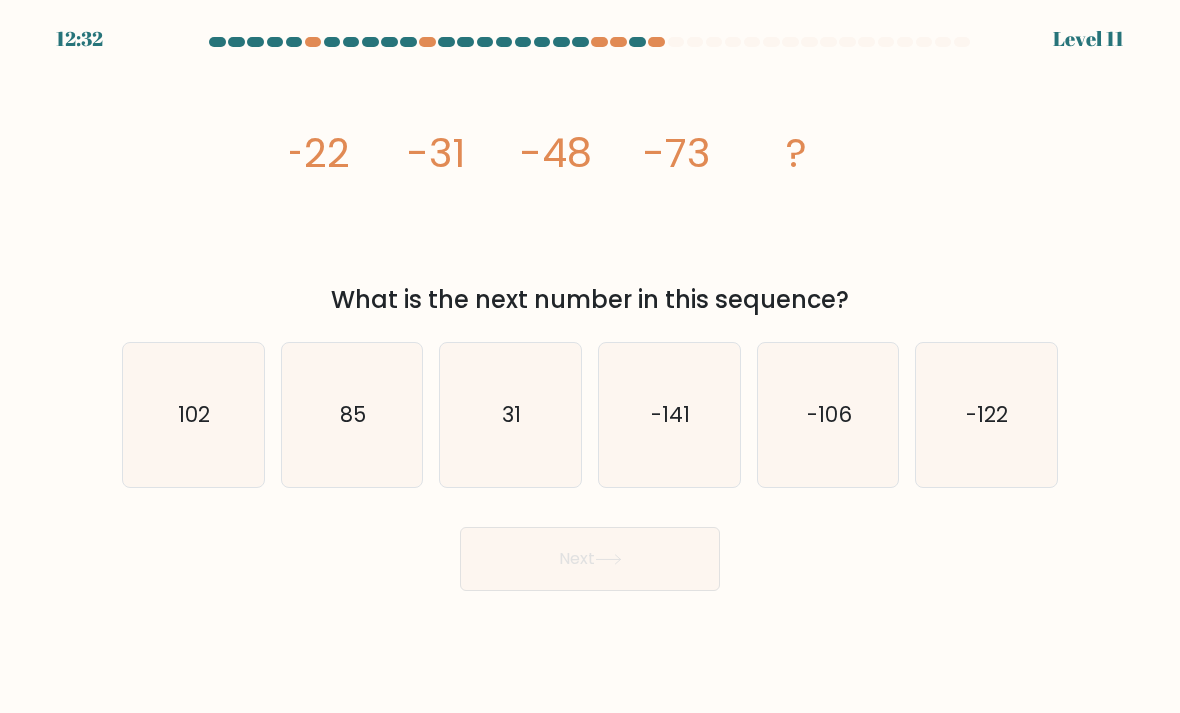 click on "-106" 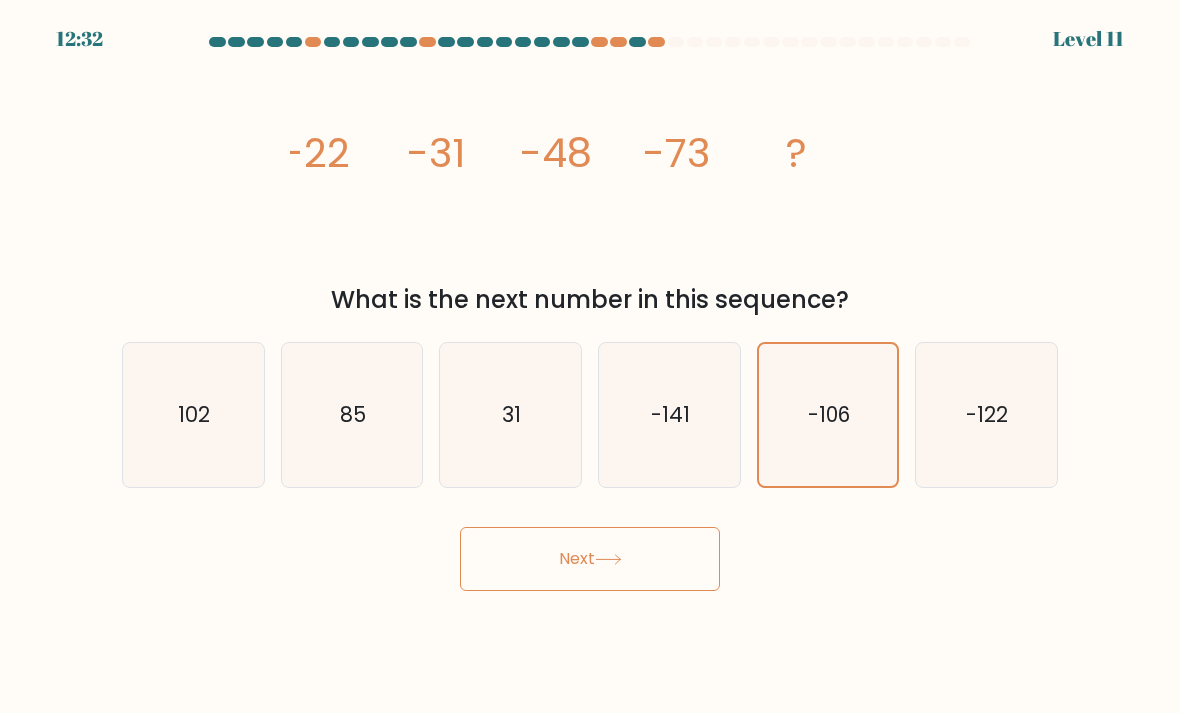 click on "Next" at bounding box center [590, 559] 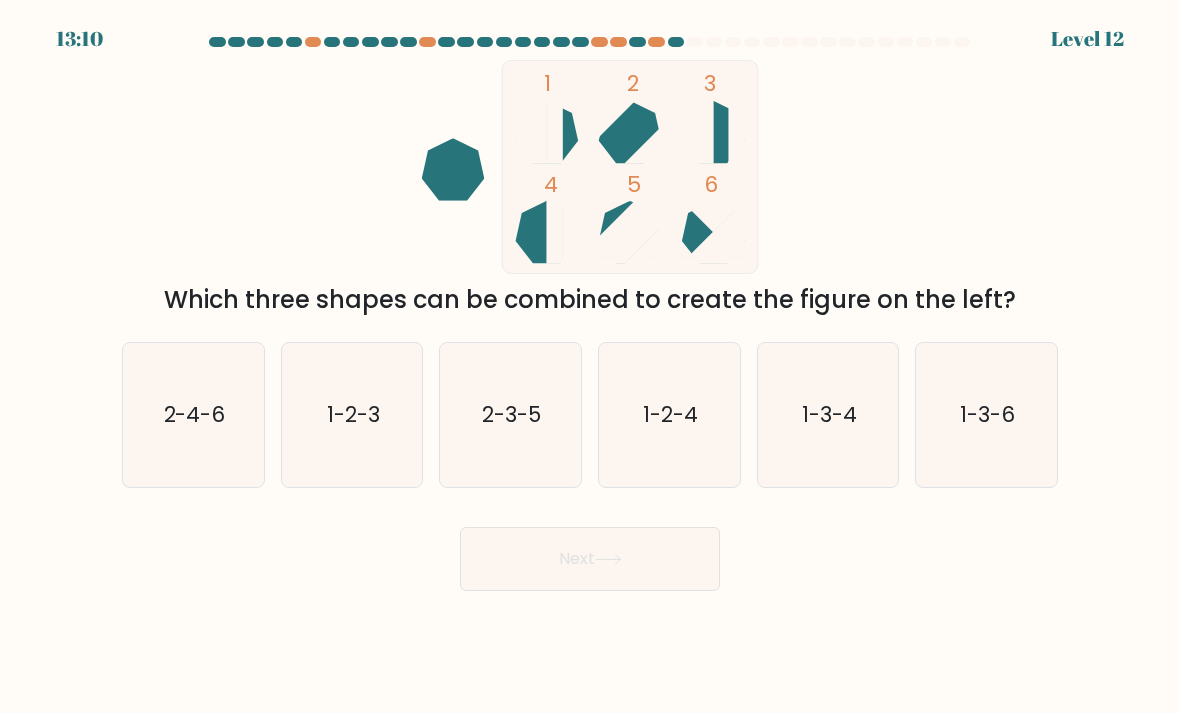 click on "1-3-4" 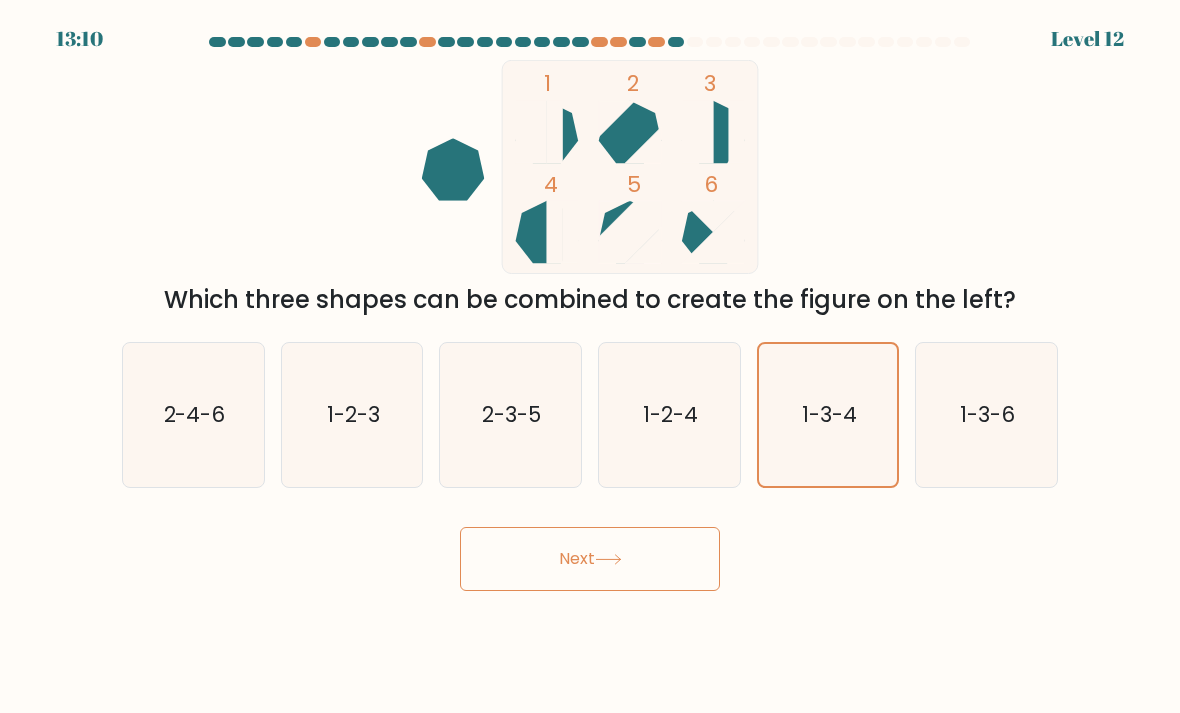 click on "Next" at bounding box center (590, 559) 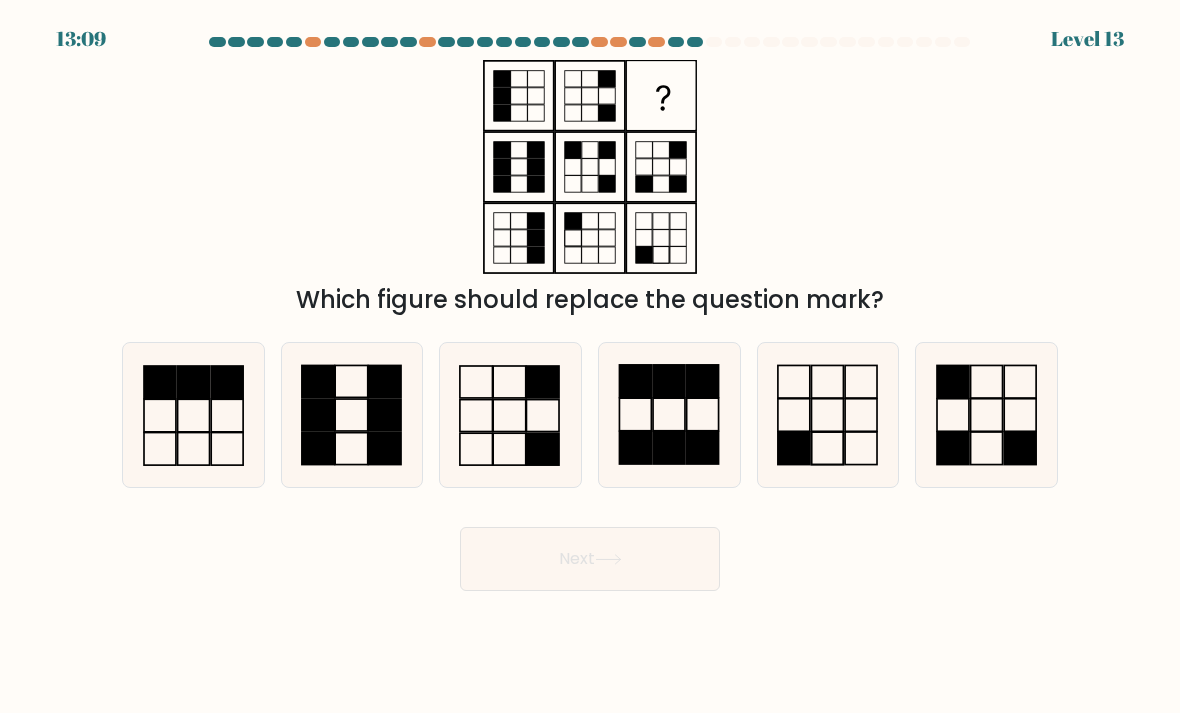 scroll, scrollTop: 0, scrollLeft: 0, axis: both 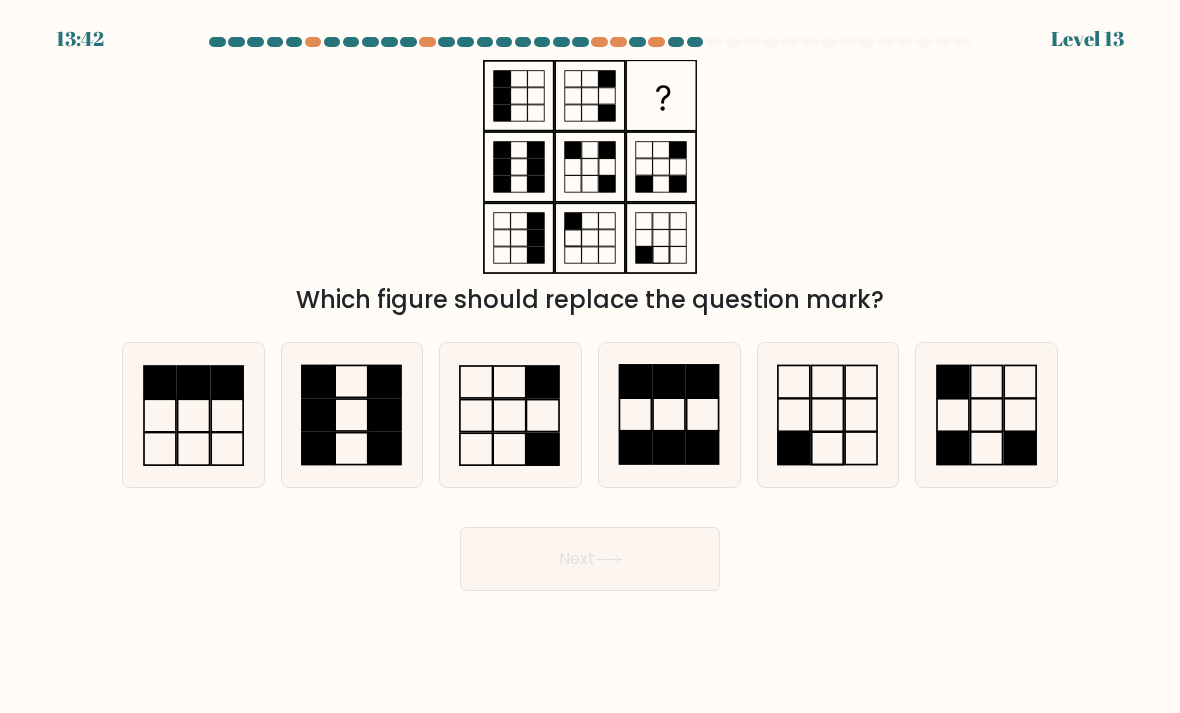 click 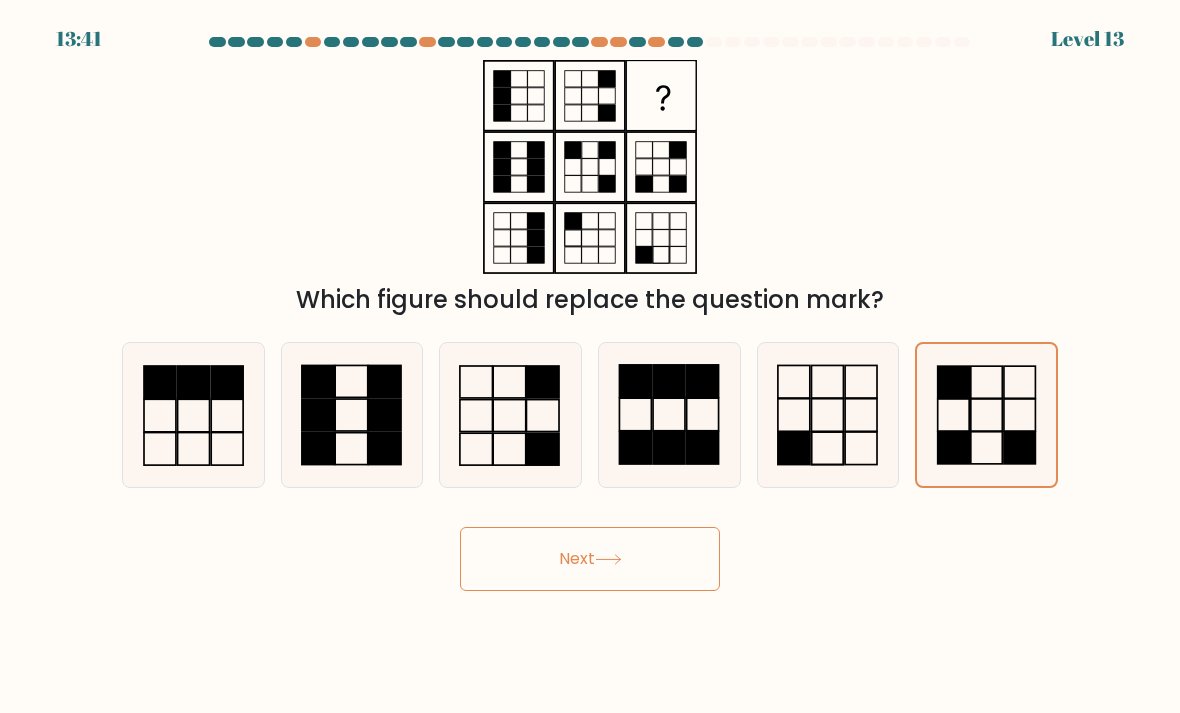 click on "Next" at bounding box center [590, 559] 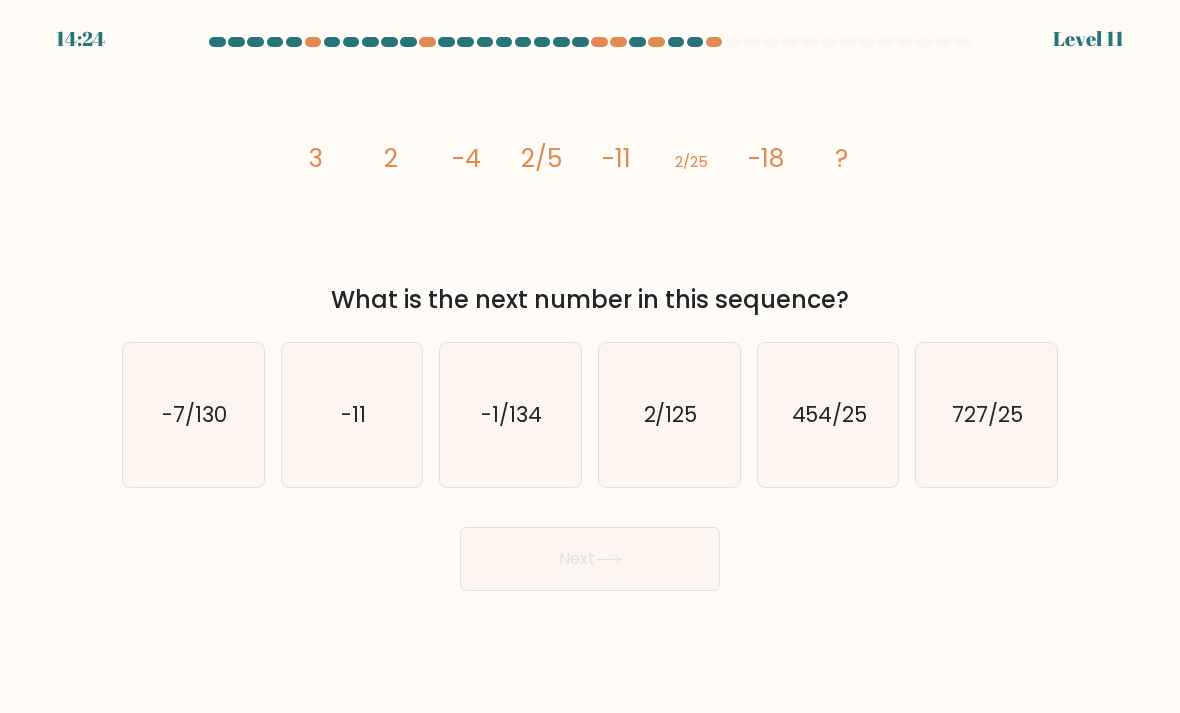 click on "727/25" 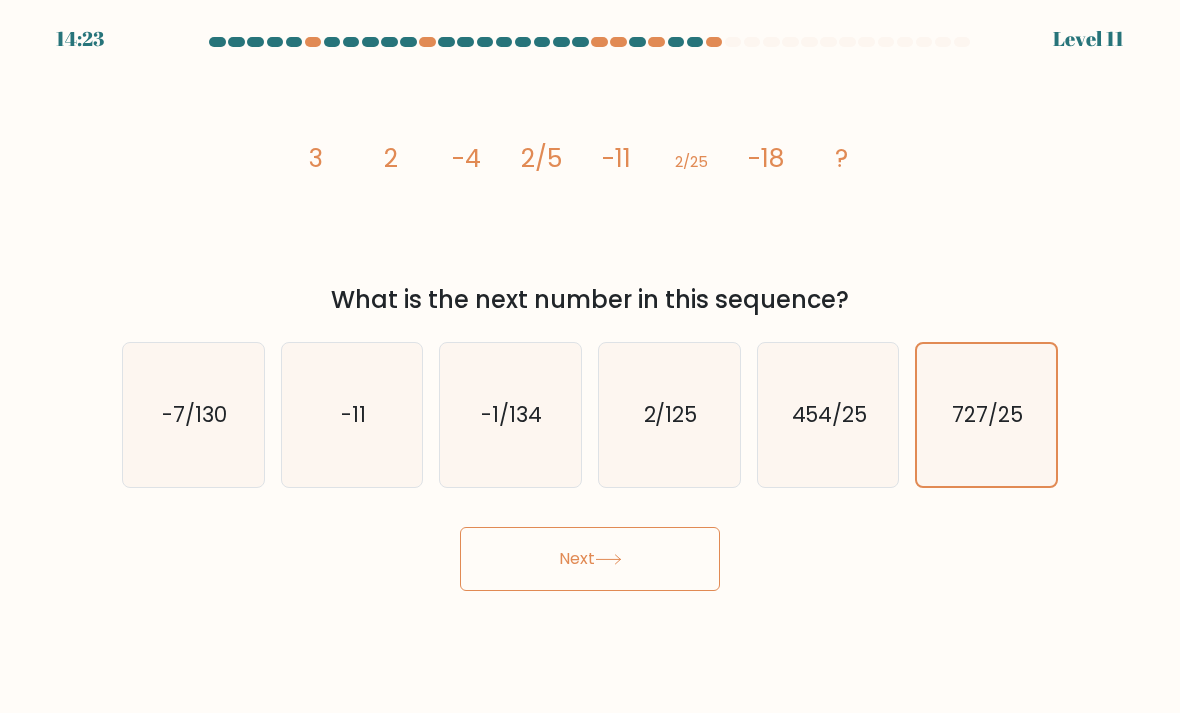 click on "Next" at bounding box center (590, 559) 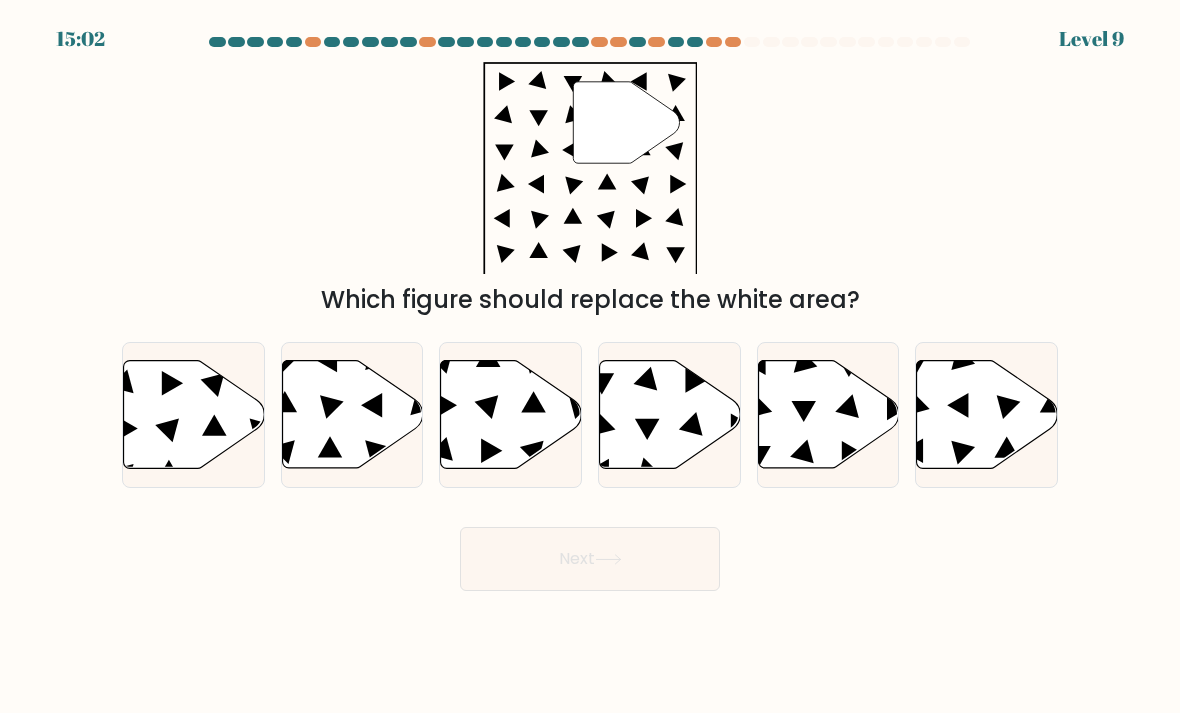 click 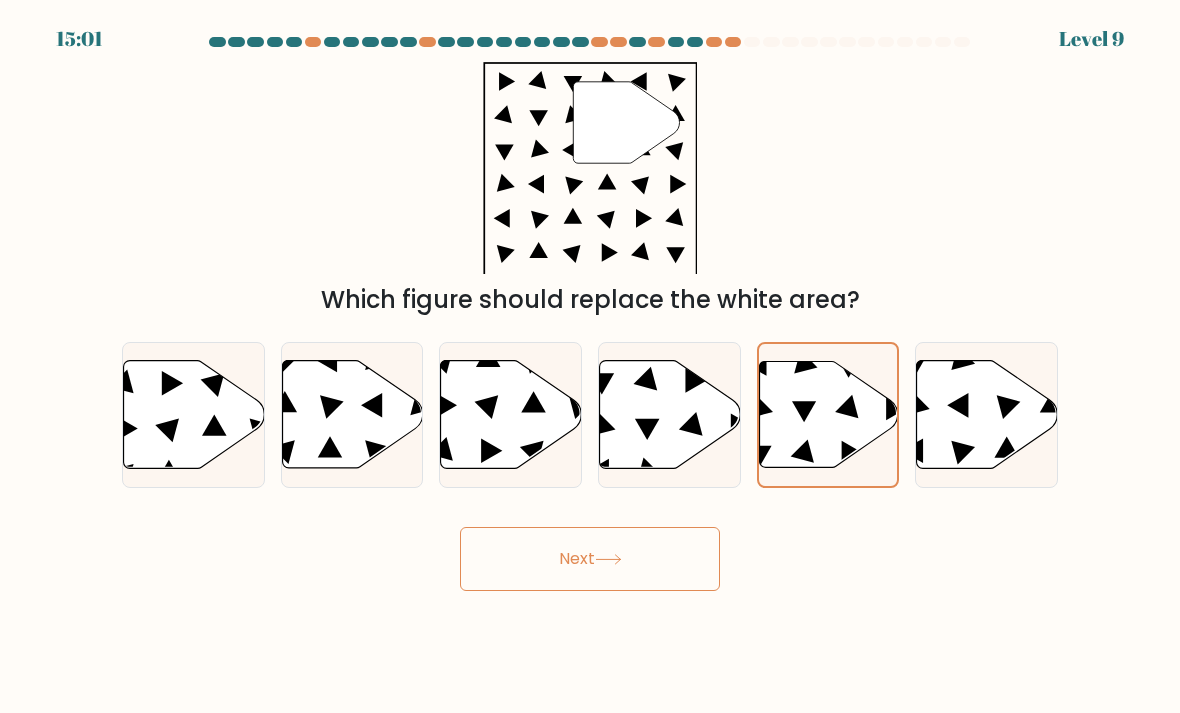 click on "Next" at bounding box center (590, 559) 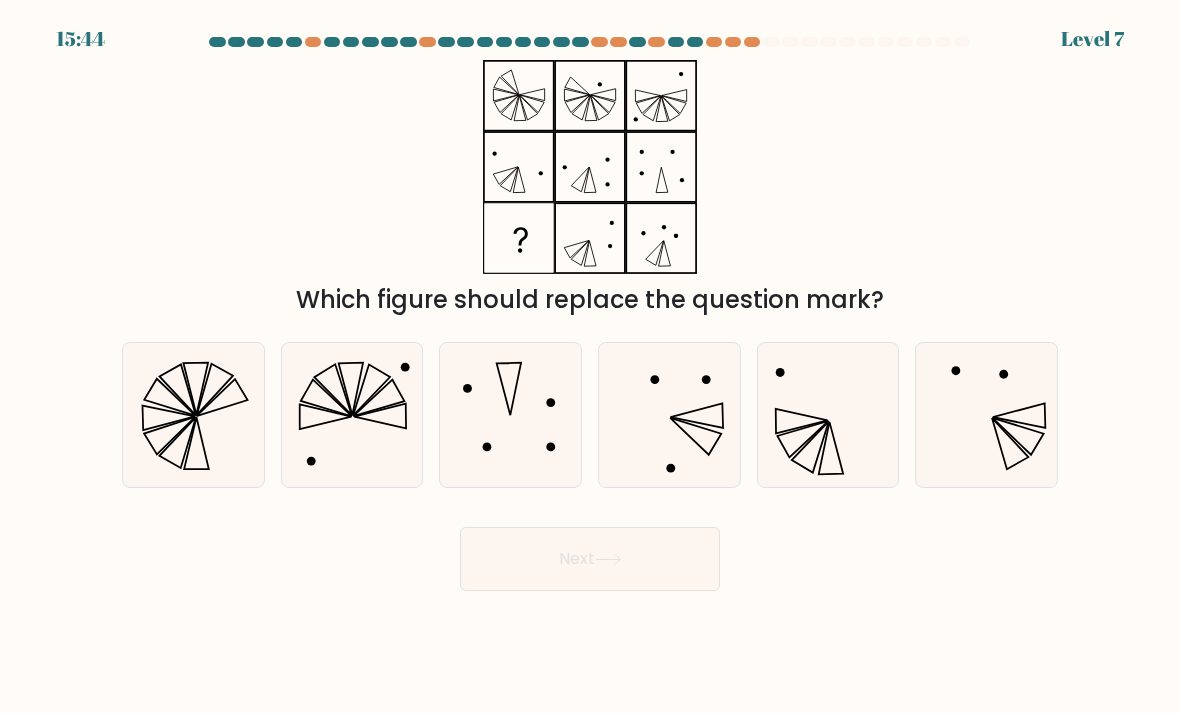 click 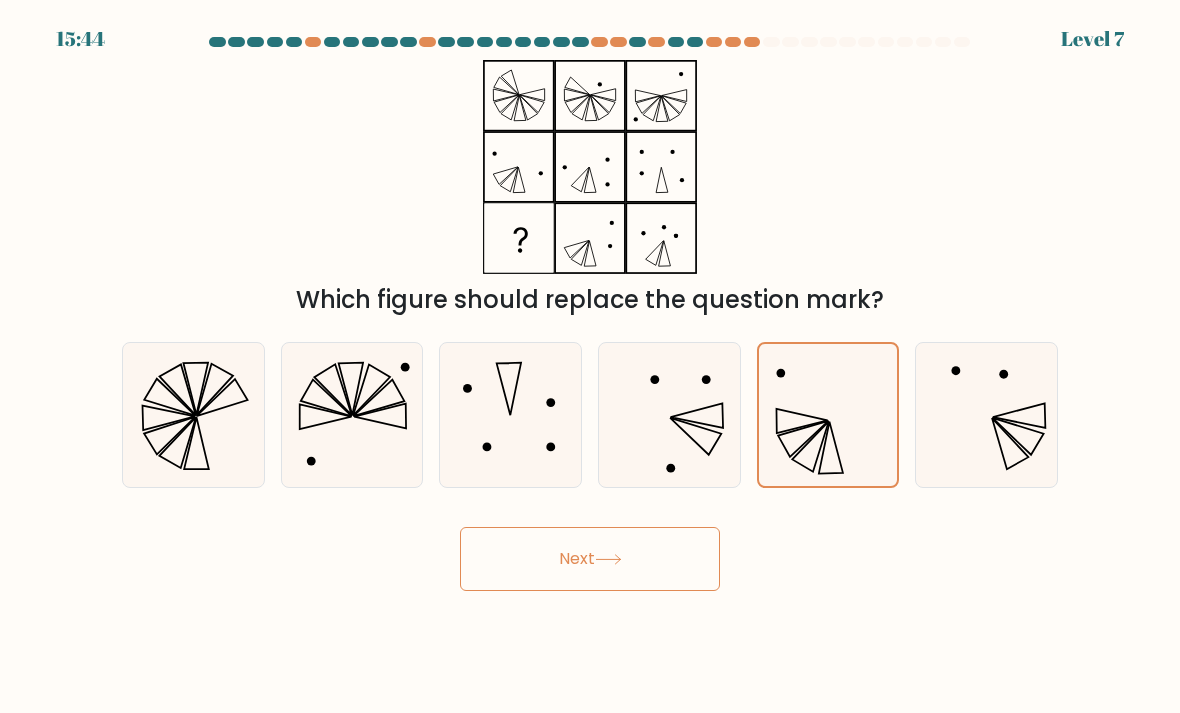 click on "Next" at bounding box center [590, 559] 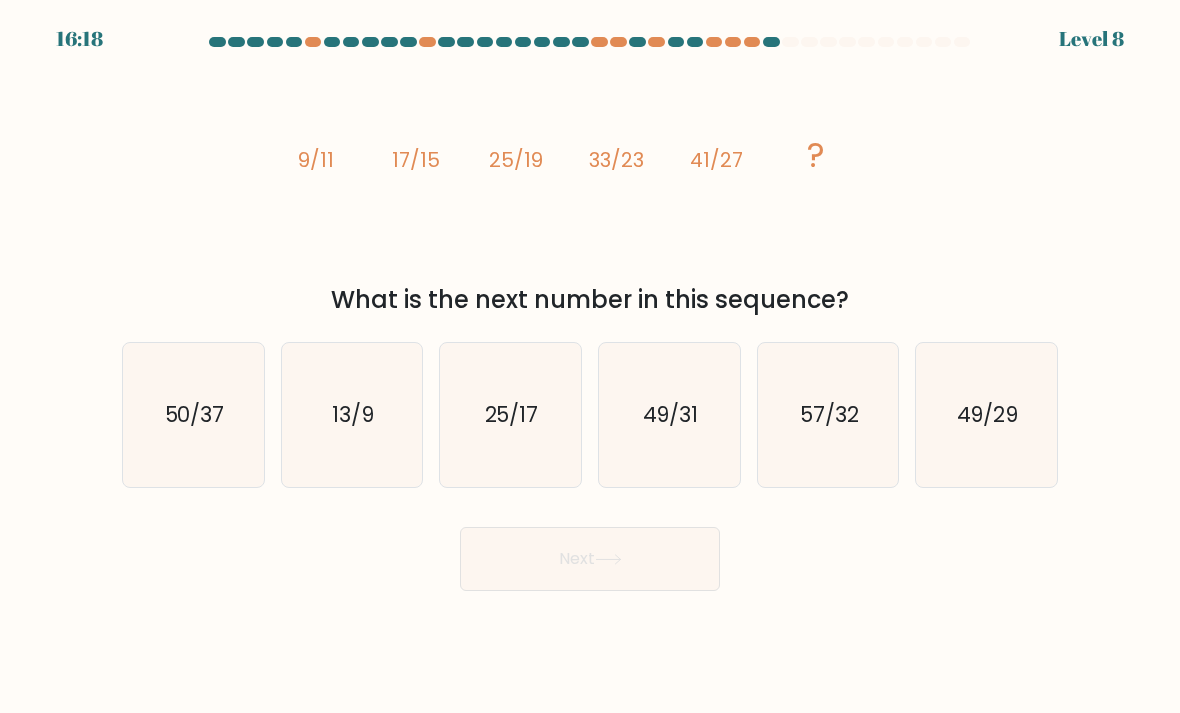 click on "13/9" 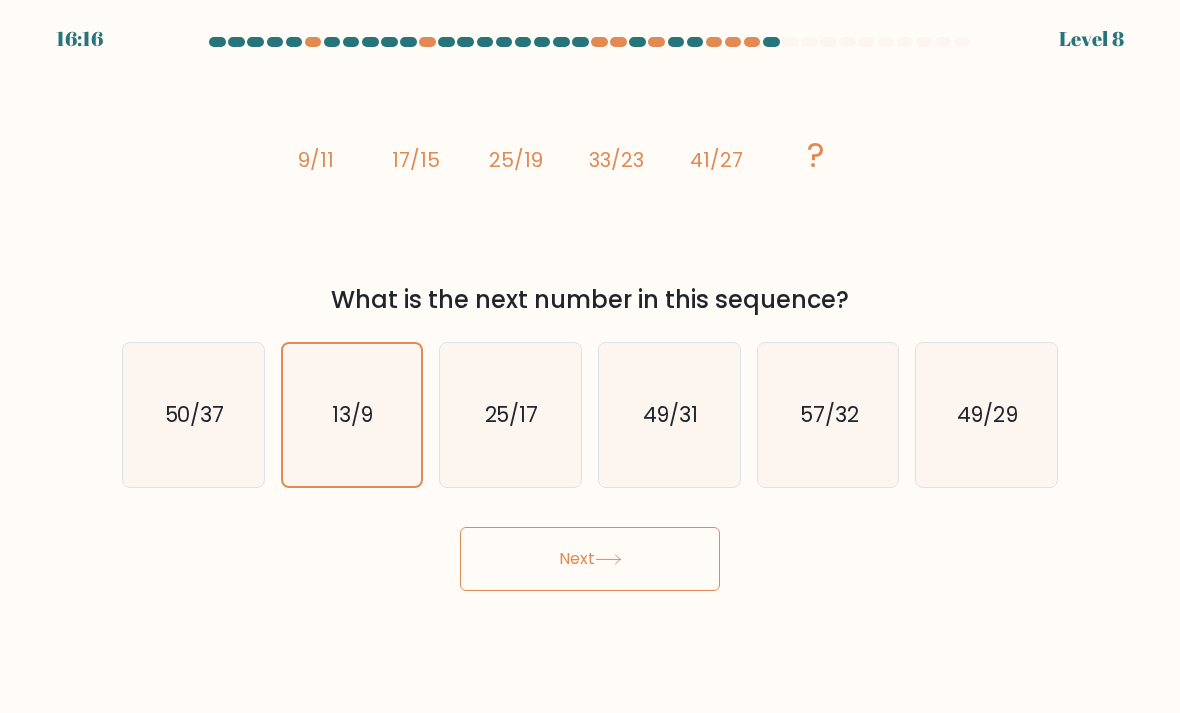 click on "50/37" 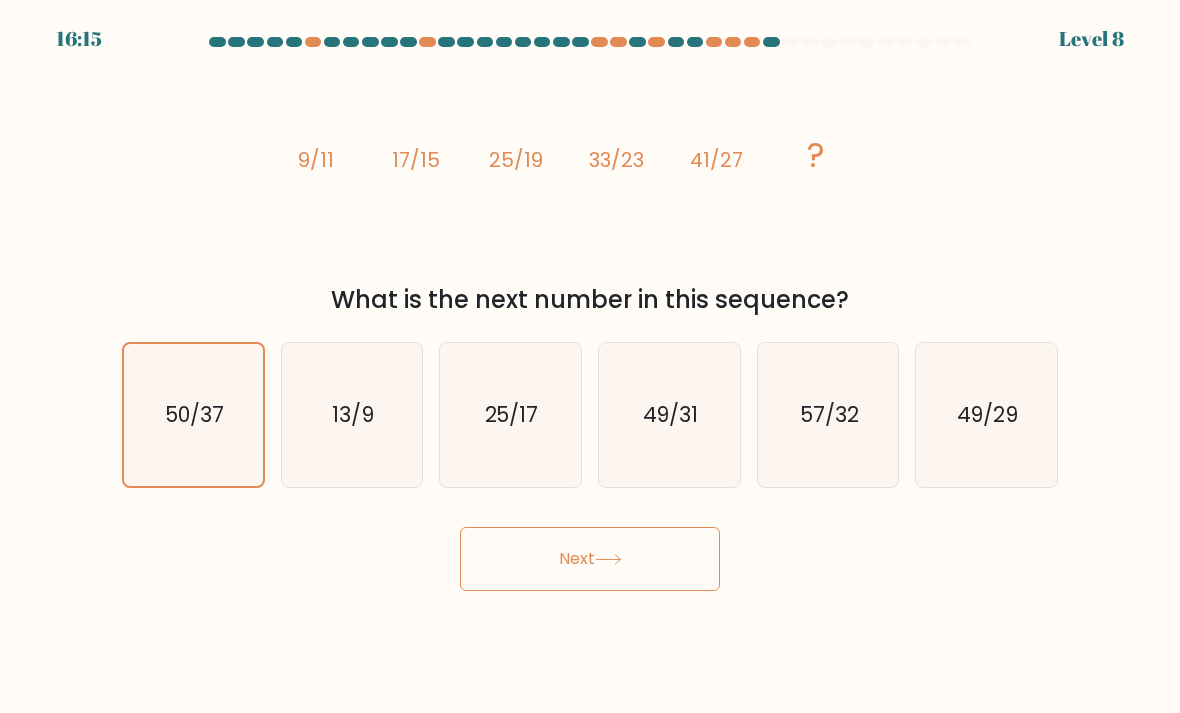 click on "Next" at bounding box center (590, 559) 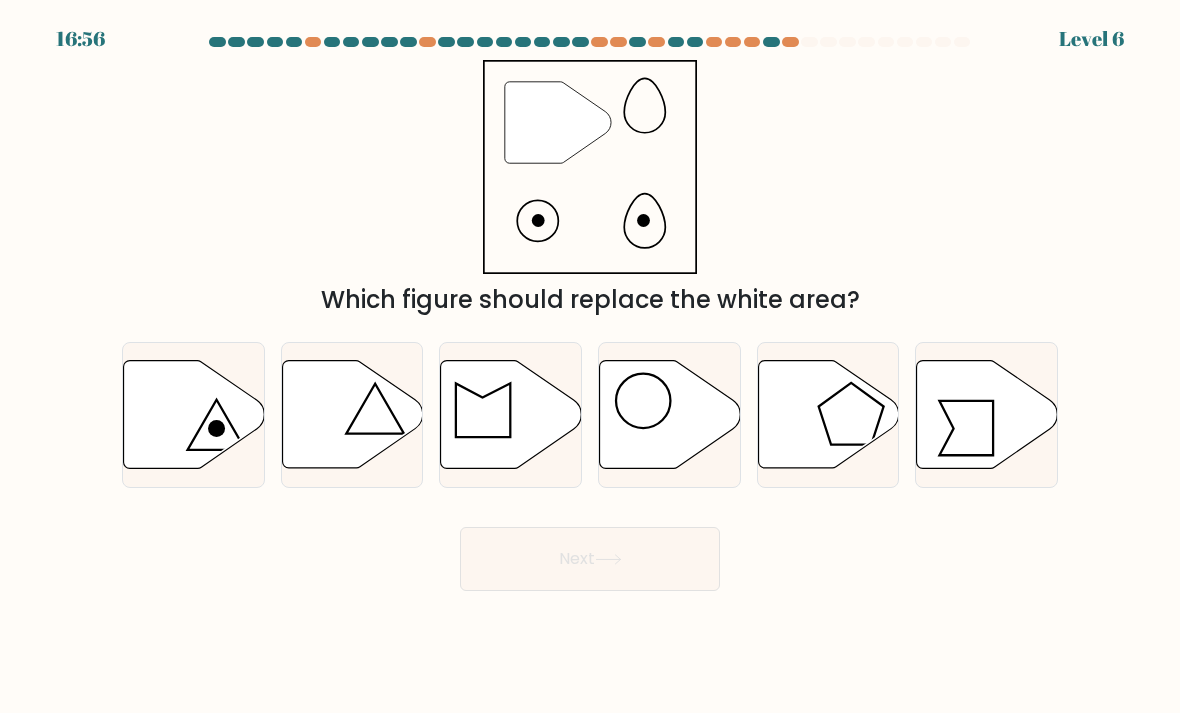 click 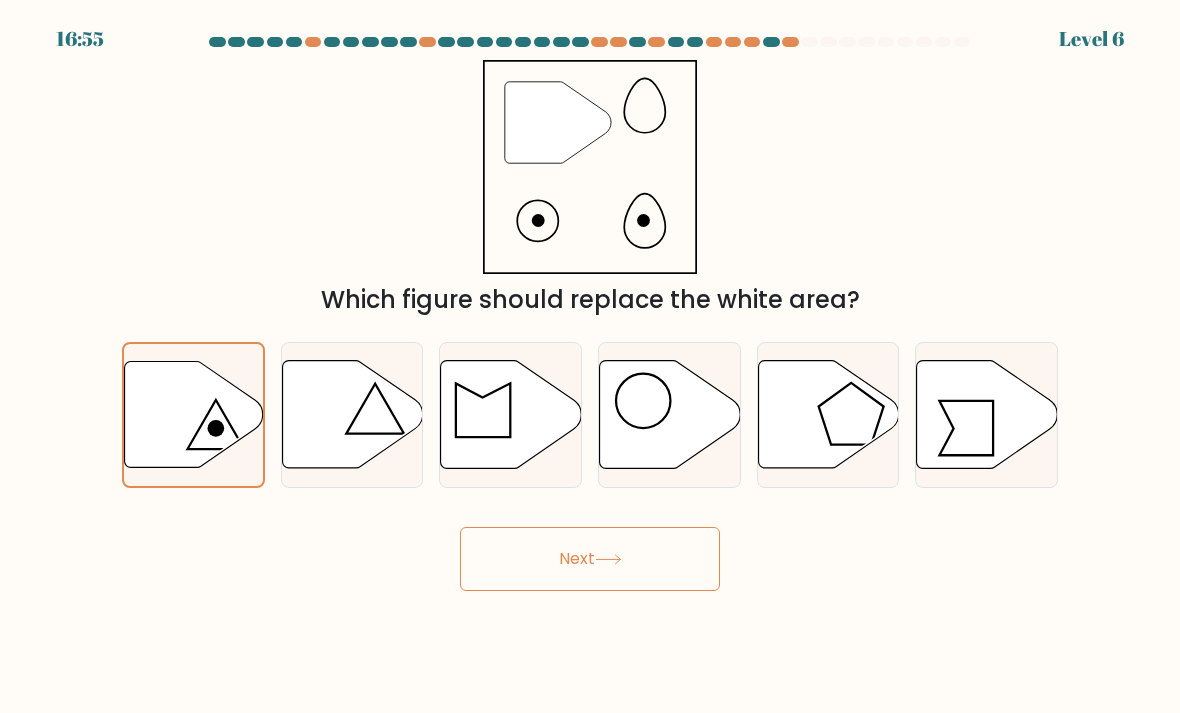click on "Next" at bounding box center [590, 559] 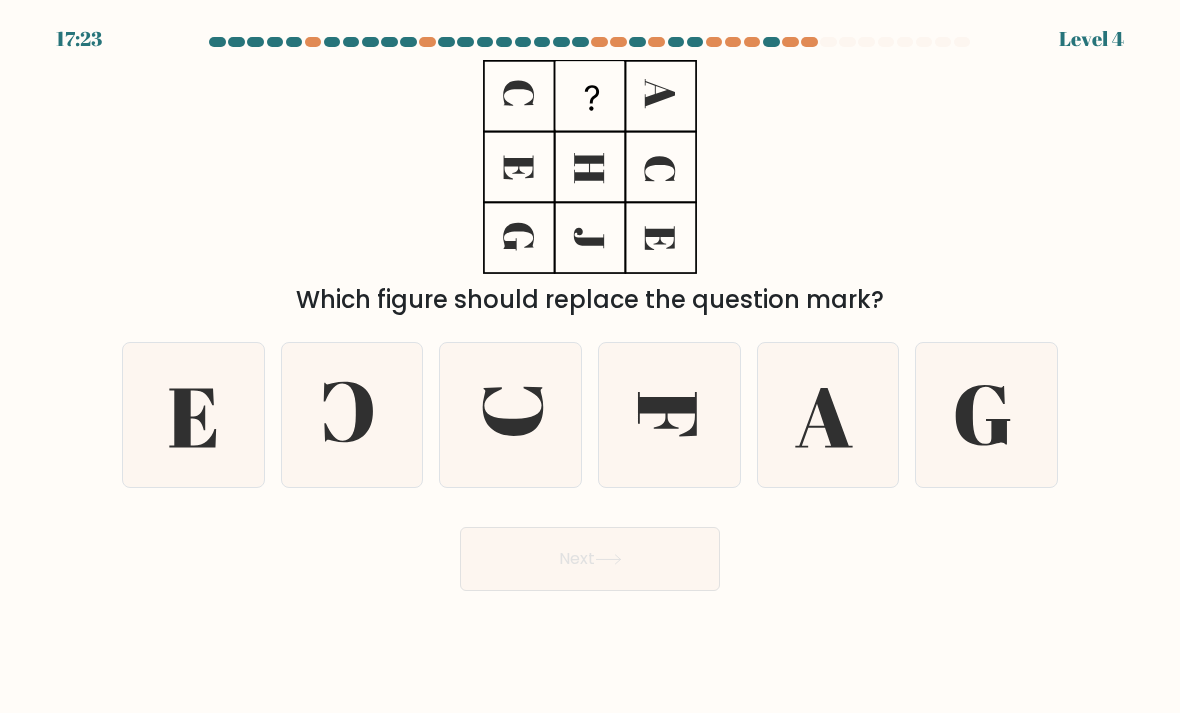 click 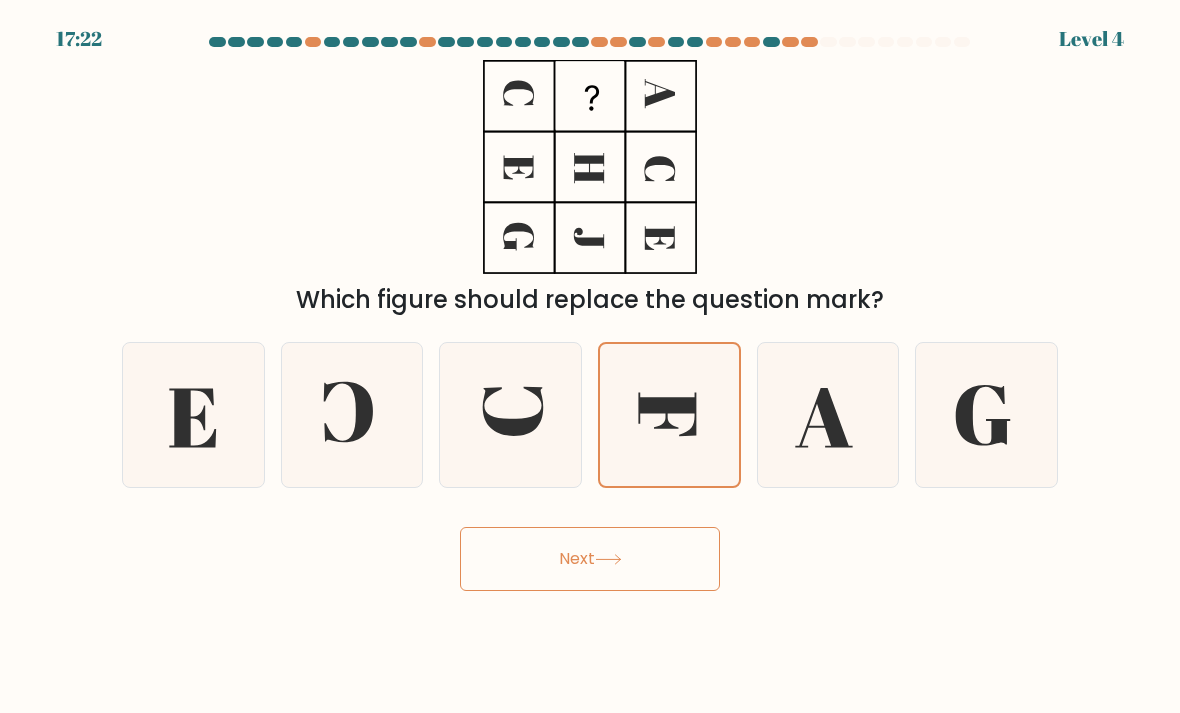 click on "Next" at bounding box center (590, 559) 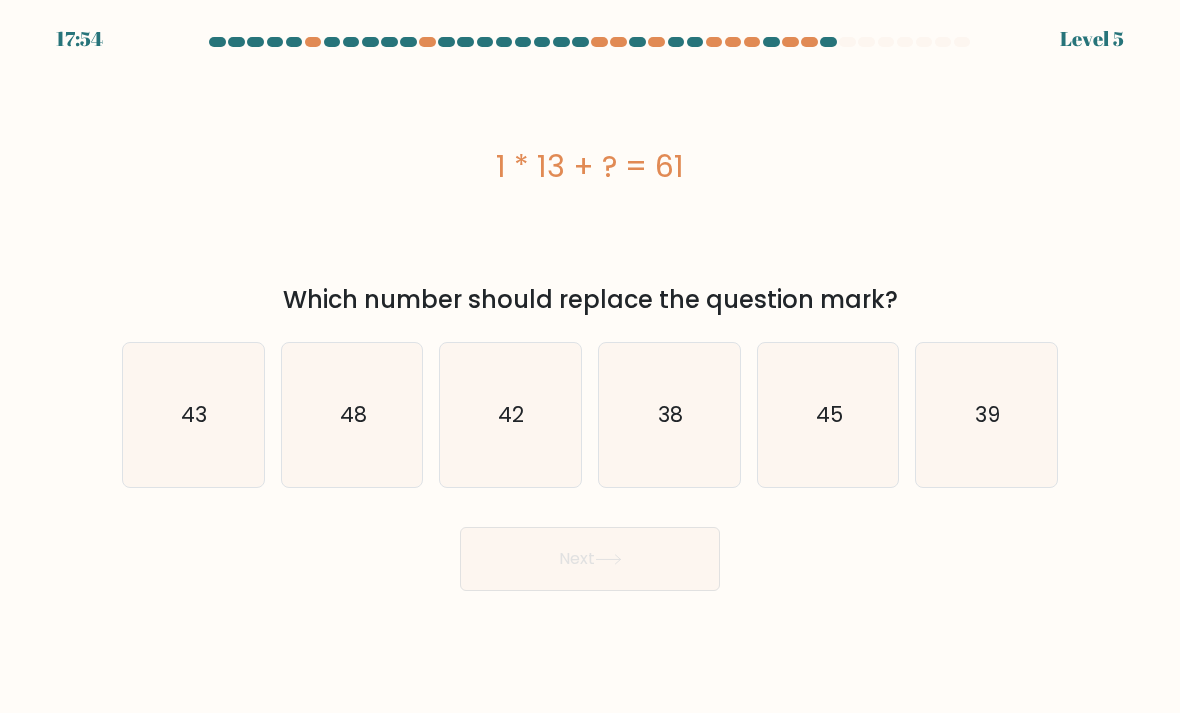 click on "48" 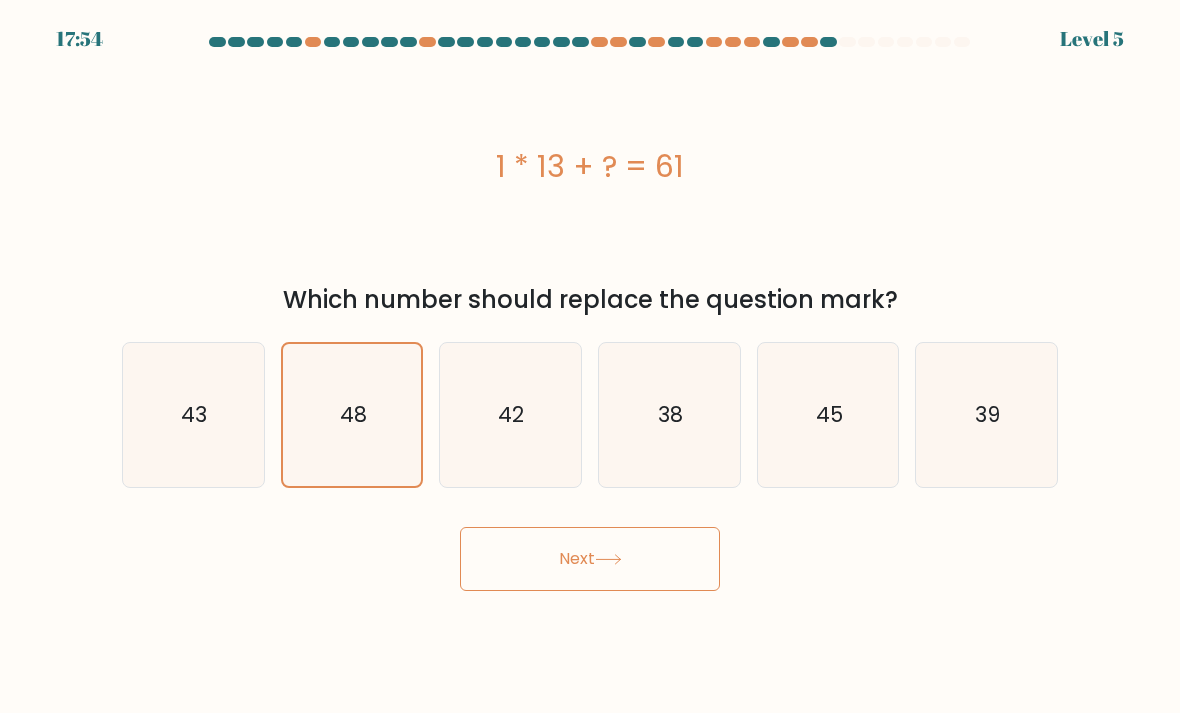 click on "Next" at bounding box center [590, 559] 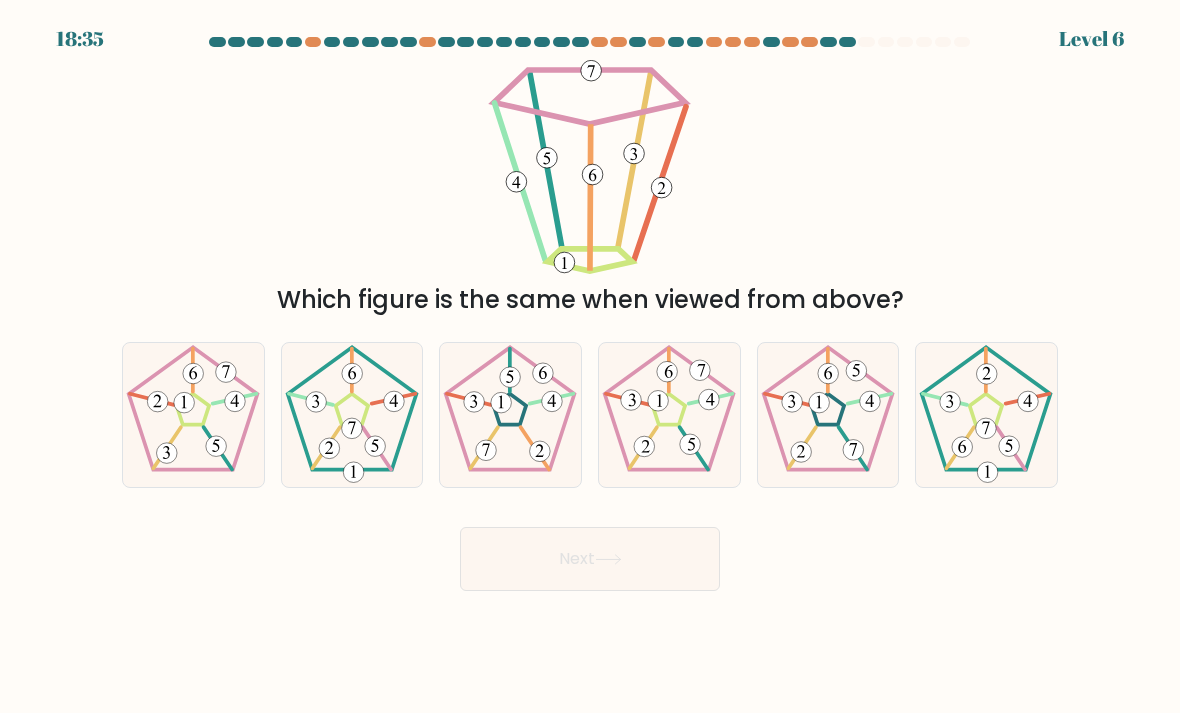 click 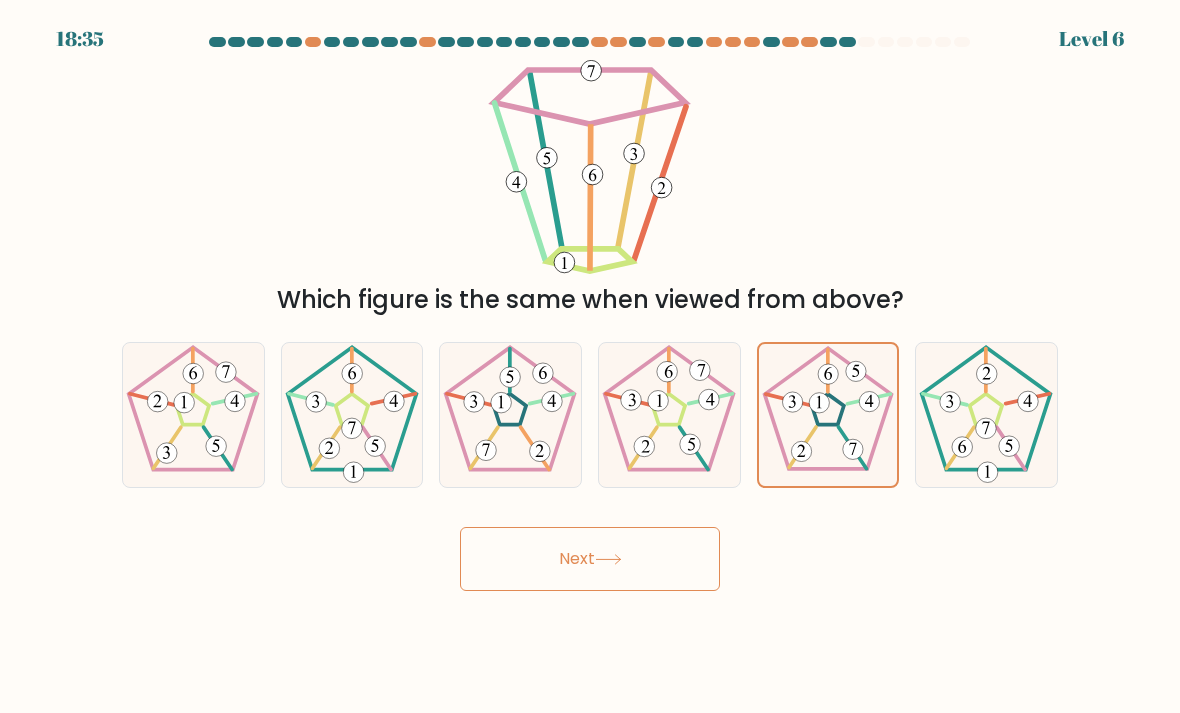 click on "Next" at bounding box center [590, 559] 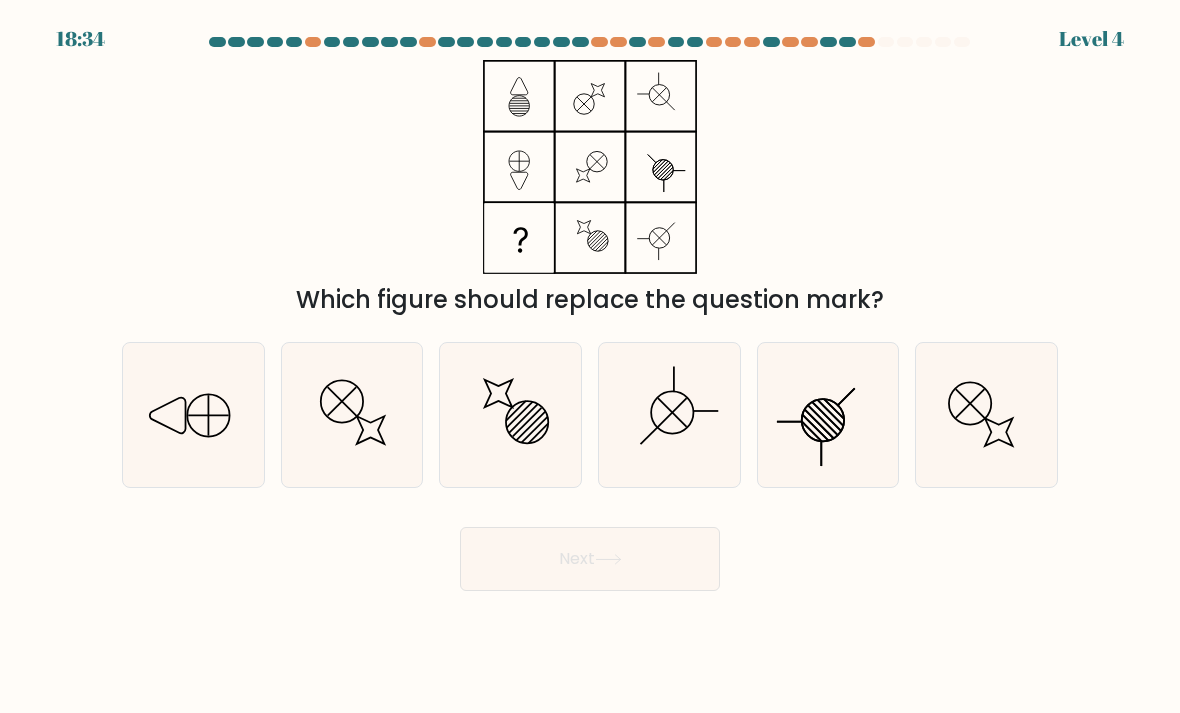 click 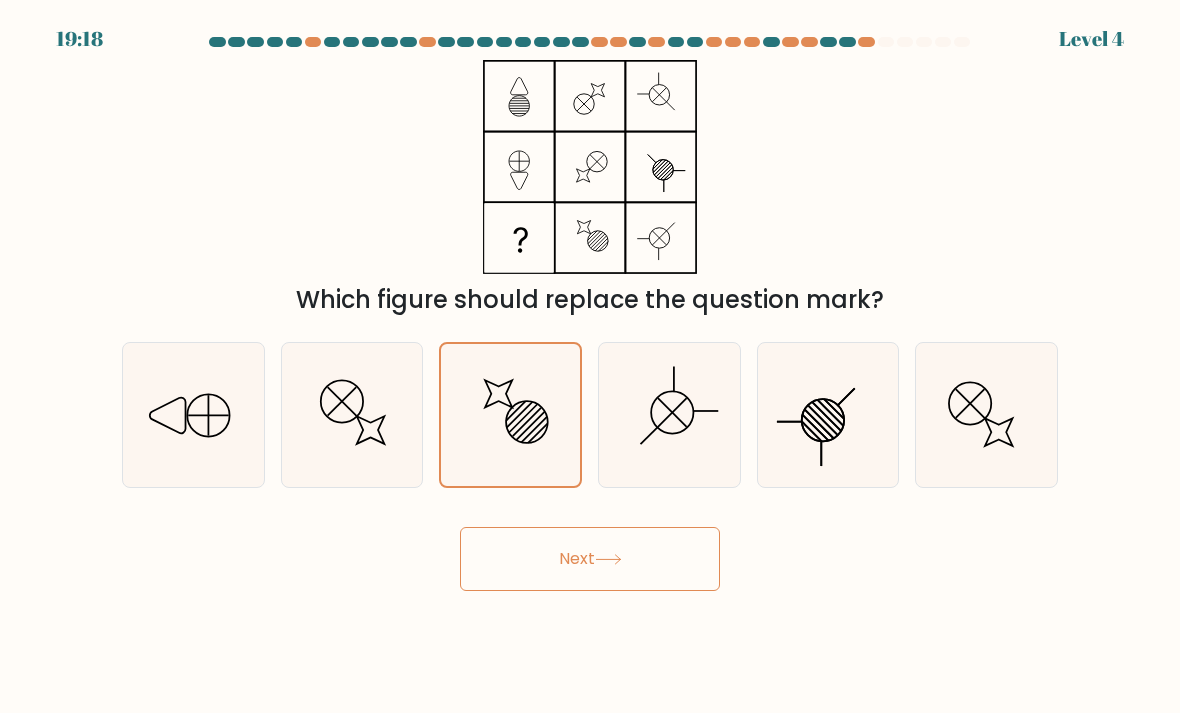 click on "Next" at bounding box center (590, 559) 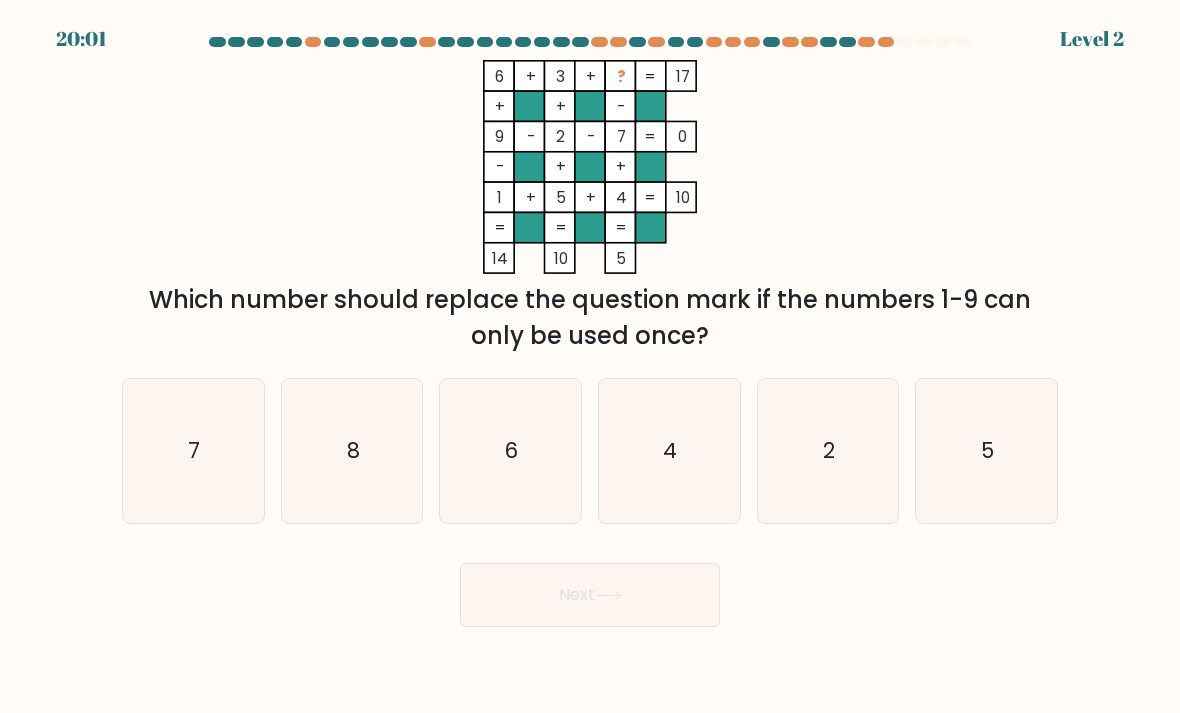 click on "8" 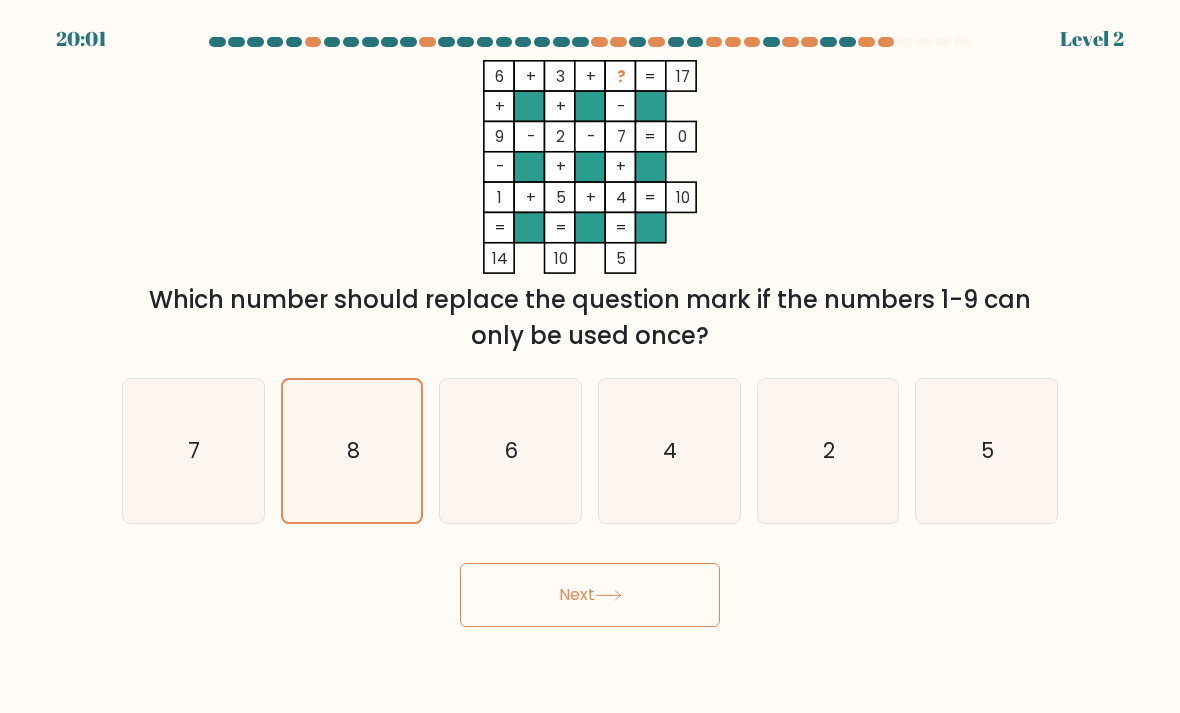 click on "Next" at bounding box center (590, 595) 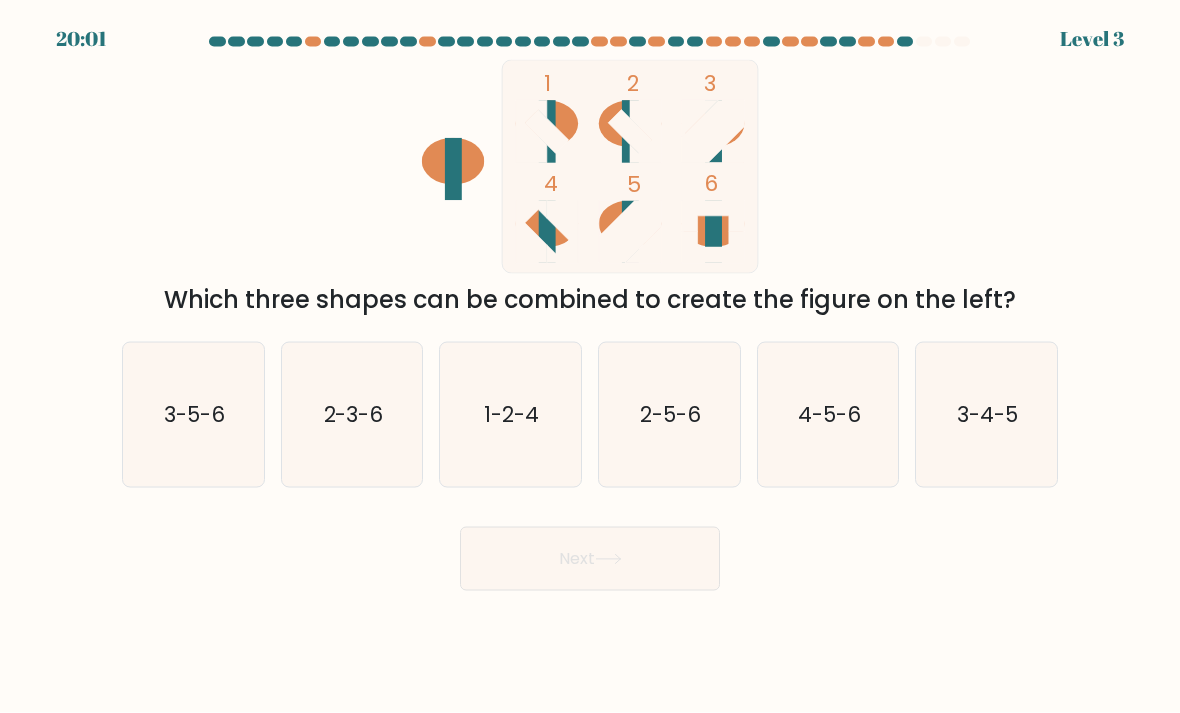 click on "1-2-4" 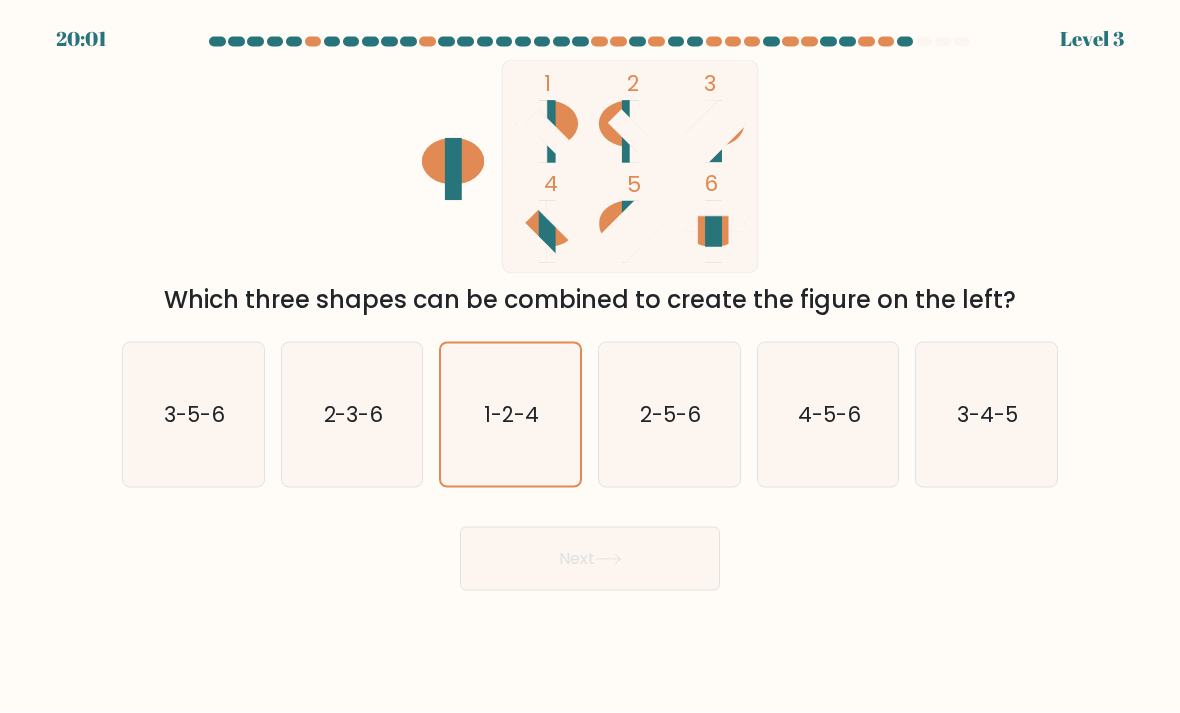 scroll, scrollTop: 6, scrollLeft: 0, axis: vertical 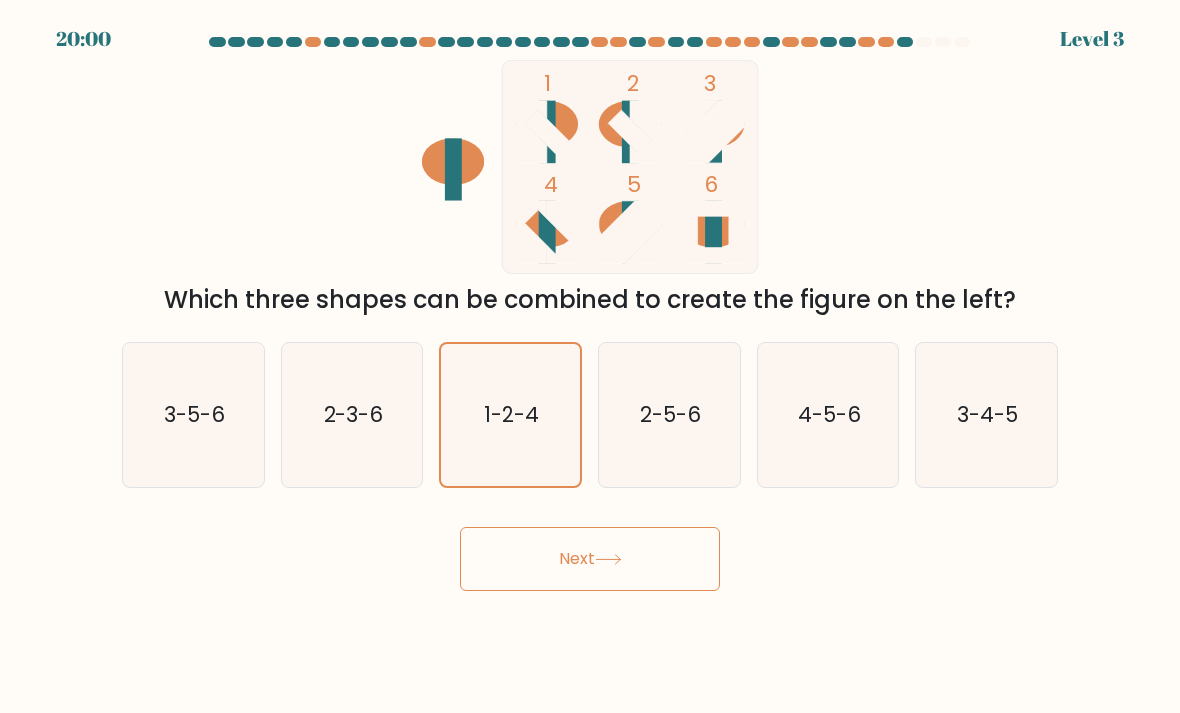 click on "Next" at bounding box center [590, 559] 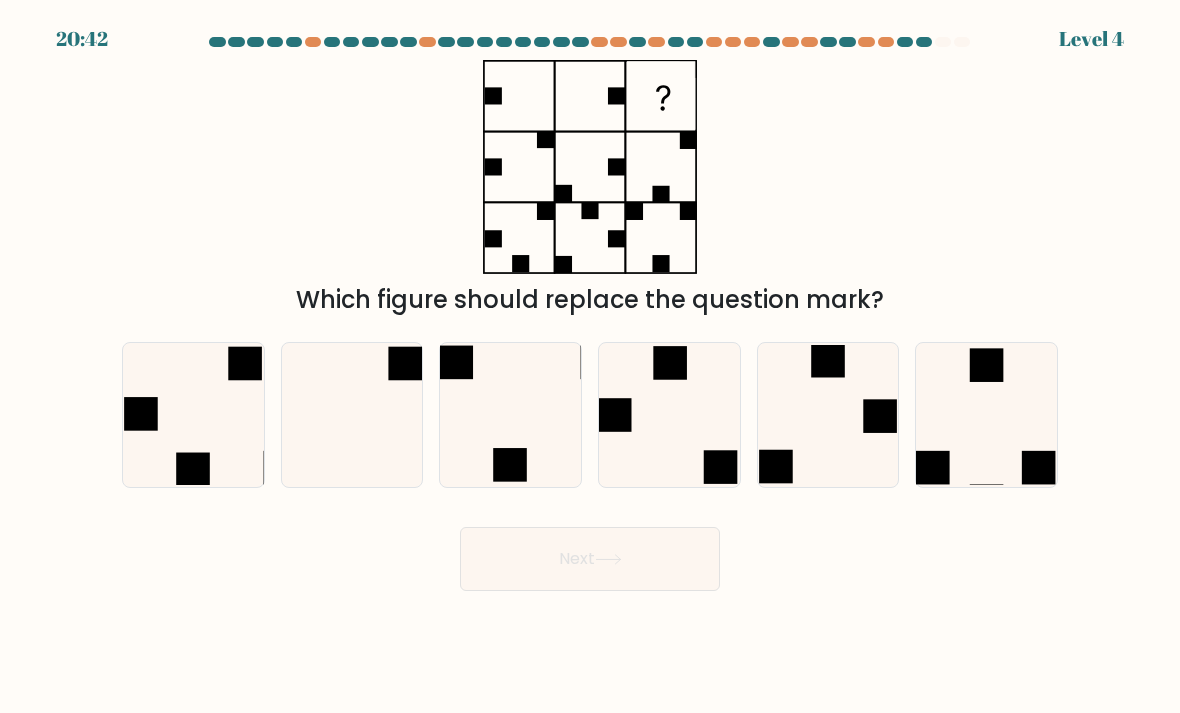 click 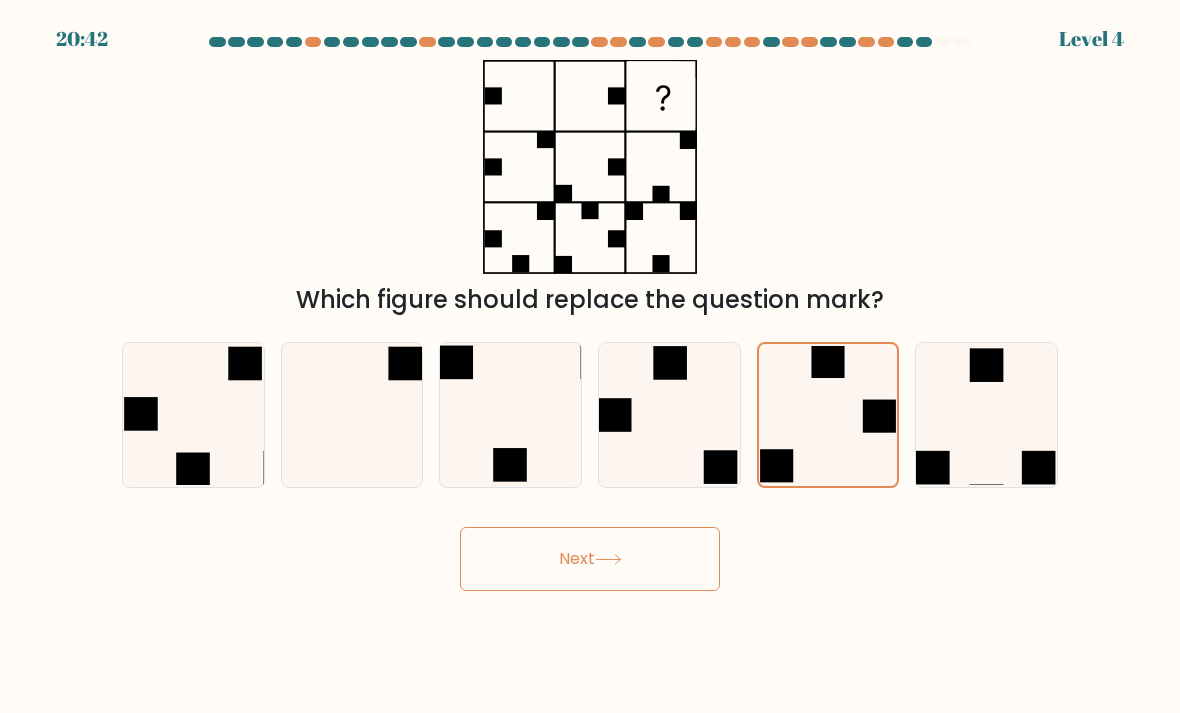 click on "Next" at bounding box center [590, 559] 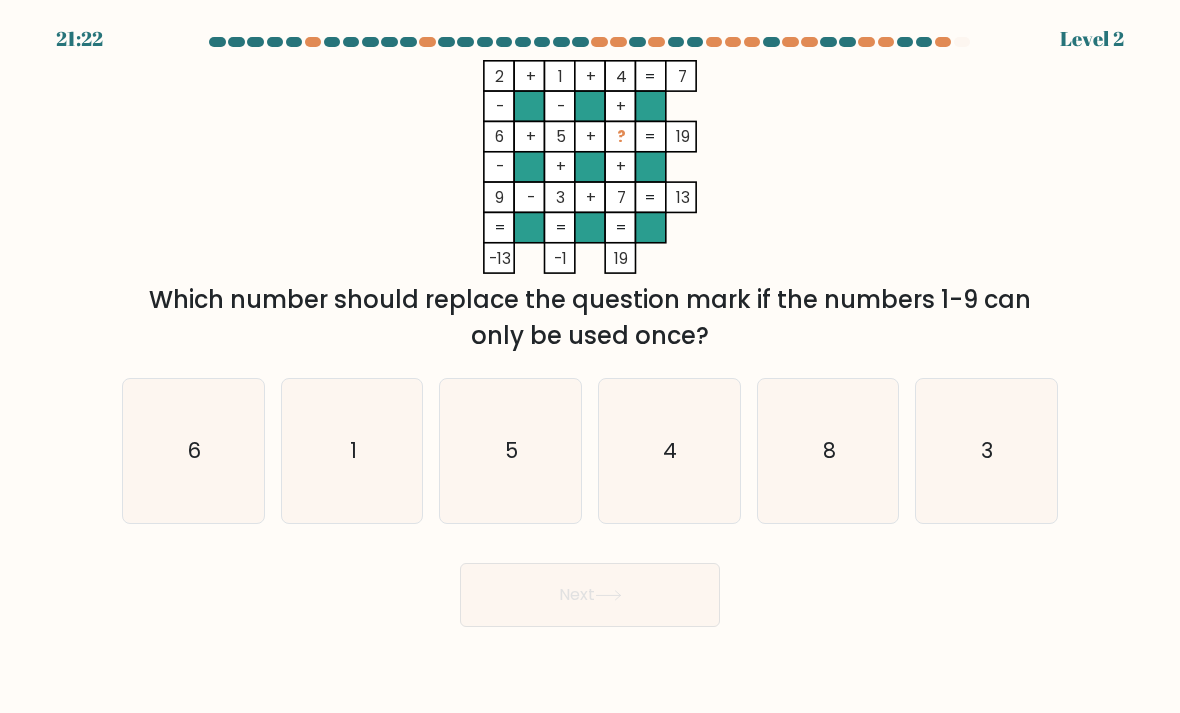 click on "8" 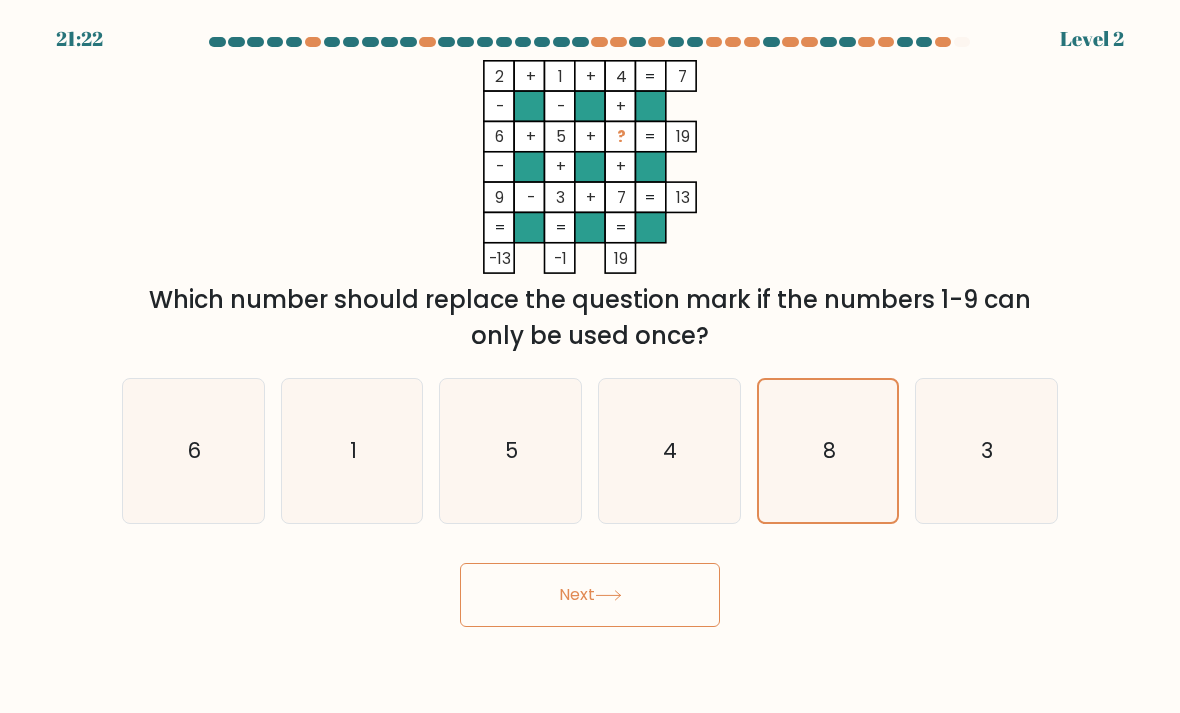click on "Next" at bounding box center (590, 595) 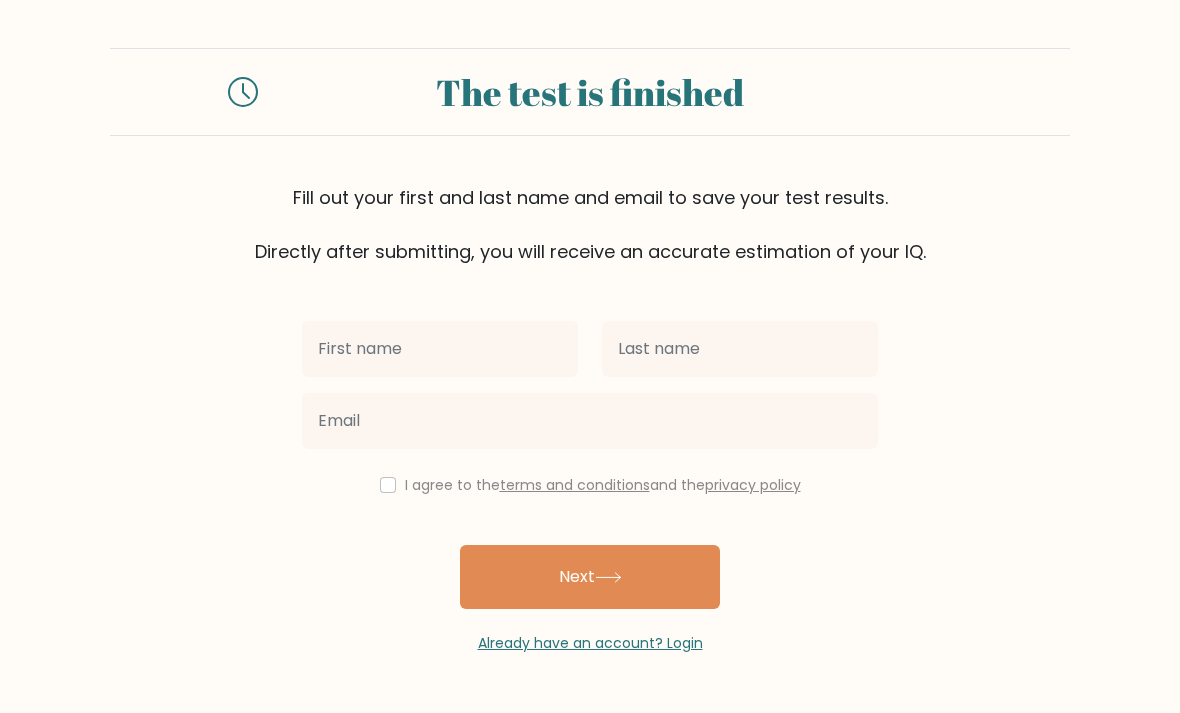 scroll, scrollTop: 0, scrollLeft: 0, axis: both 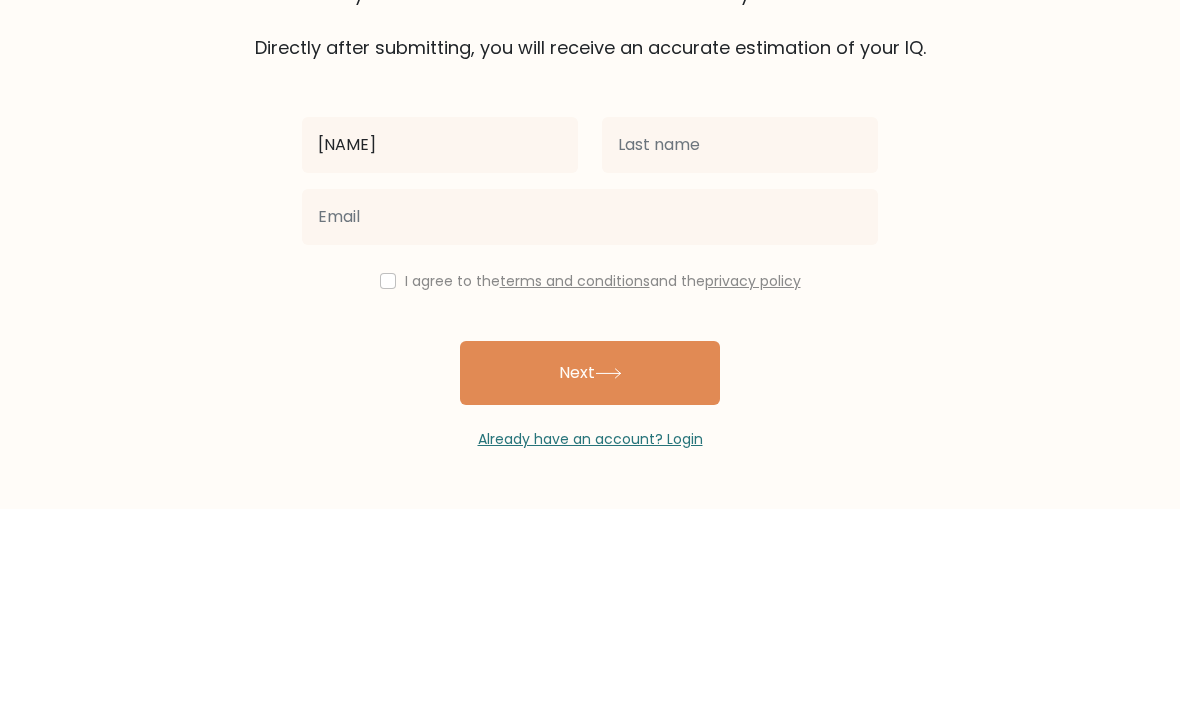 type on "[NAME]" 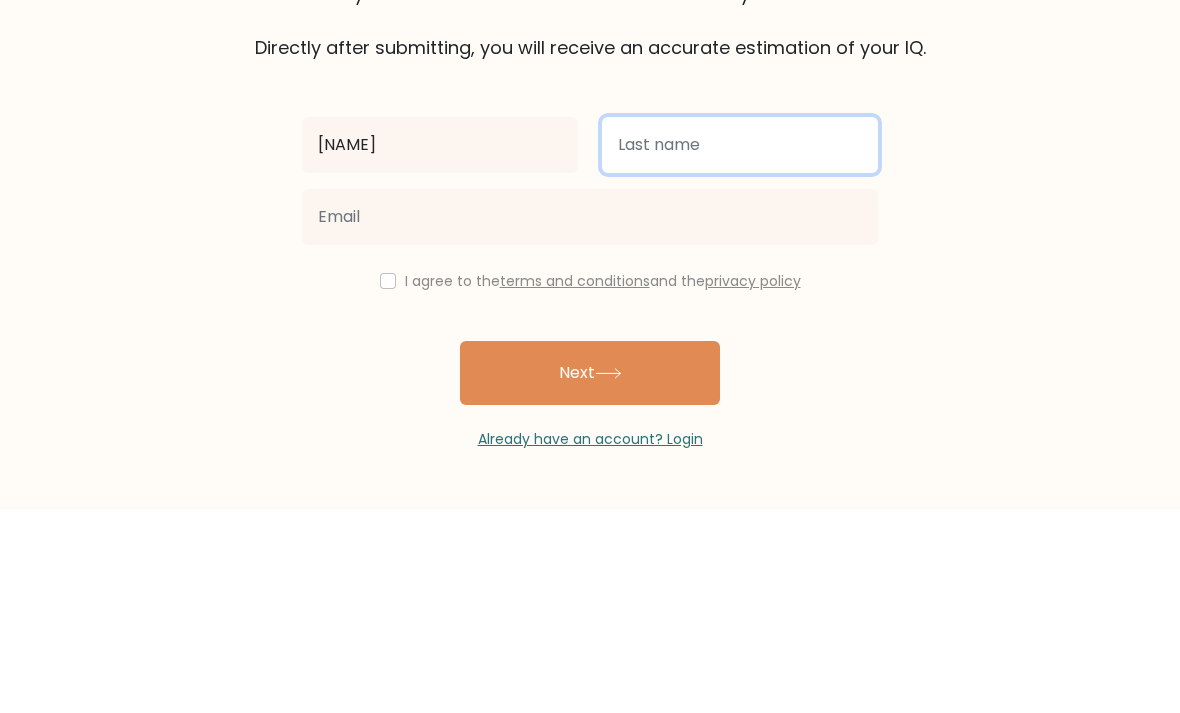 click at bounding box center (740, 349) 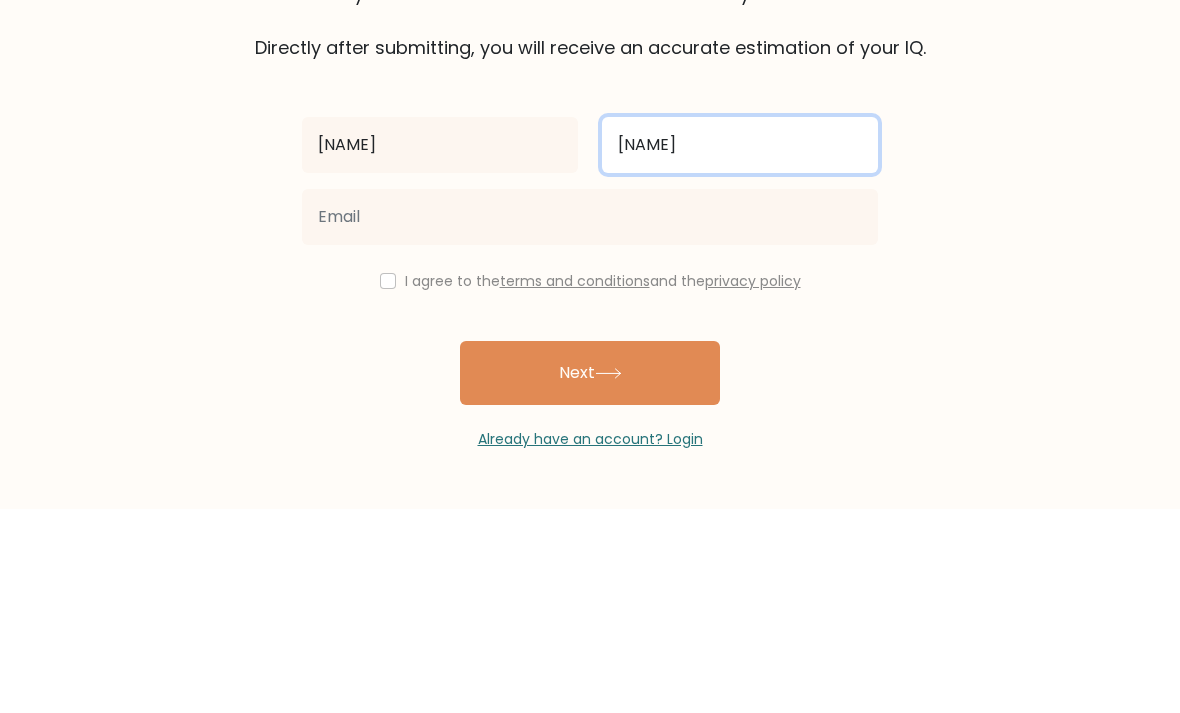 type on "[NAME]" 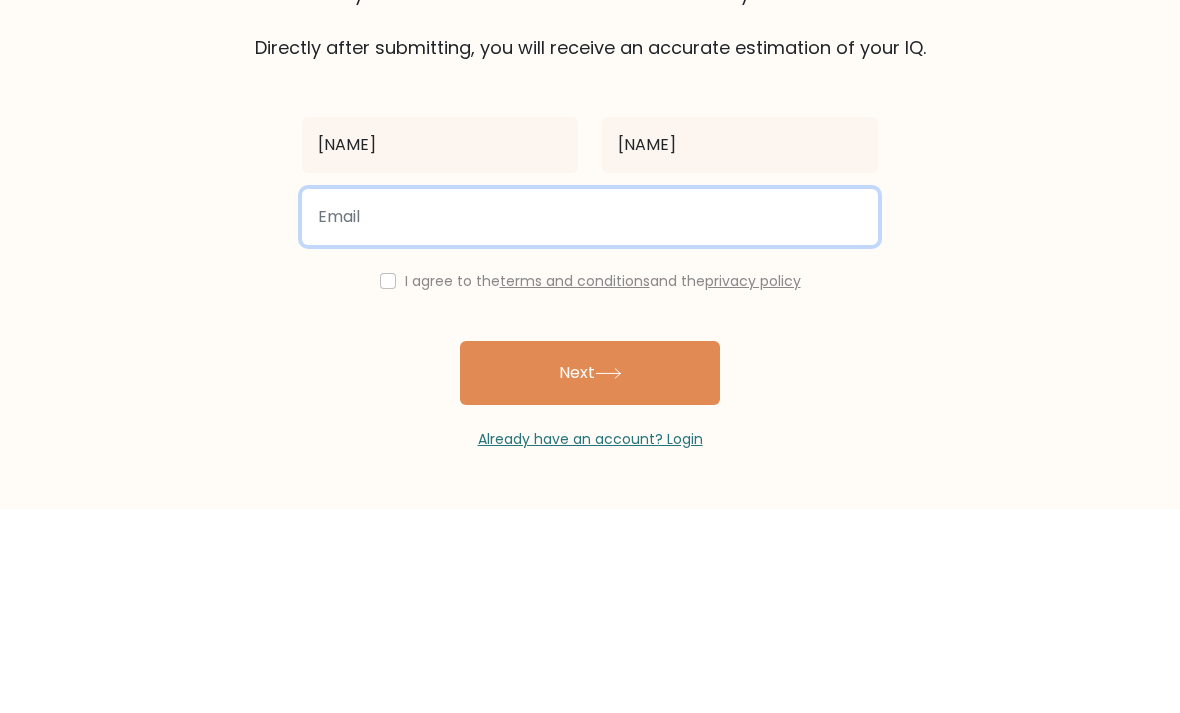 click at bounding box center [590, 421] 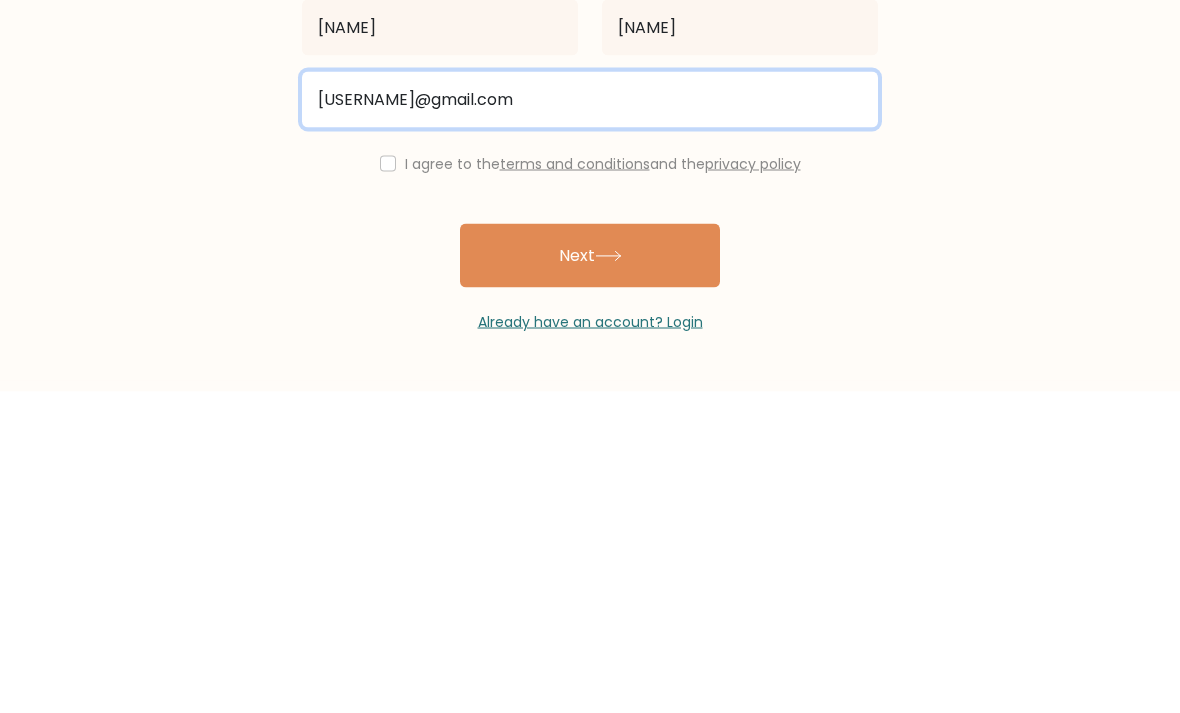 type on "[USERNAME]@gmail.com" 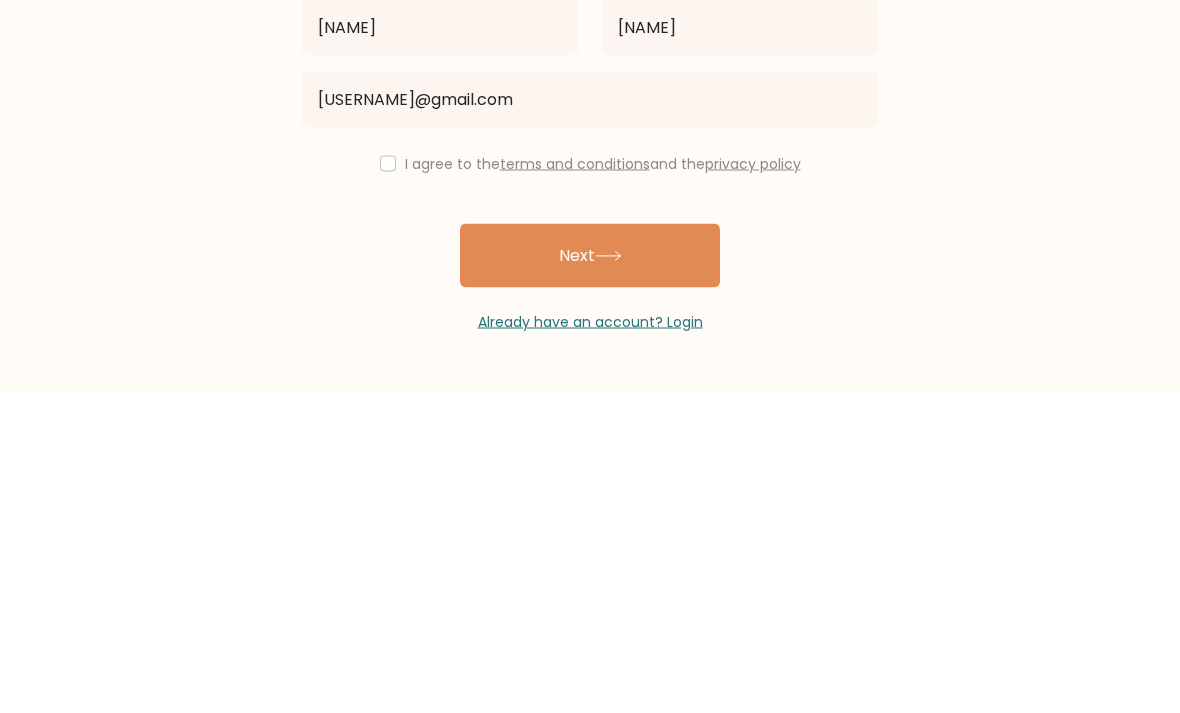 click on "Next" at bounding box center [590, 577] 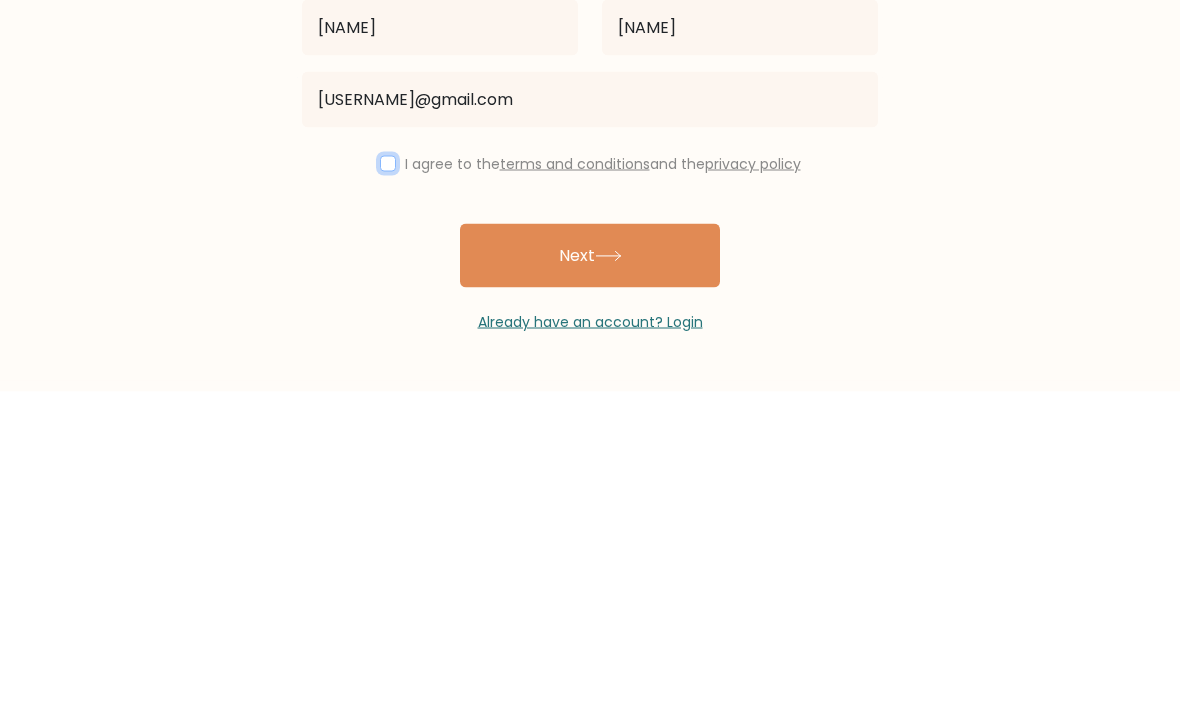 scroll, scrollTop: 64, scrollLeft: 0, axis: vertical 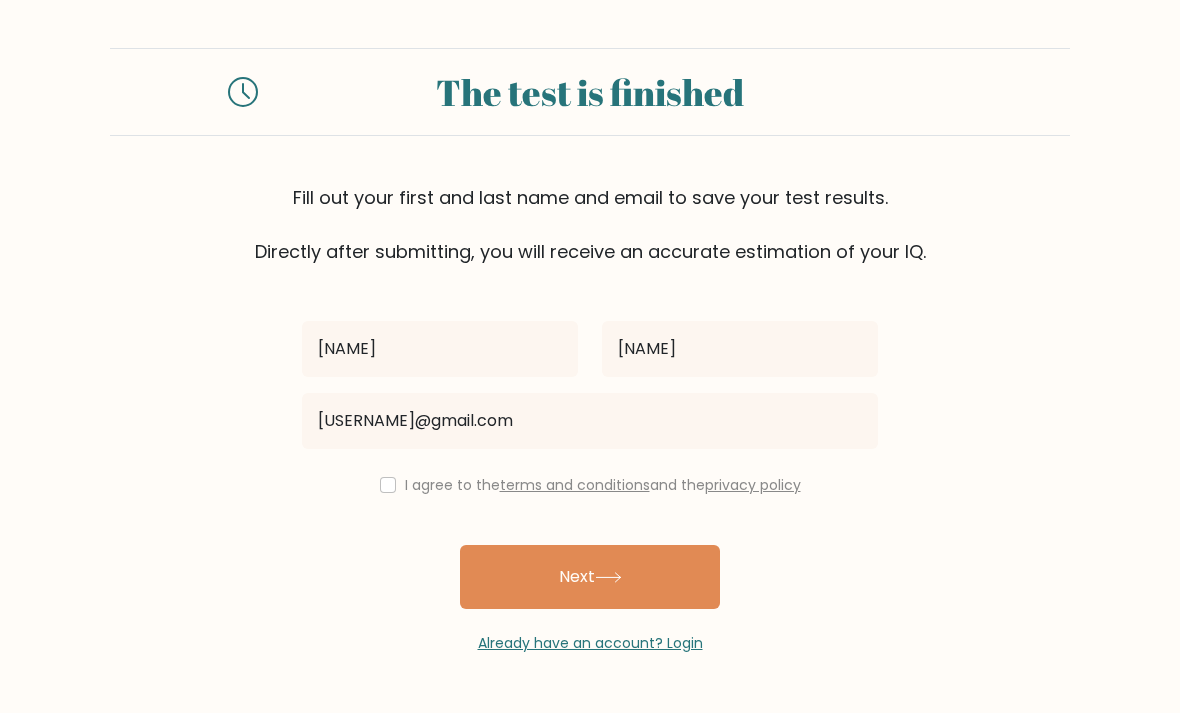 click on "I agree to the  terms and conditions  and the  privacy policy" at bounding box center [590, 485] 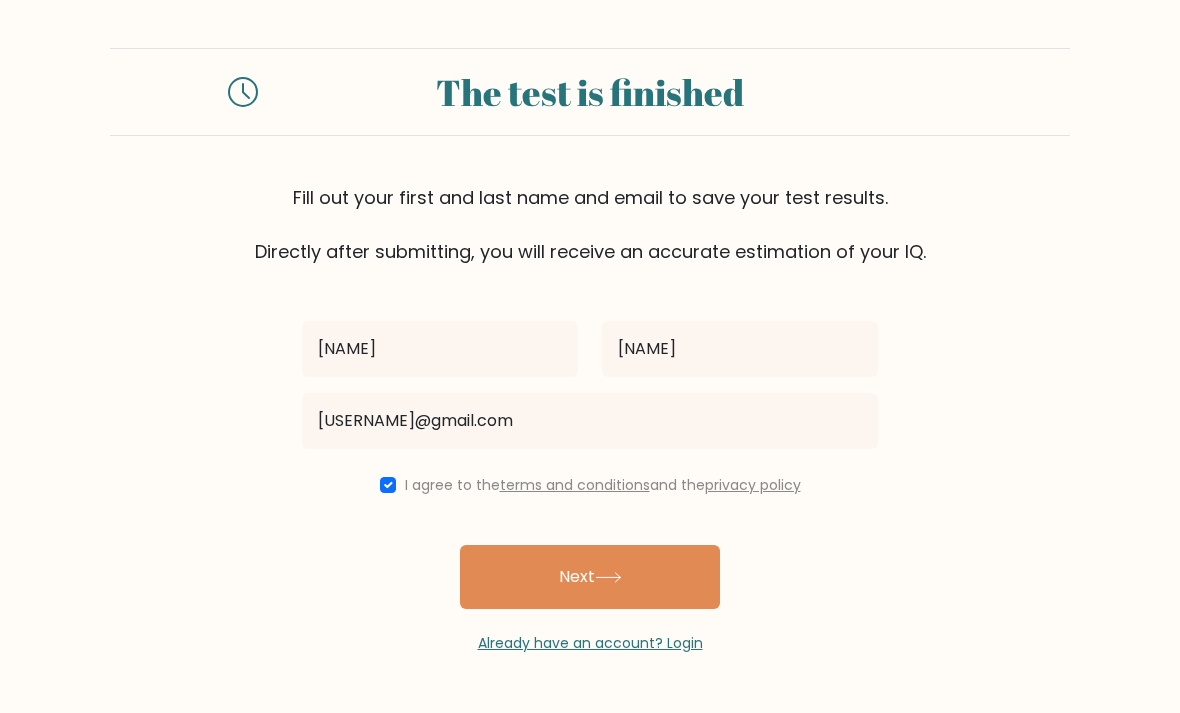 click on "Next" at bounding box center [590, 577] 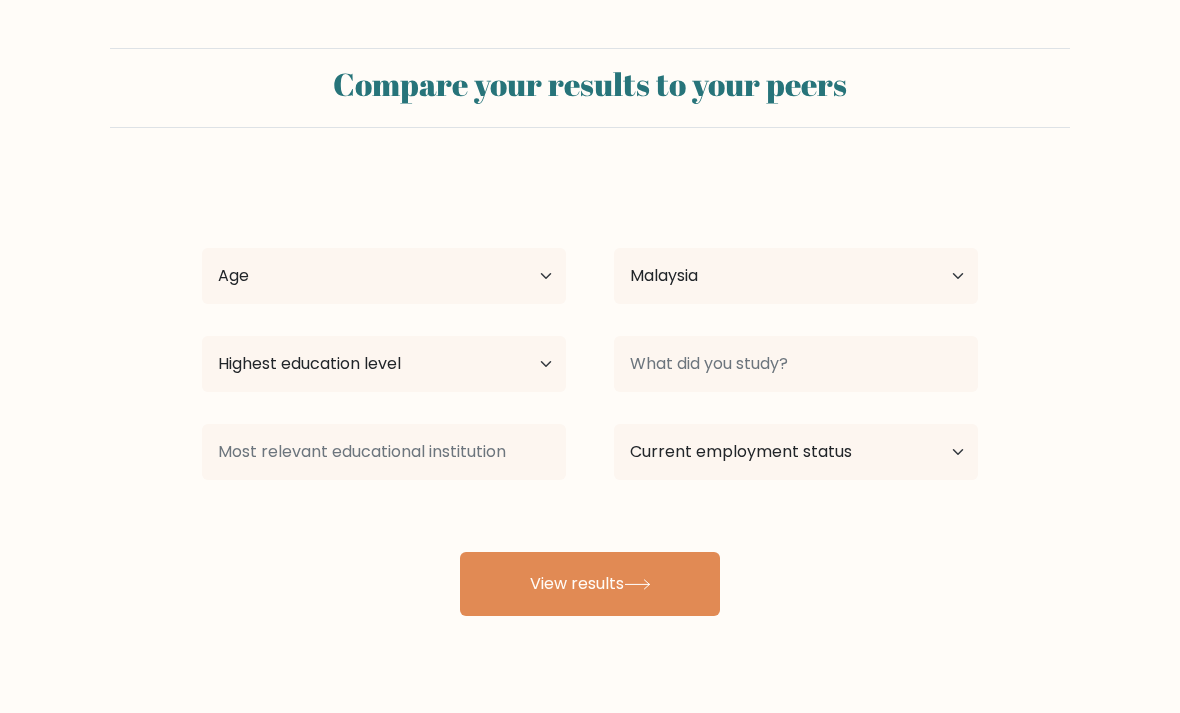 select on "MY" 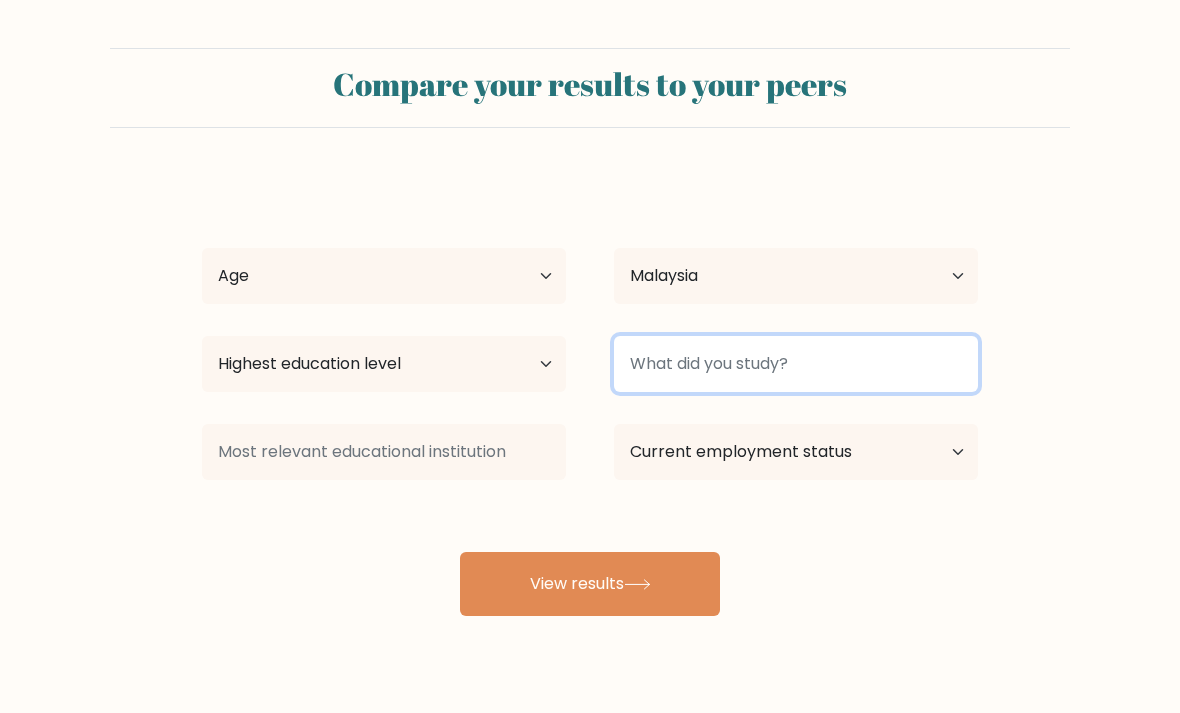 click at bounding box center [796, 364] 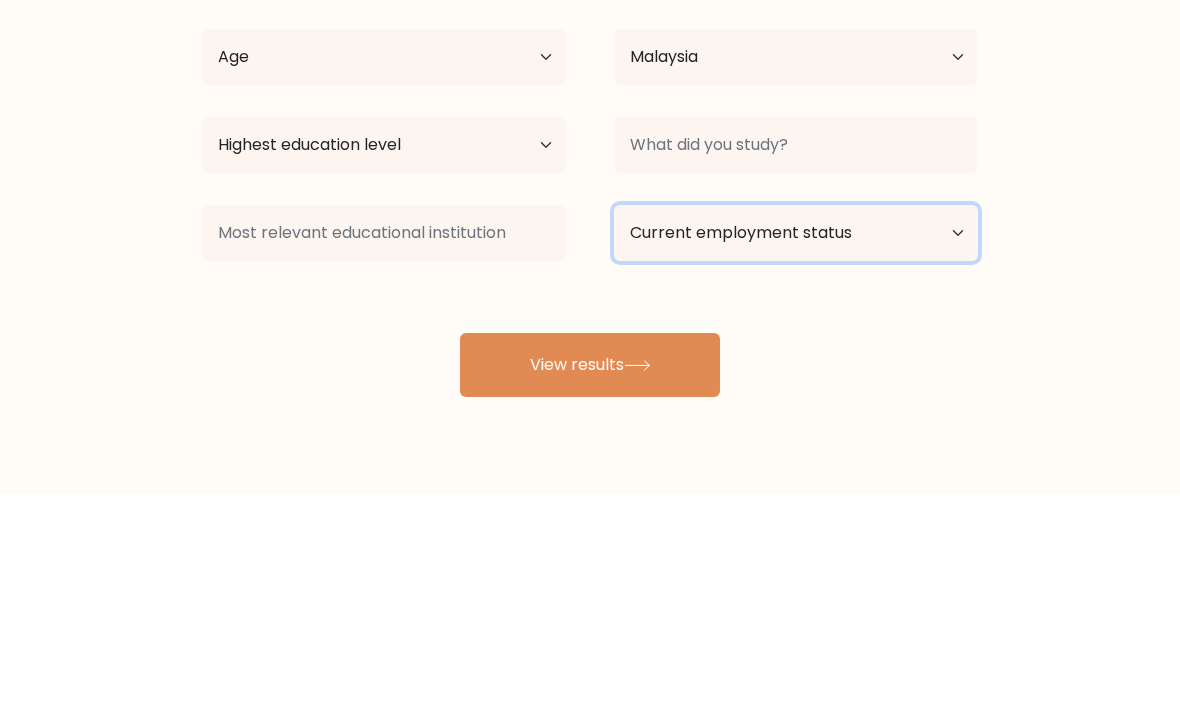 click on "Current employment status
Employed
Student
Retired
Other / prefer not to answer" at bounding box center [796, 452] 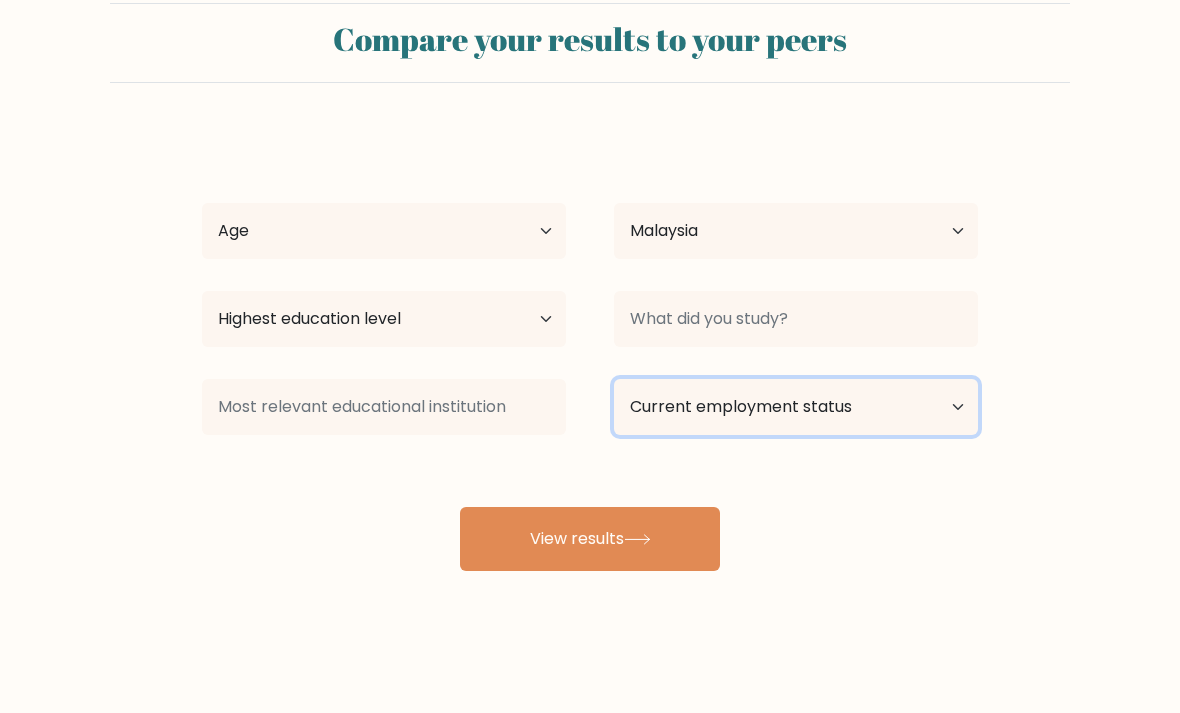select on "student" 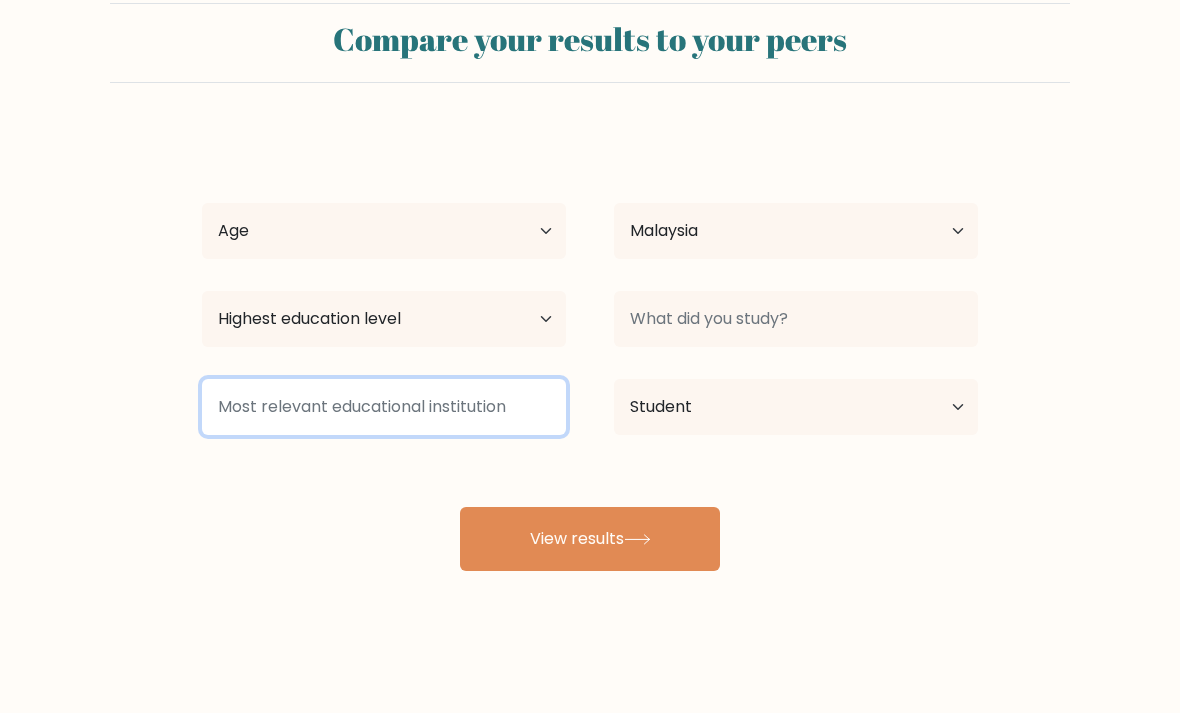 click at bounding box center (384, 407) 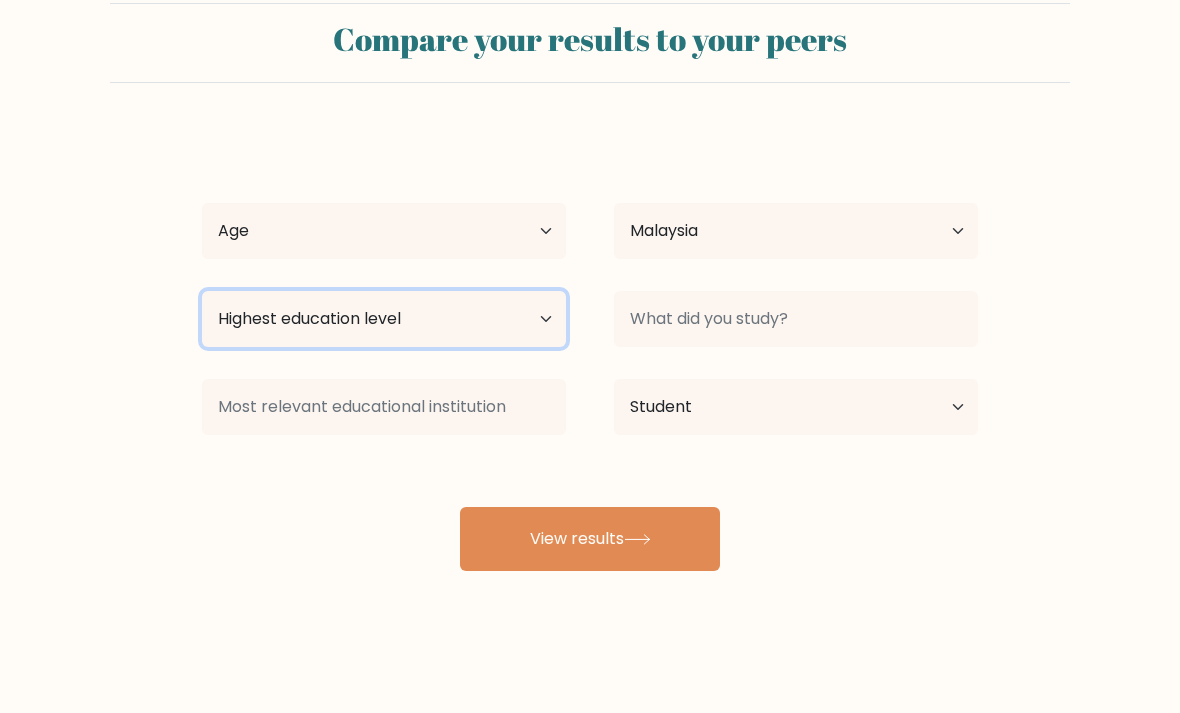 click on "Highest education level
No schooling
Primary
Lower Secondary
Upper Secondary
Occupation Specific
Bachelor's degree
Master's degree
Doctoral degree" at bounding box center [384, 319] 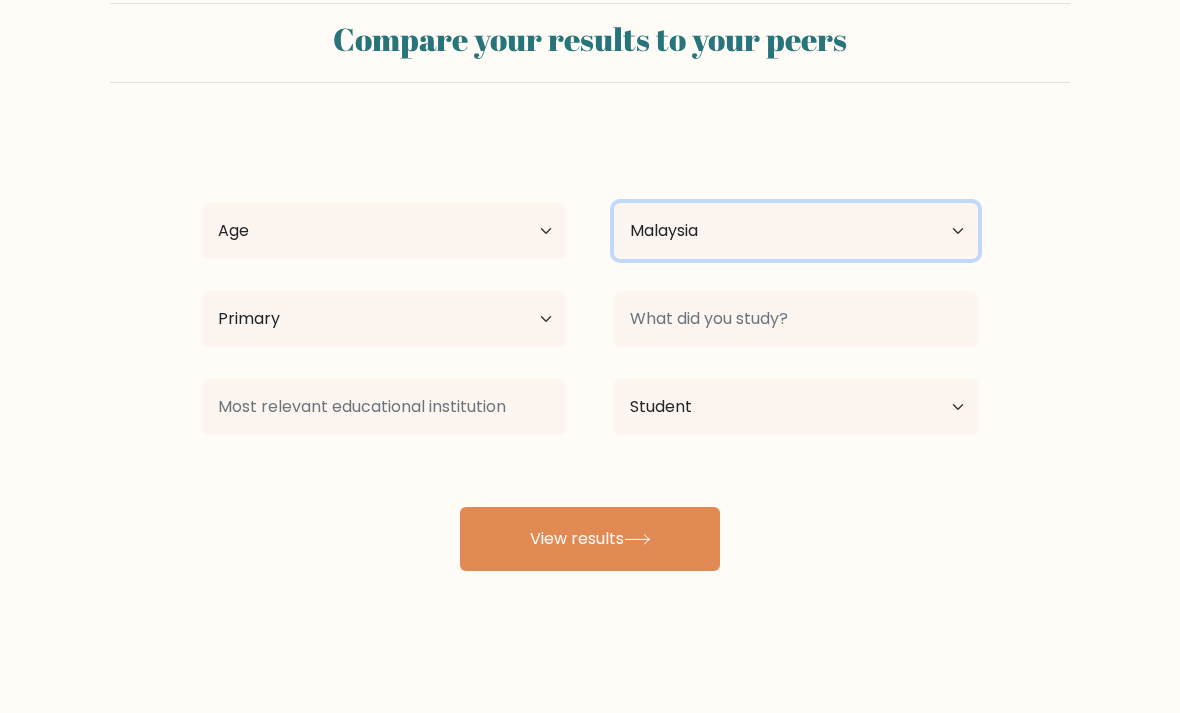 click on "Country
Afghanistan
Albania
Algeria
American Samoa
Andorra
Angola
Anguilla
Antarctica
Antigua and Barbuda
Argentina
Armenia
Aruba
Australia
Austria
Azerbaijan
Bahamas
Bahrain
Bangladesh
Barbados
Belarus
Belgium
Belize
Benin
Bermuda
Bhutan
Bolivia
Bonaire, Sint Eustatius and Saba
Bosnia and Herzegovina
Botswana
Bouvet Island
Brazil
British Indian Ocean Territory
Brunei
Bulgaria
Burkina Faso
Burundi
Cabo Verde
Cambodia
Cameroon
Canada
Cayman Islands
Central African Republic
Chad
Chile
China
Christmas Island
Cocos (Keeling) Islands
Colombia
Comoros
Congo
Congo (the Democratic Republic of the)
Cook Islands
Costa Rica
Côte d'Ivoire
Croatia
Cuba" at bounding box center (796, 231) 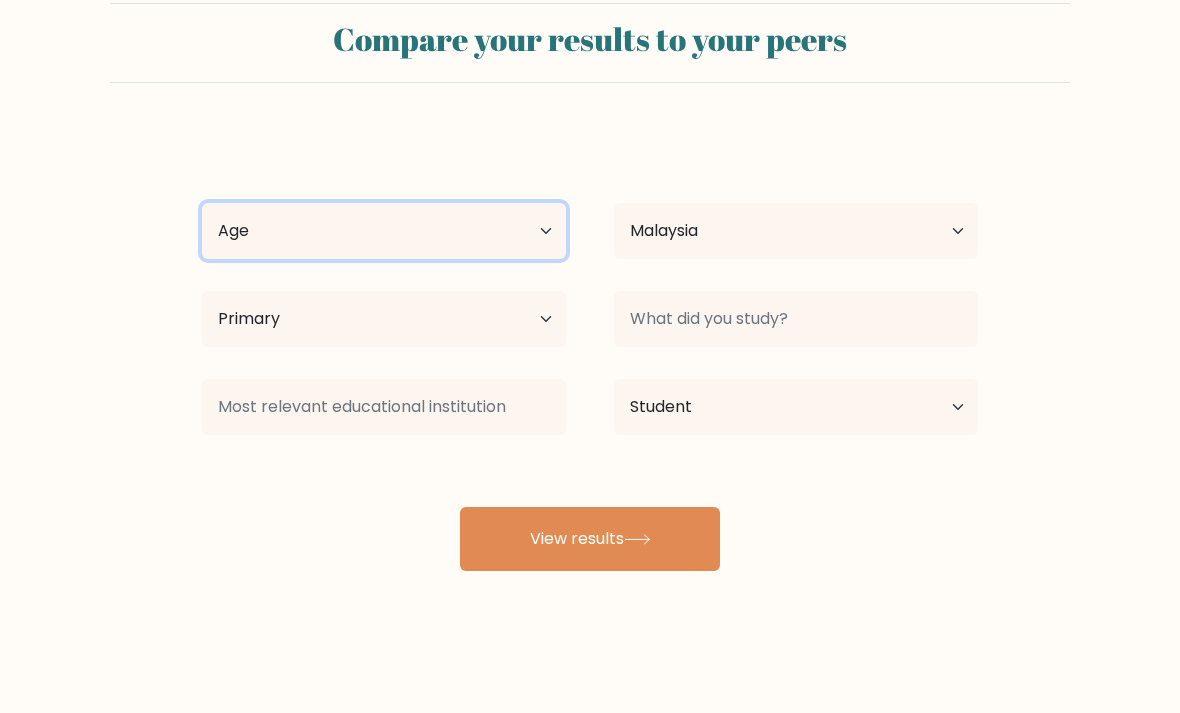 click on "Age
Under 18 years old
18-24 years old
25-34 years old
35-44 years old
45-54 years old
55-64 years old
65 years old and above" at bounding box center [384, 231] 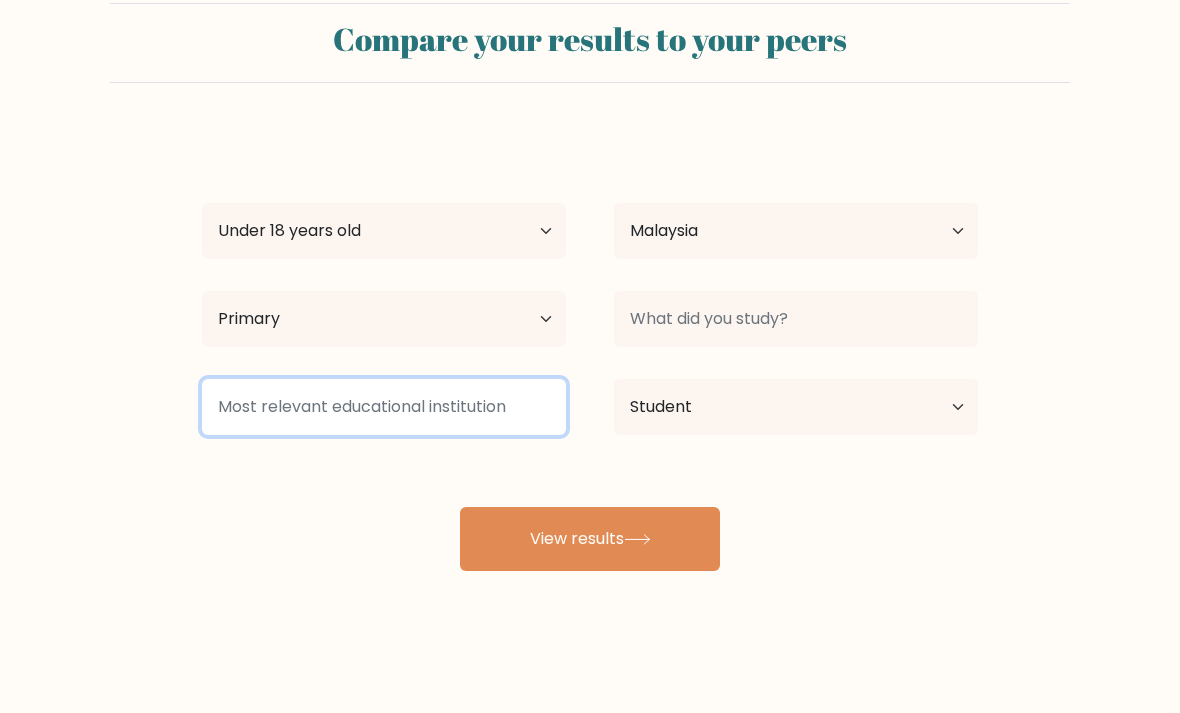 click at bounding box center (384, 407) 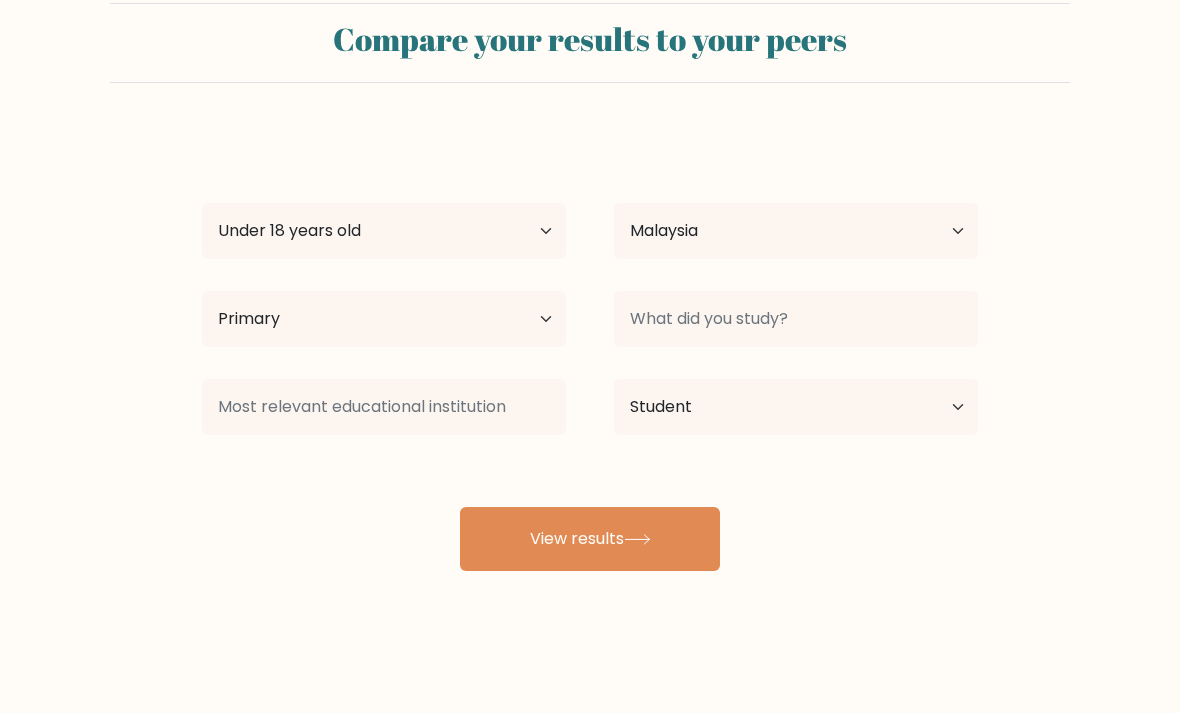 click on "View results" at bounding box center (590, 539) 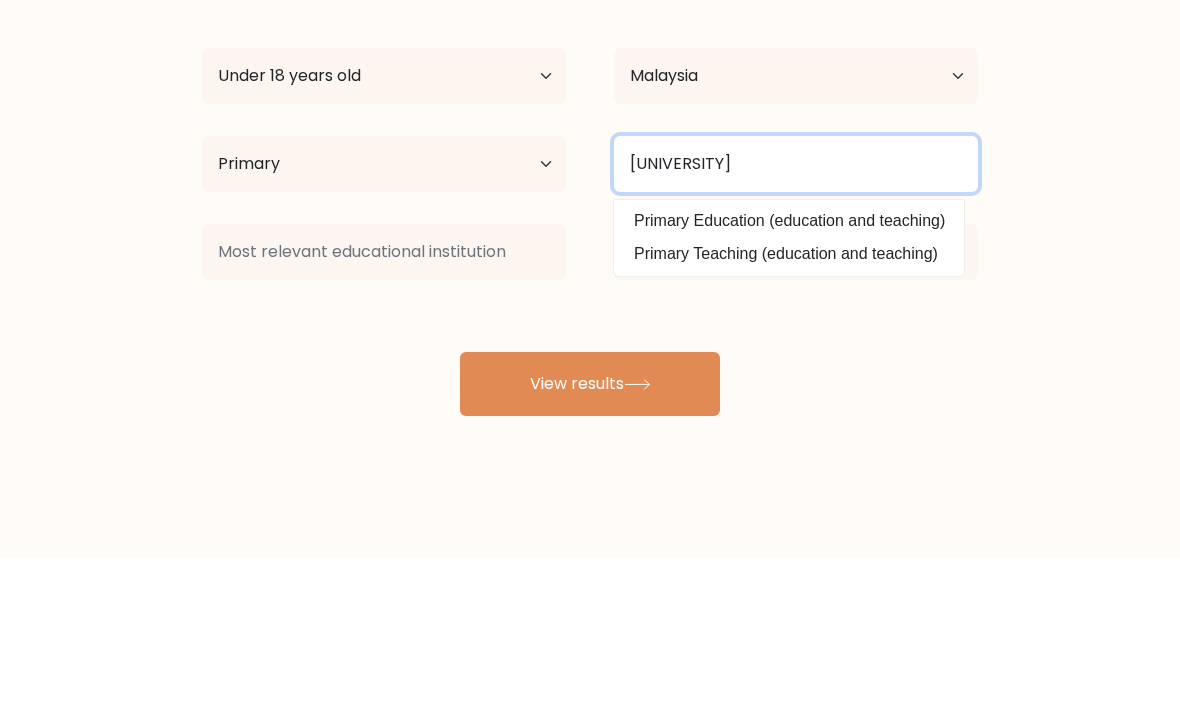click on "View results" at bounding box center (590, 539) 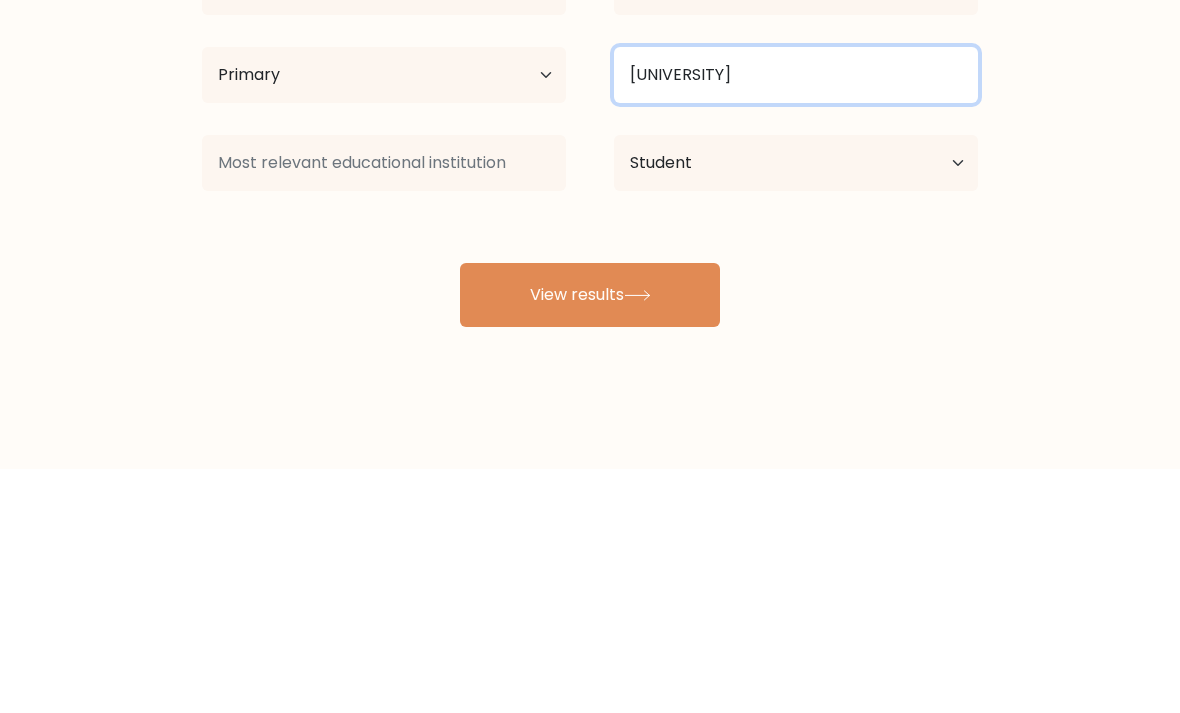 click on "Prim" at bounding box center (796, 319) 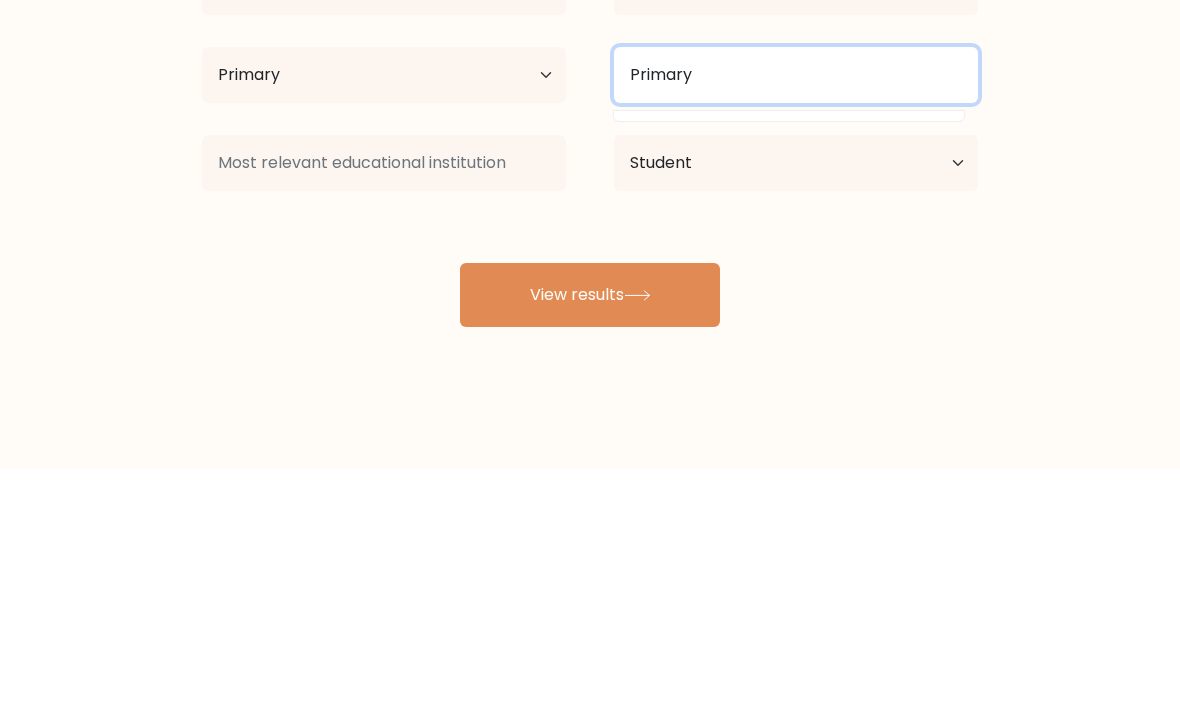 type on "Primary" 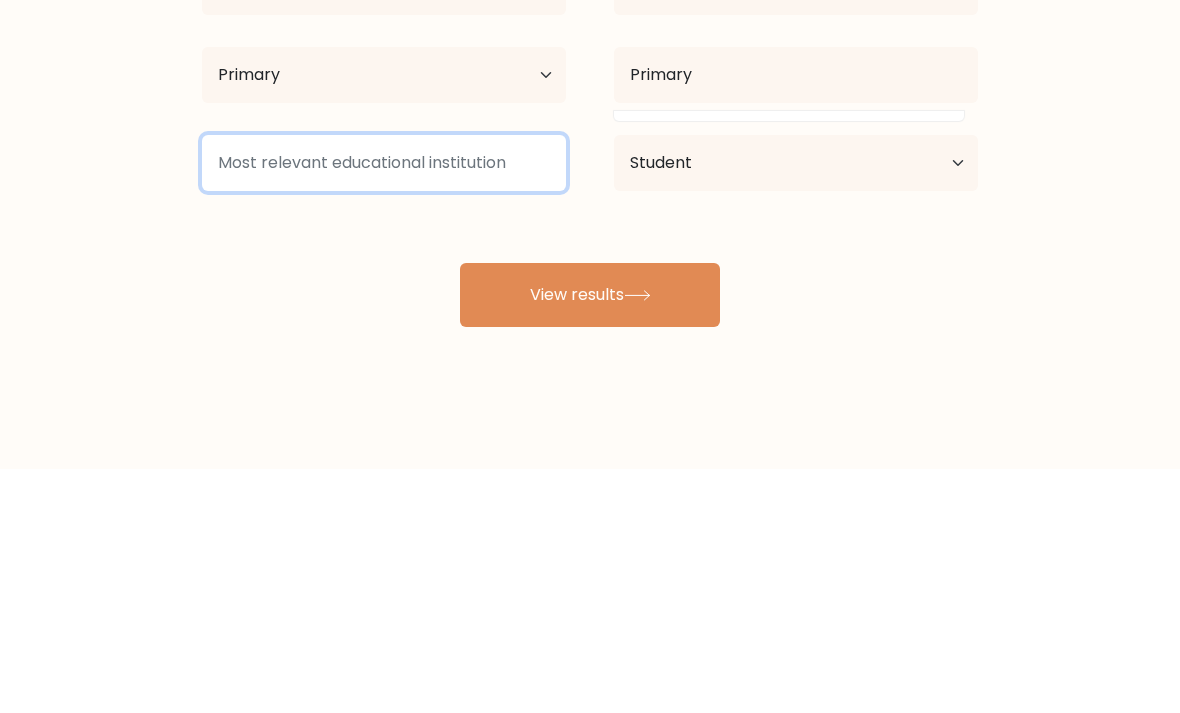 click at bounding box center [384, 407] 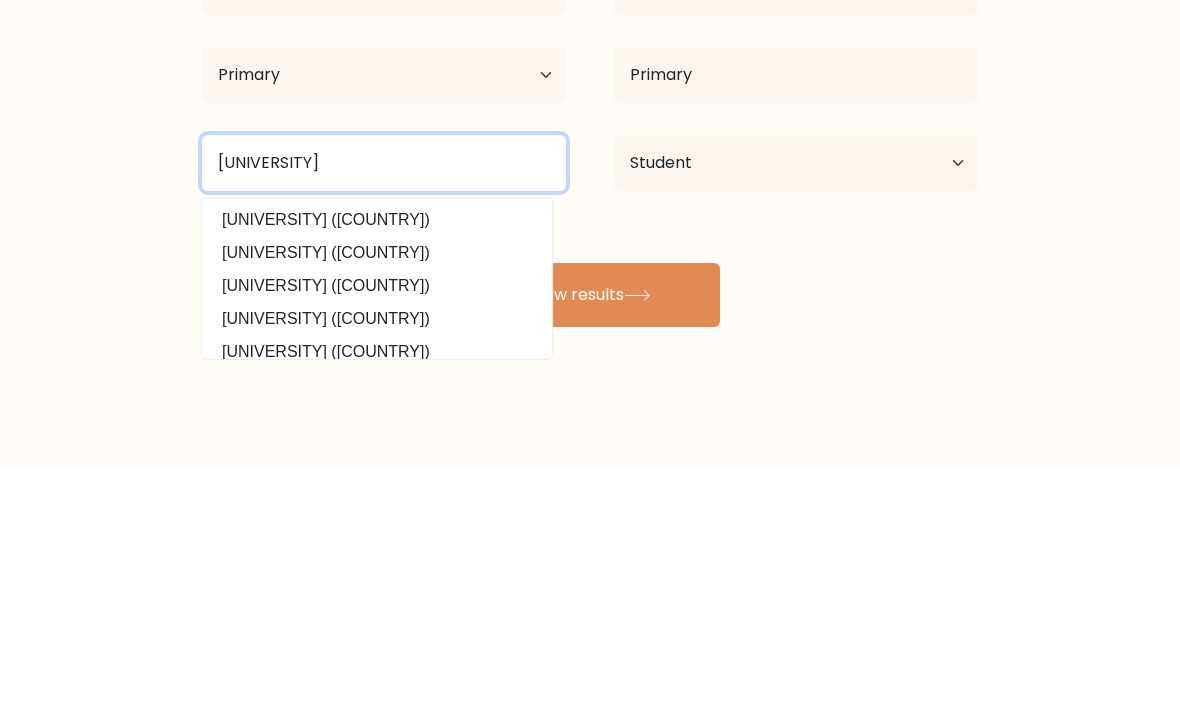 type on "SJKC Wen Hua" 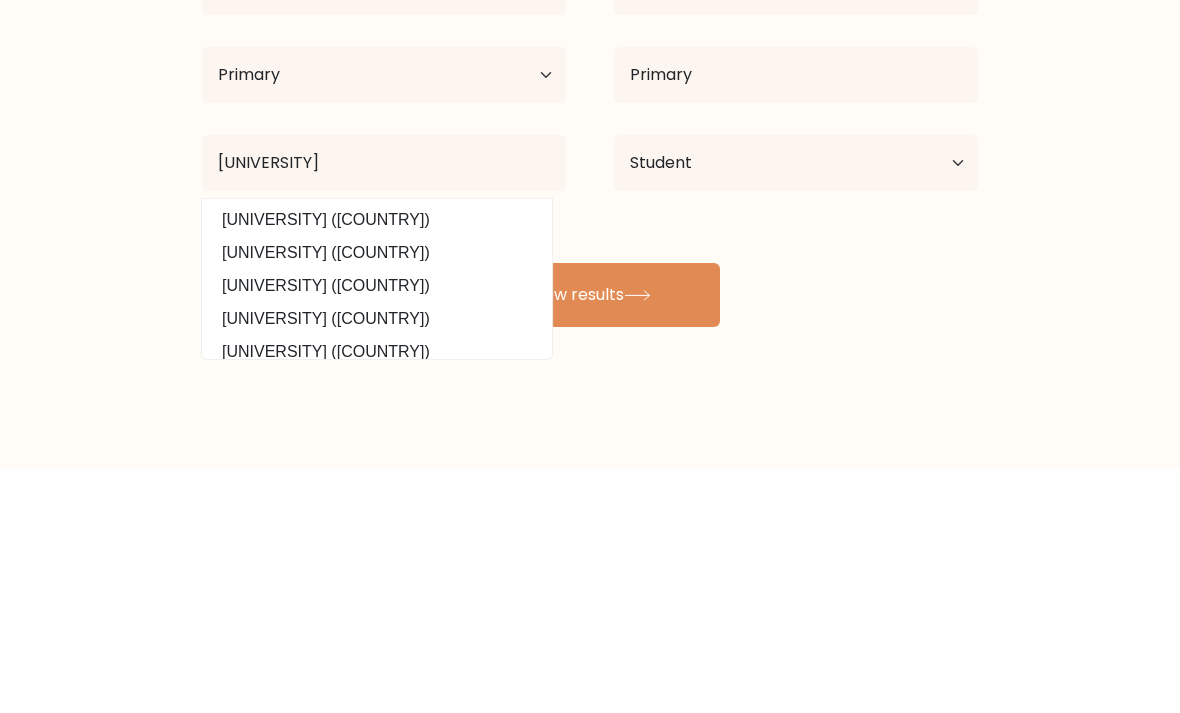 click on "View results" at bounding box center (590, 539) 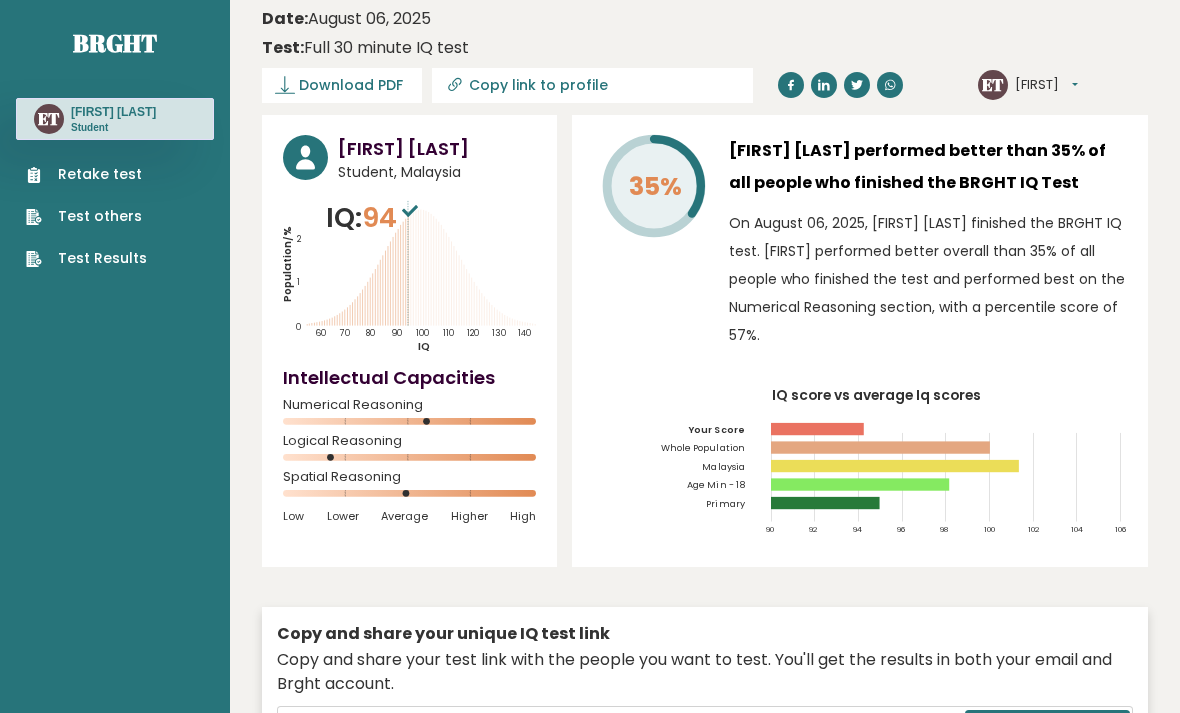scroll, scrollTop: 0, scrollLeft: 0, axis: both 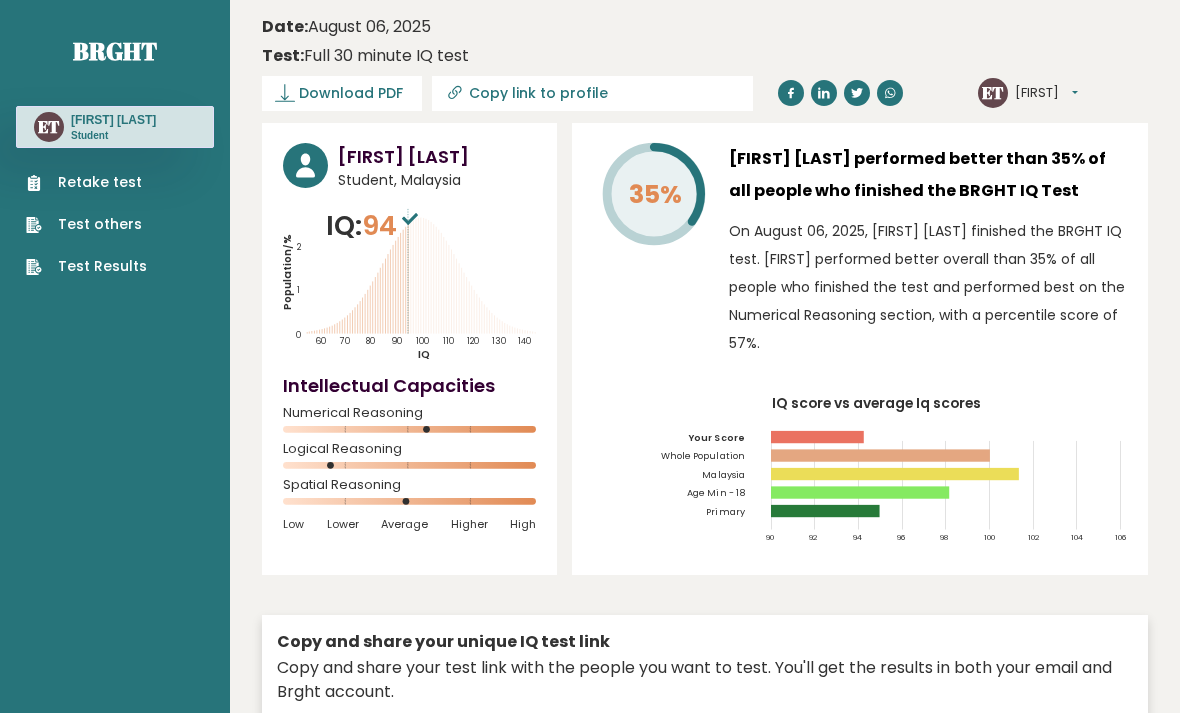 click on "Retake test
Test others
Test Results" at bounding box center [115, 212] 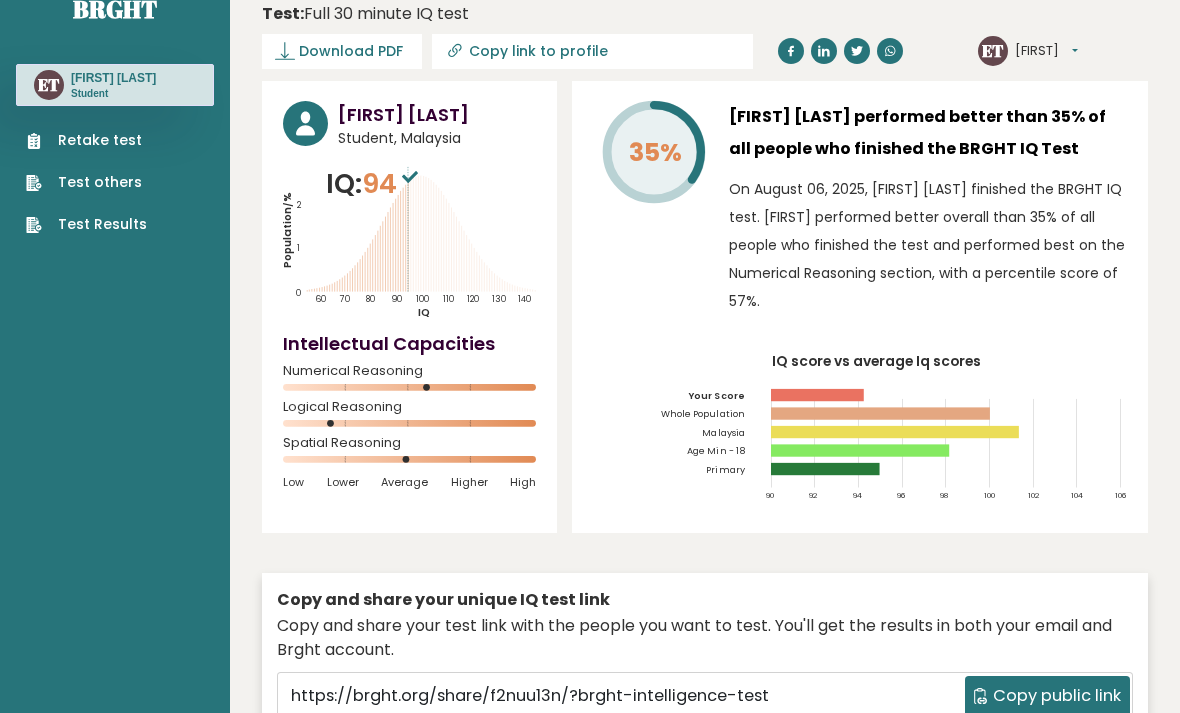 scroll, scrollTop: 49, scrollLeft: 0, axis: vertical 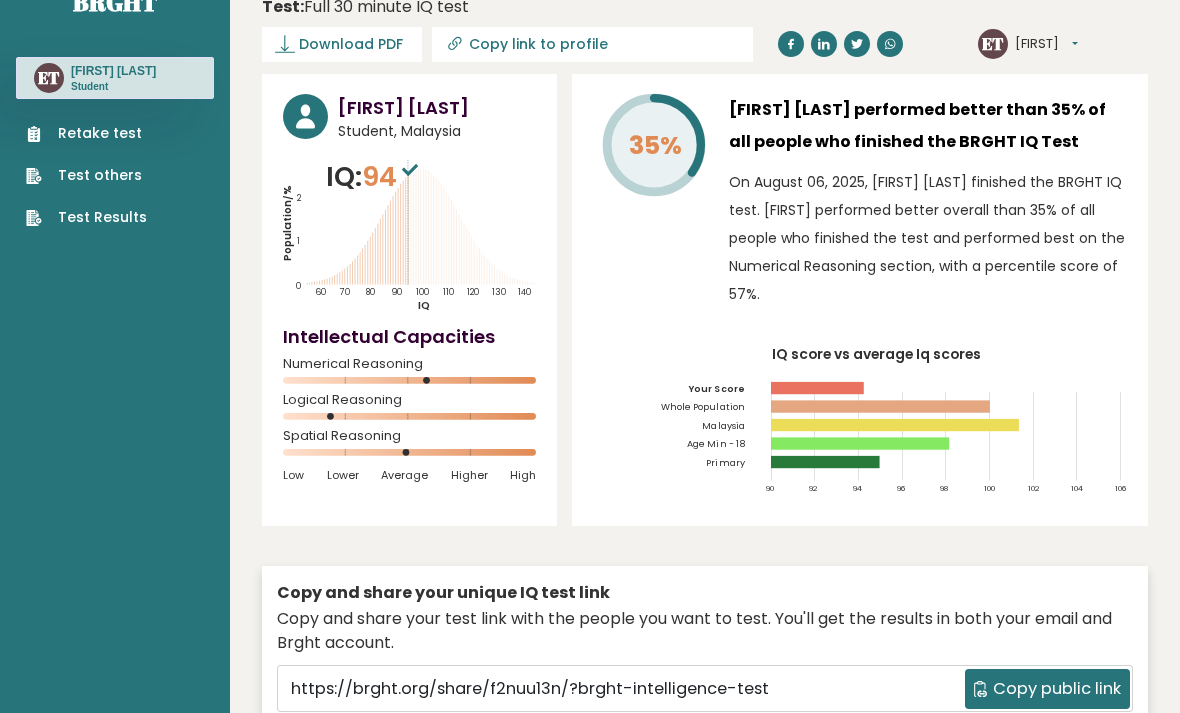 click on "Test Results" at bounding box center [86, 217] 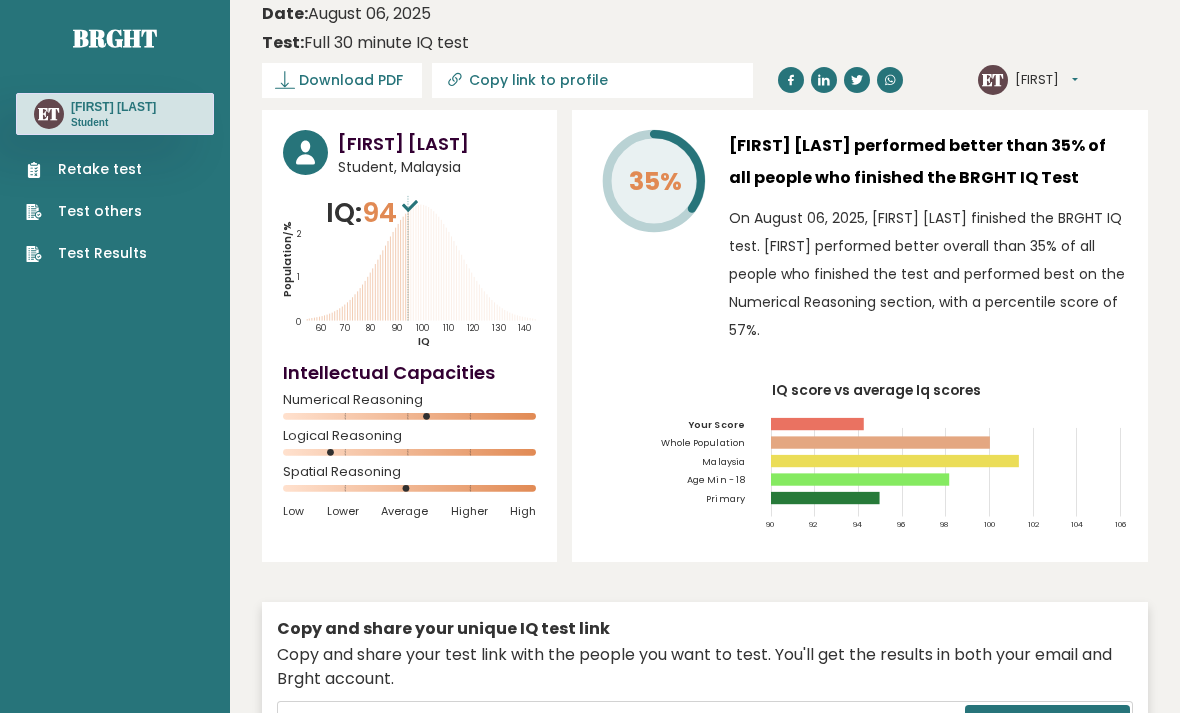 scroll, scrollTop: 15, scrollLeft: 0, axis: vertical 